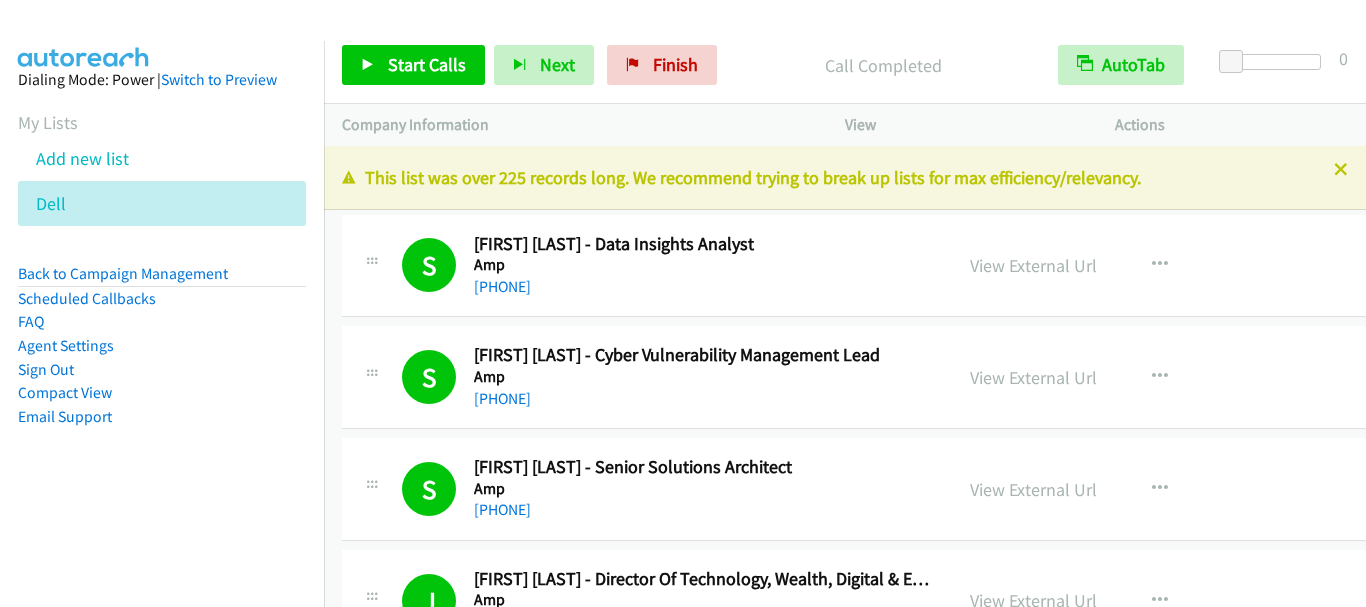 scroll, scrollTop: 0, scrollLeft: 0, axis: both 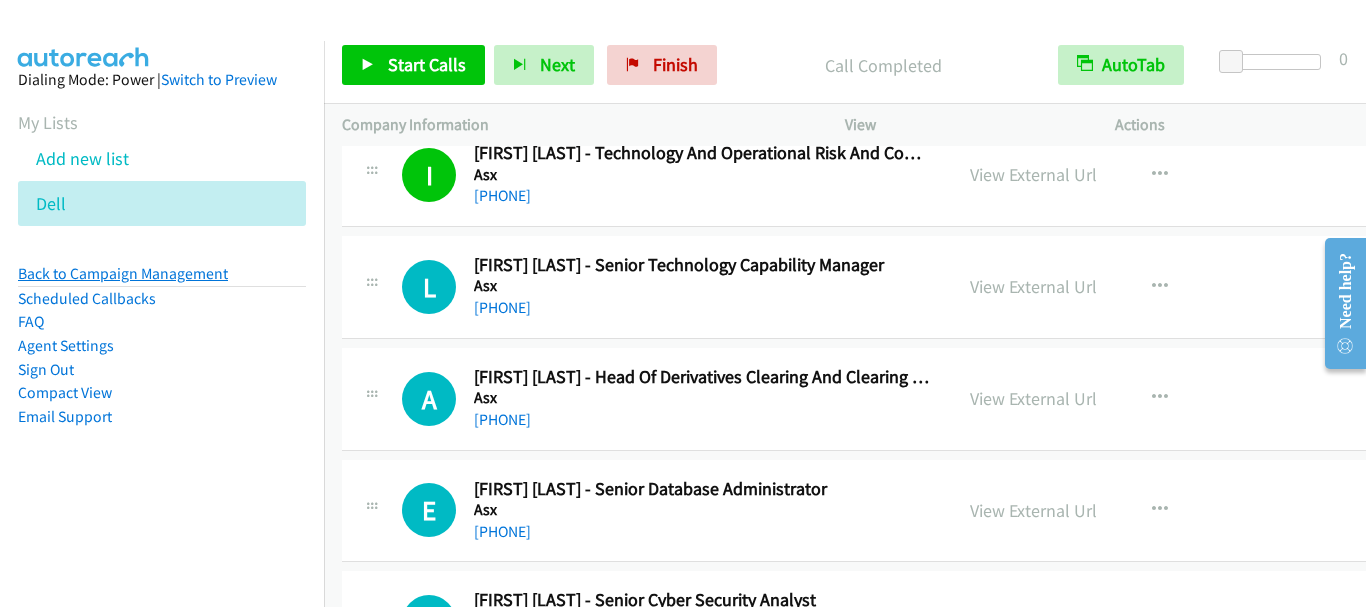 click on "Back to Campaign Management" at bounding box center (123, 273) 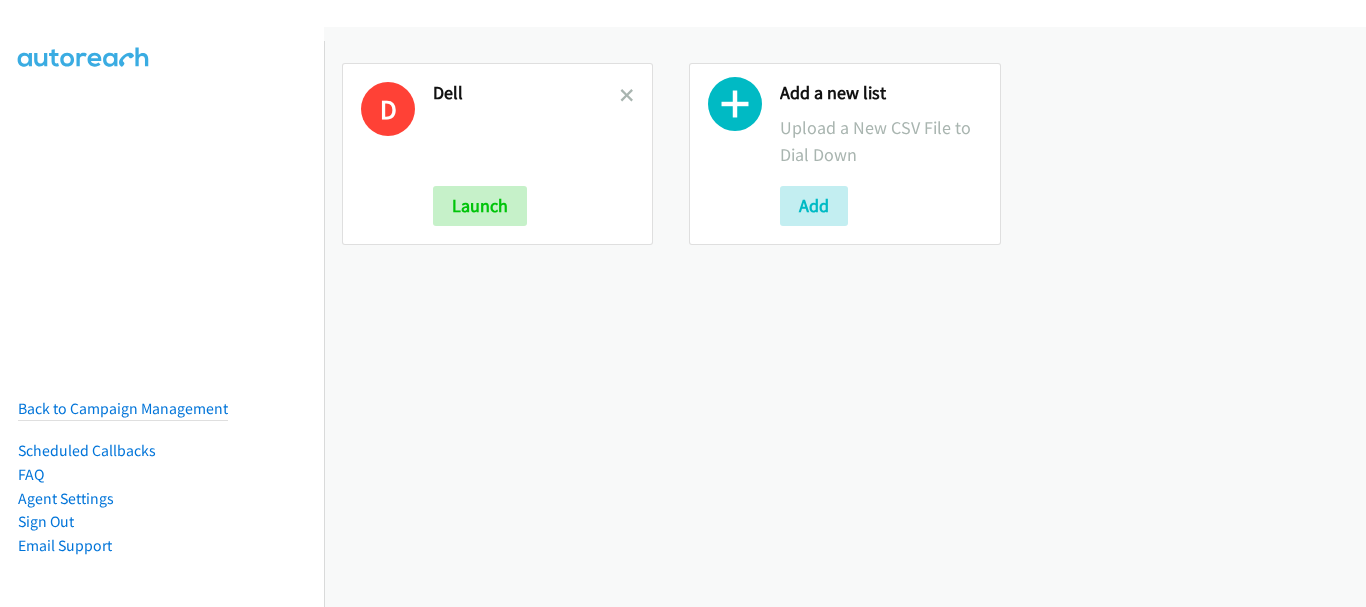 scroll, scrollTop: 0, scrollLeft: 0, axis: both 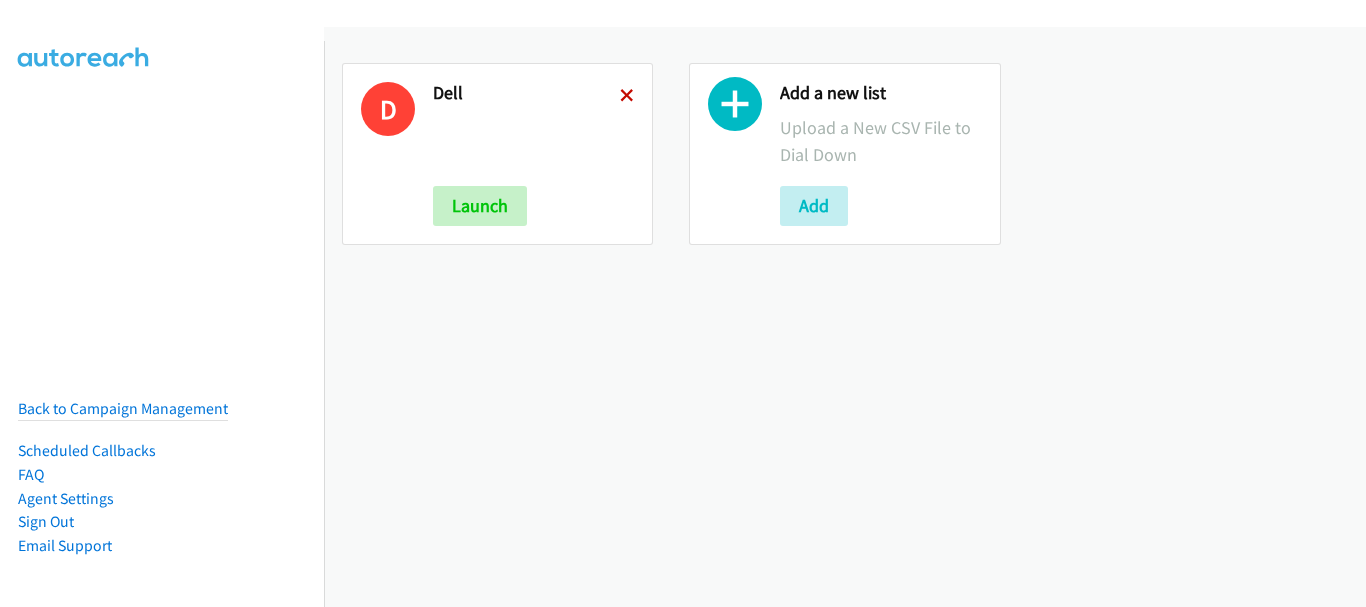 click at bounding box center (627, 97) 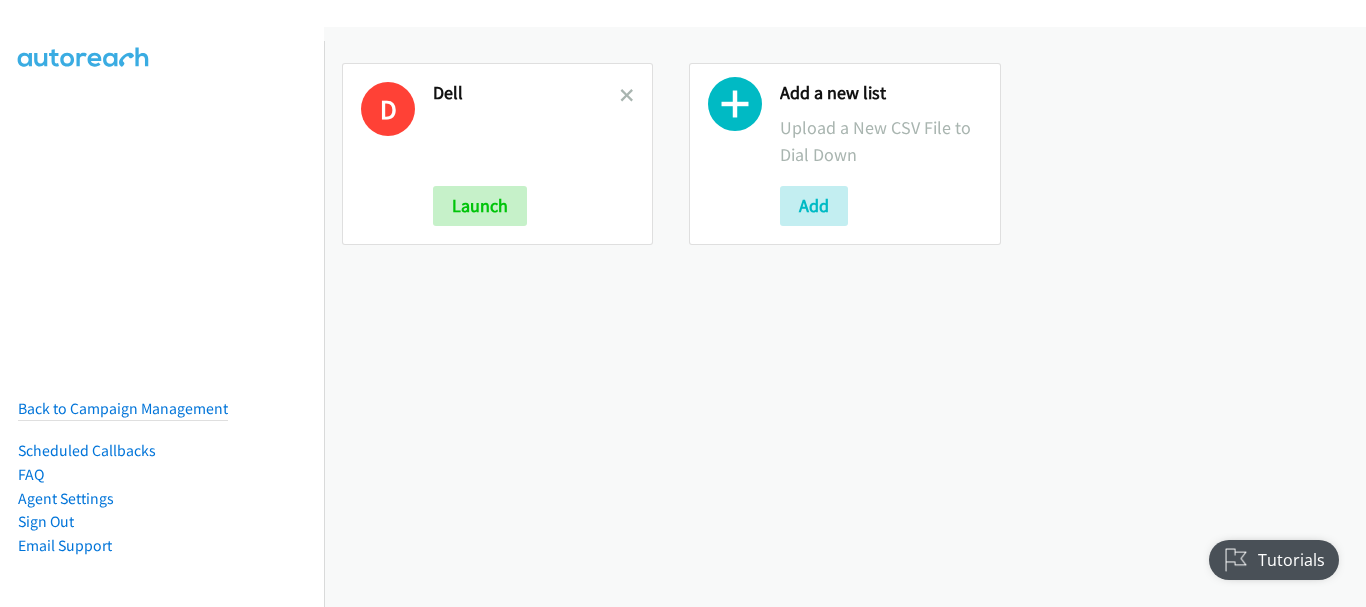 scroll, scrollTop: 0, scrollLeft: 0, axis: both 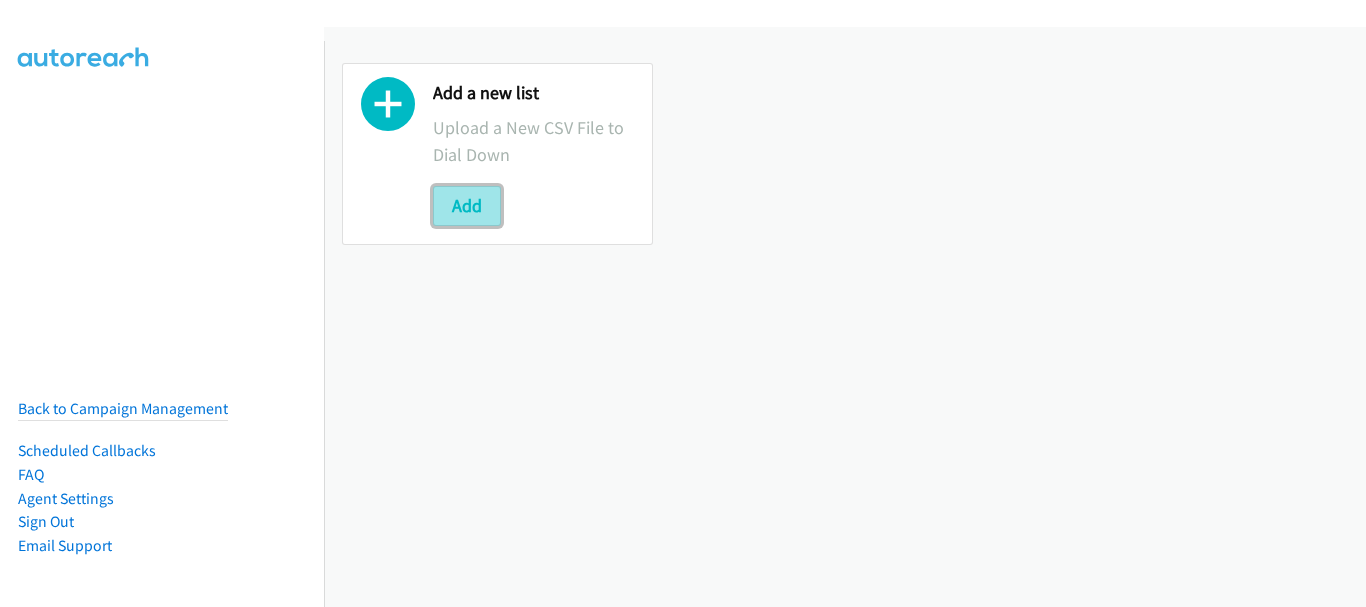 click on "Add" at bounding box center (467, 206) 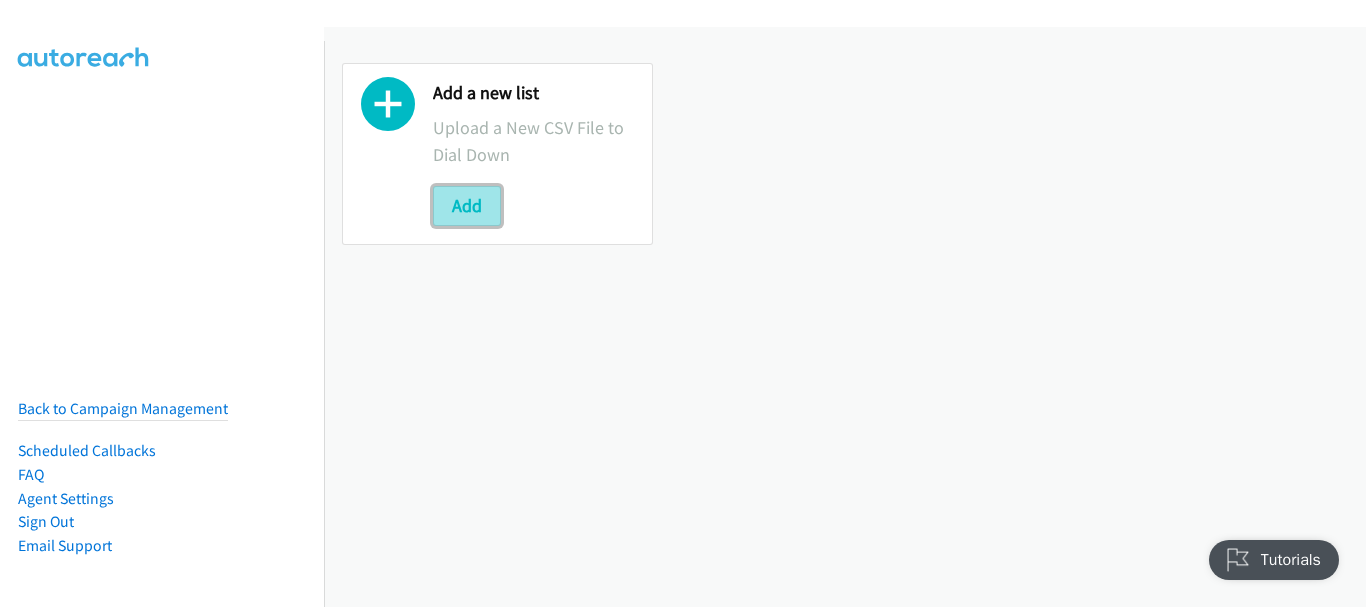 scroll, scrollTop: 0, scrollLeft: 0, axis: both 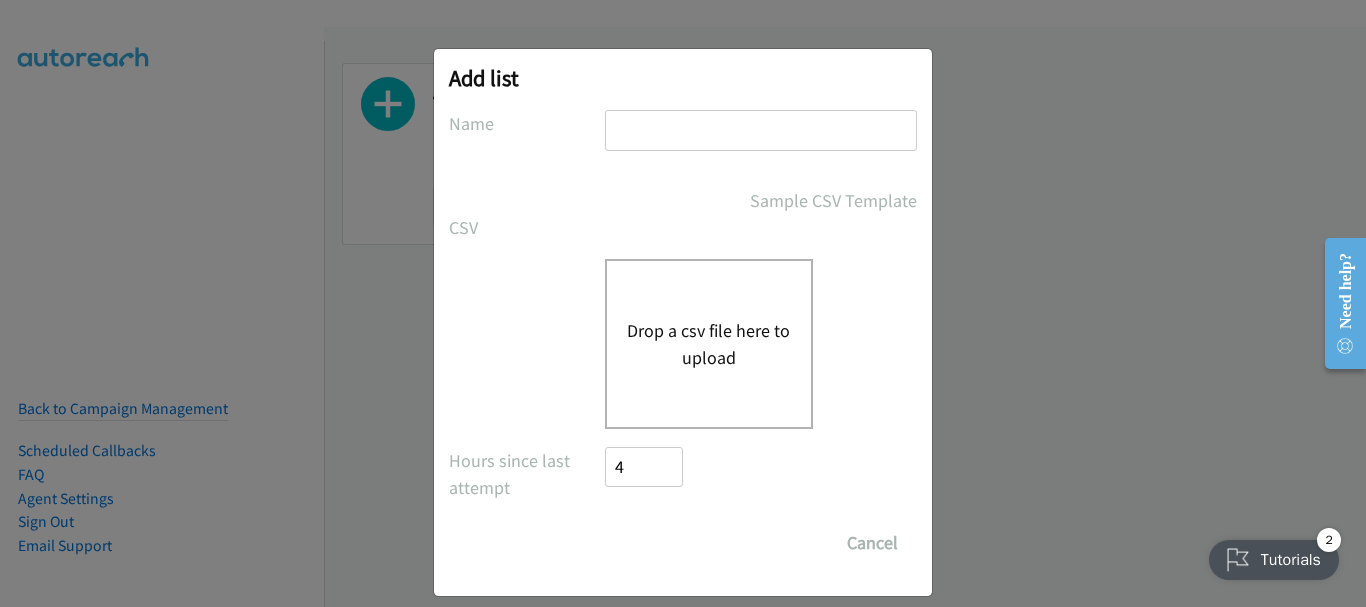 click at bounding box center (761, 130) 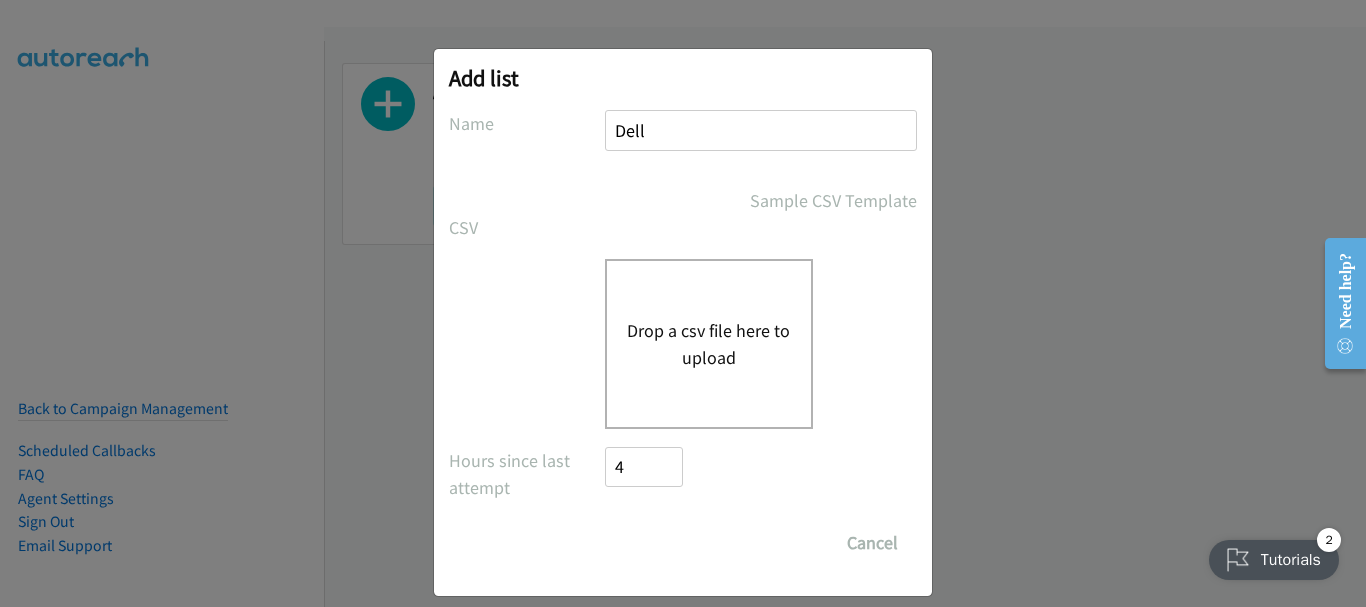 click on "Drop a csv file here to upload" at bounding box center (709, 344) 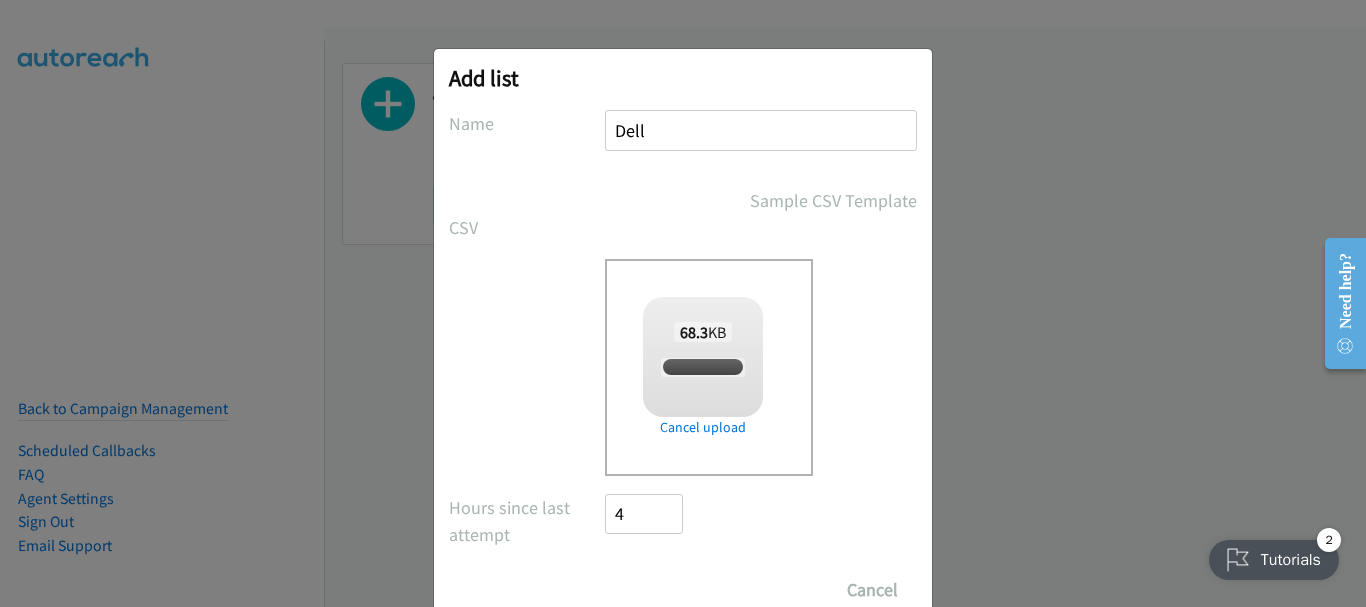 checkbox on "true" 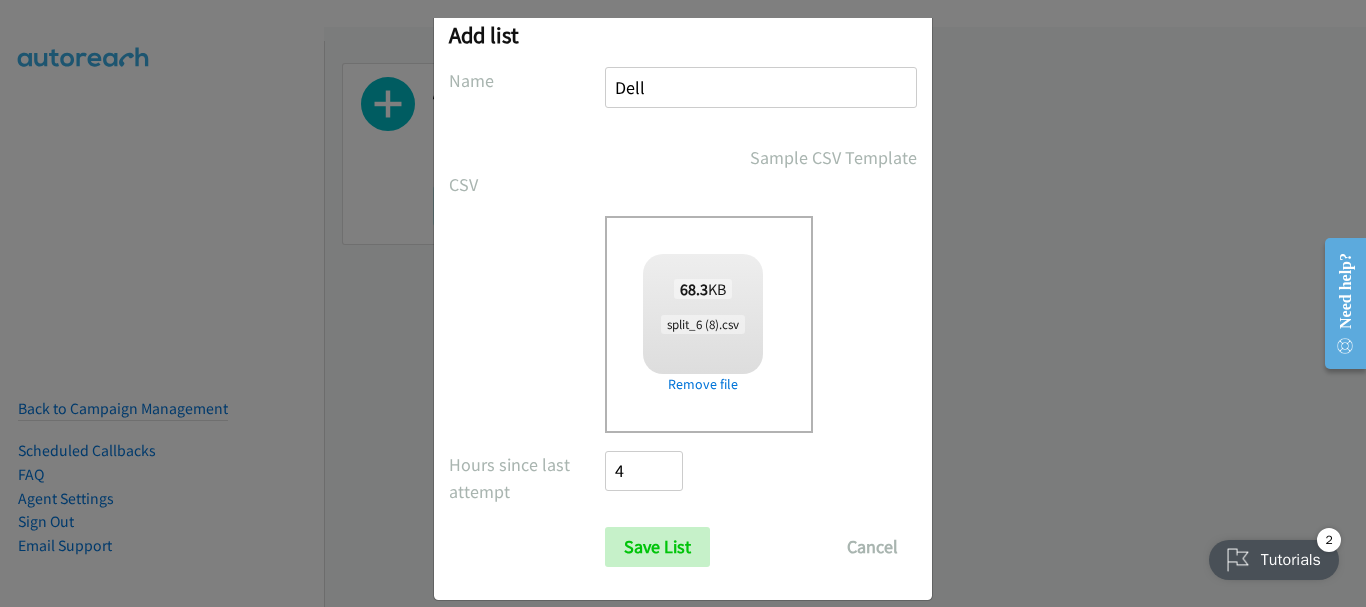 scroll, scrollTop: 67, scrollLeft: 0, axis: vertical 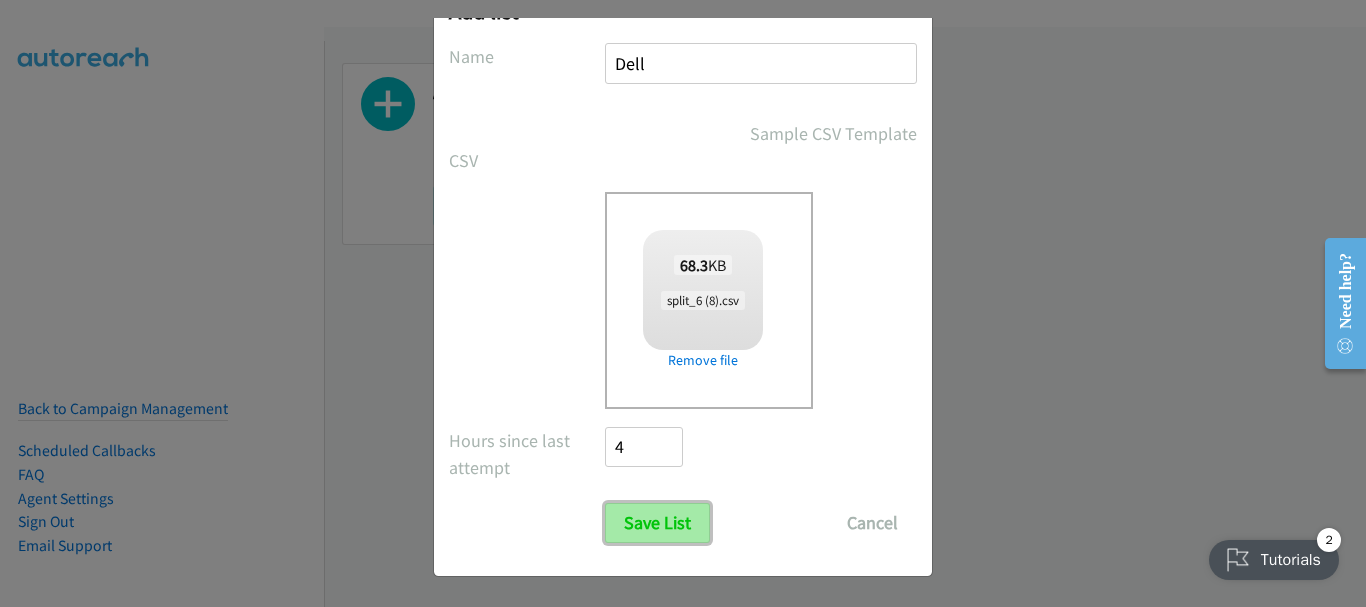 drag, startPoint x: 651, startPoint y: 525, endPoint x: 654, endPoint y: 512, distance: 13.341664 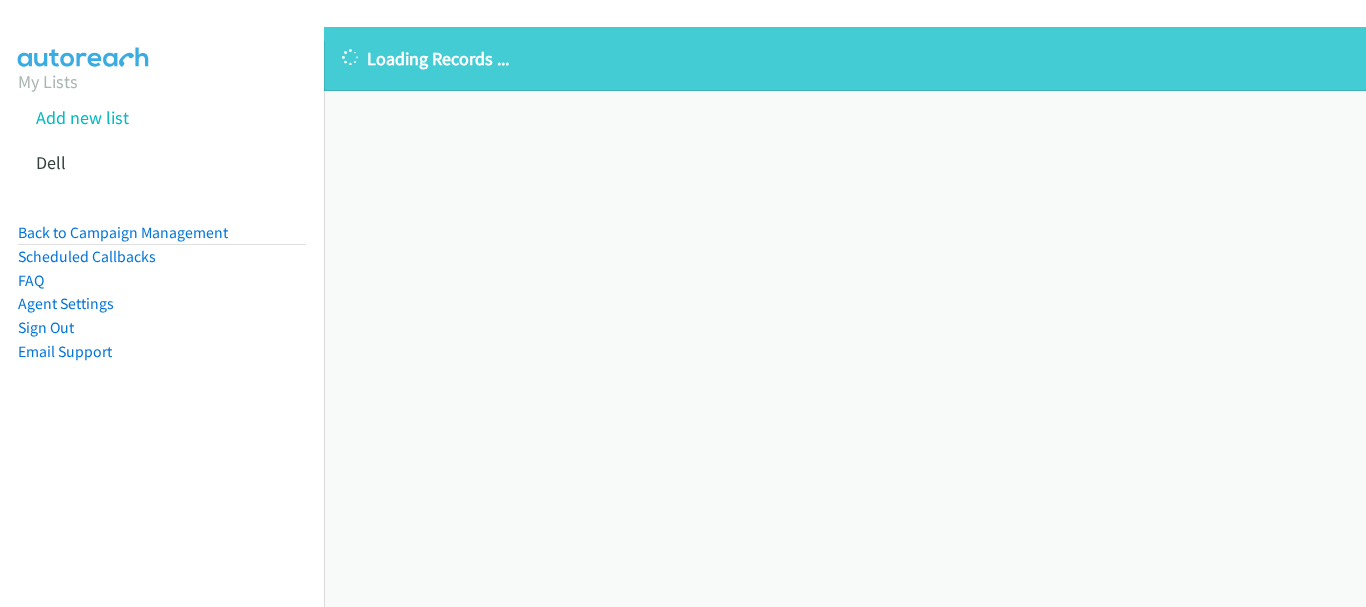 scroll, scrollTop: 0, scrollLeft: 0, axis: both 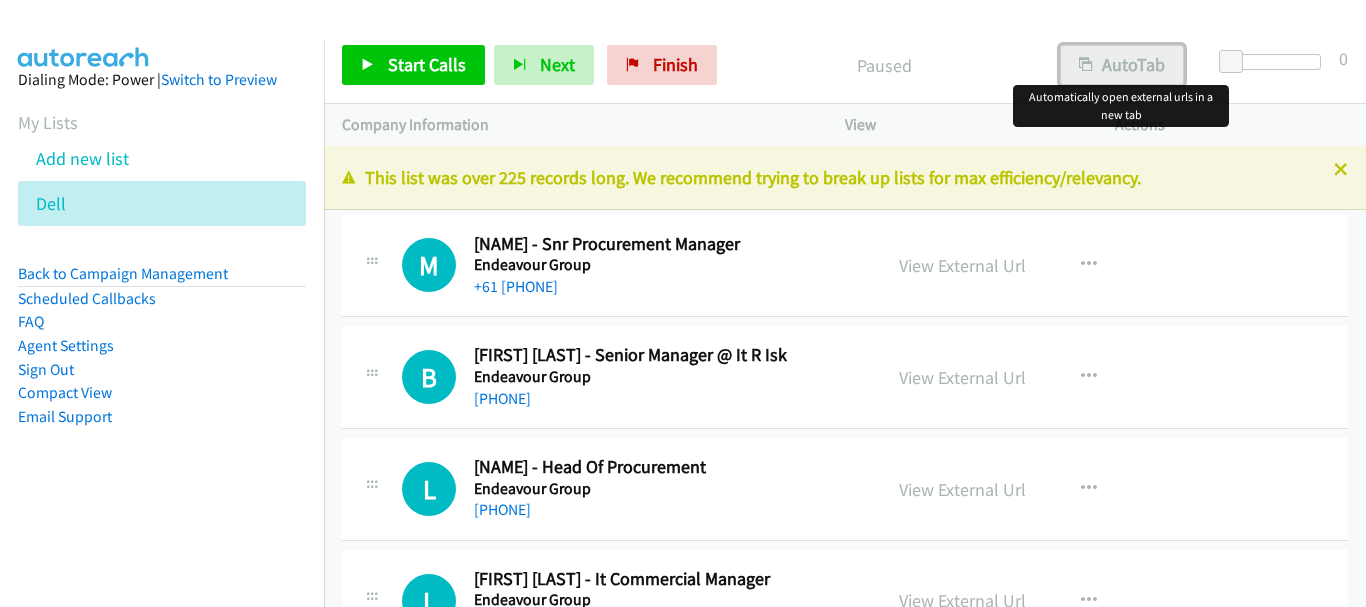click on "AutoTab" at bounding box center (1122, 65) 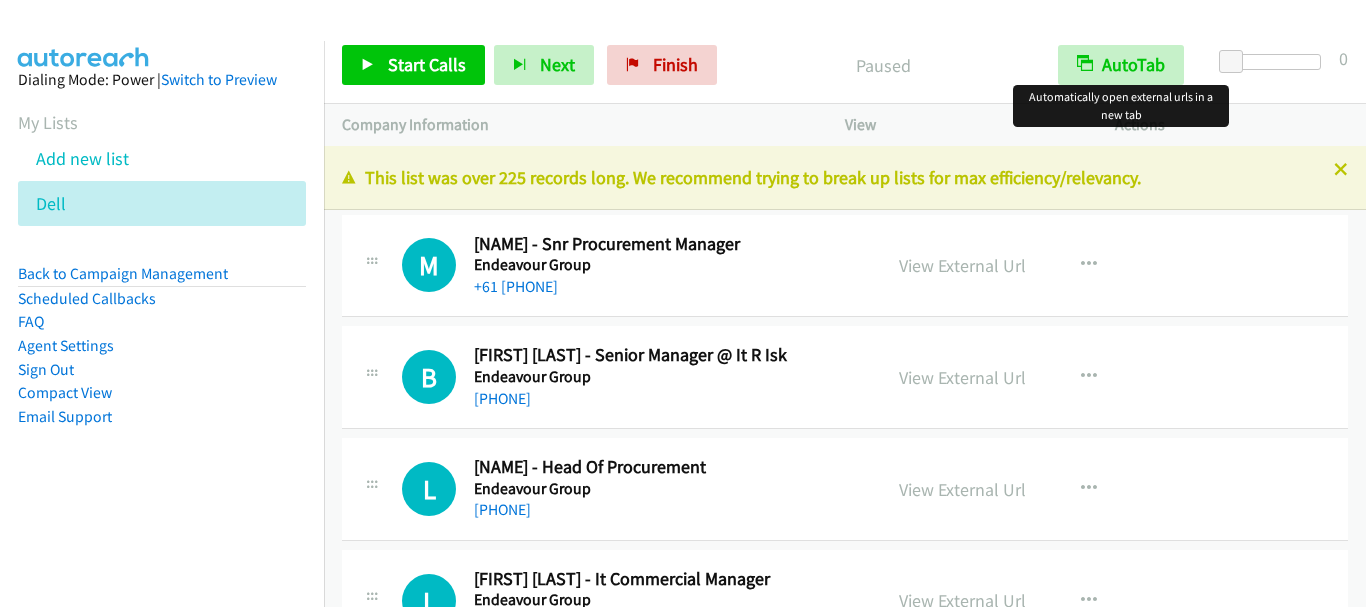 scroll, scrollTop: 0, scrollLeft: 0, axis: both 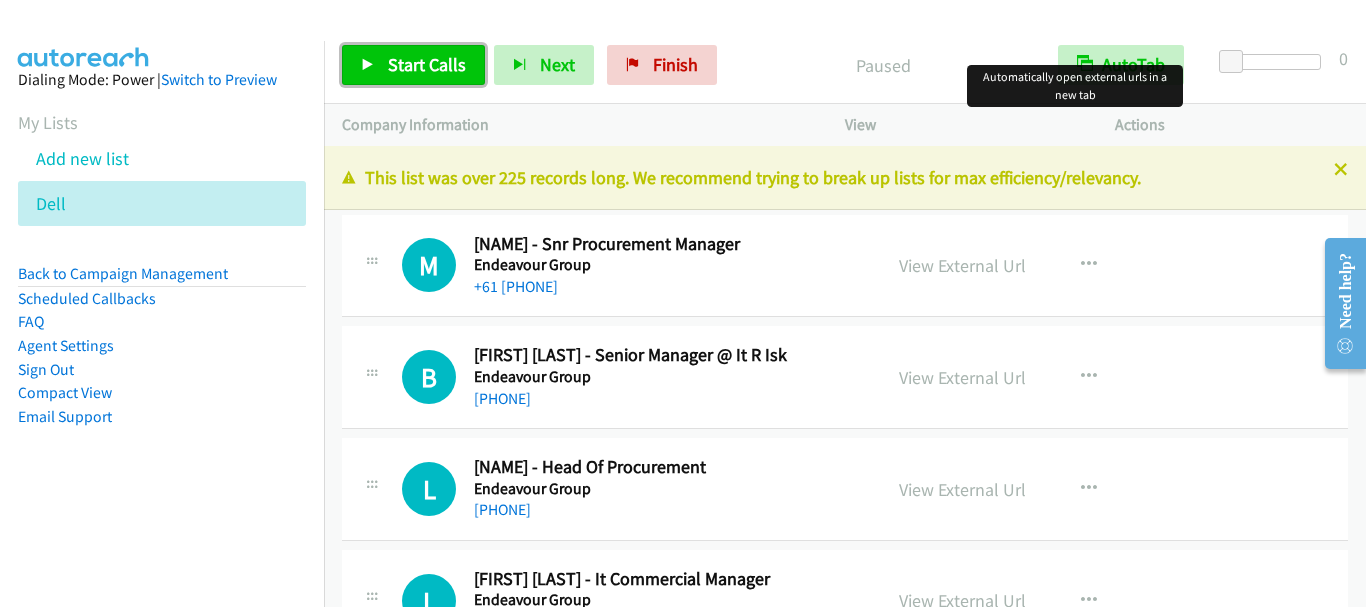 click on "Start Calls" at bounding box center (427, 64) 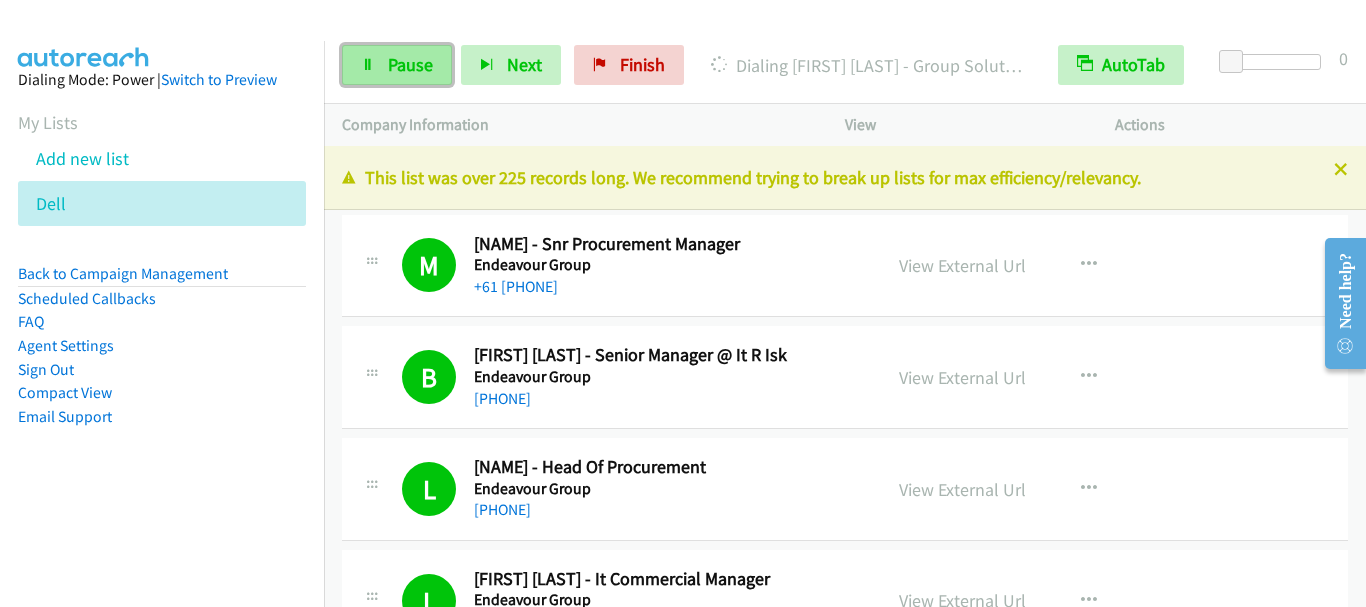 click on "Pause" at bounding box center [397, 65] 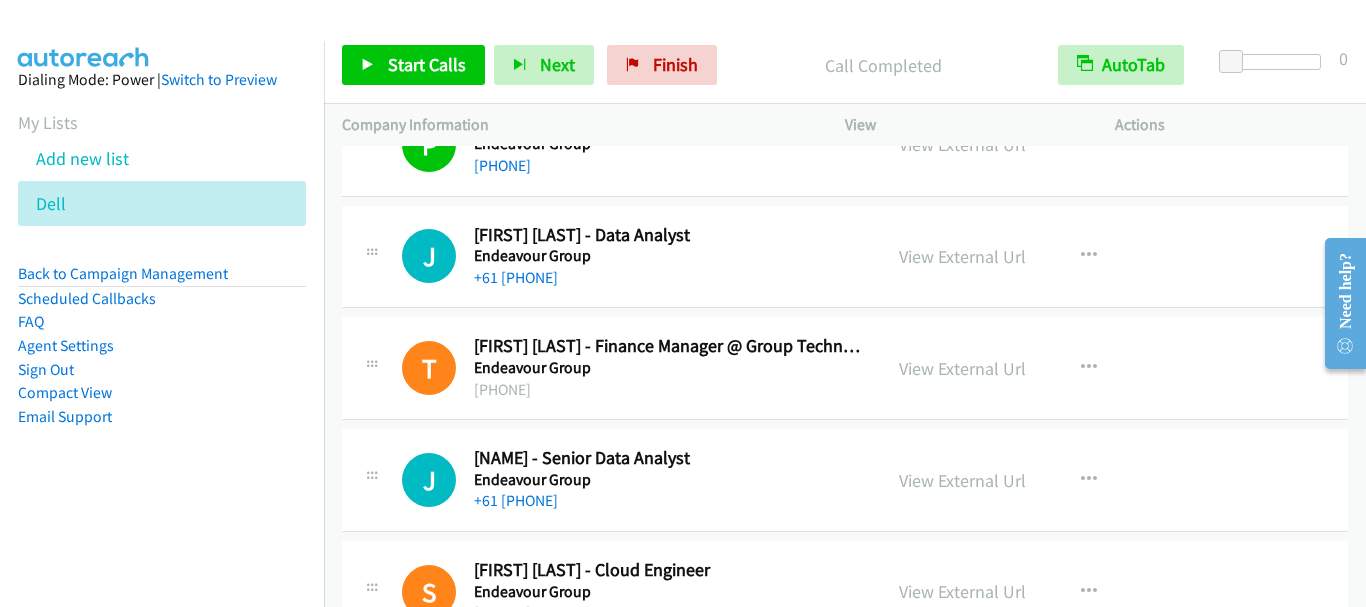 scroll, scrollTop: 600, scrollLeft: 0, axis: vertical 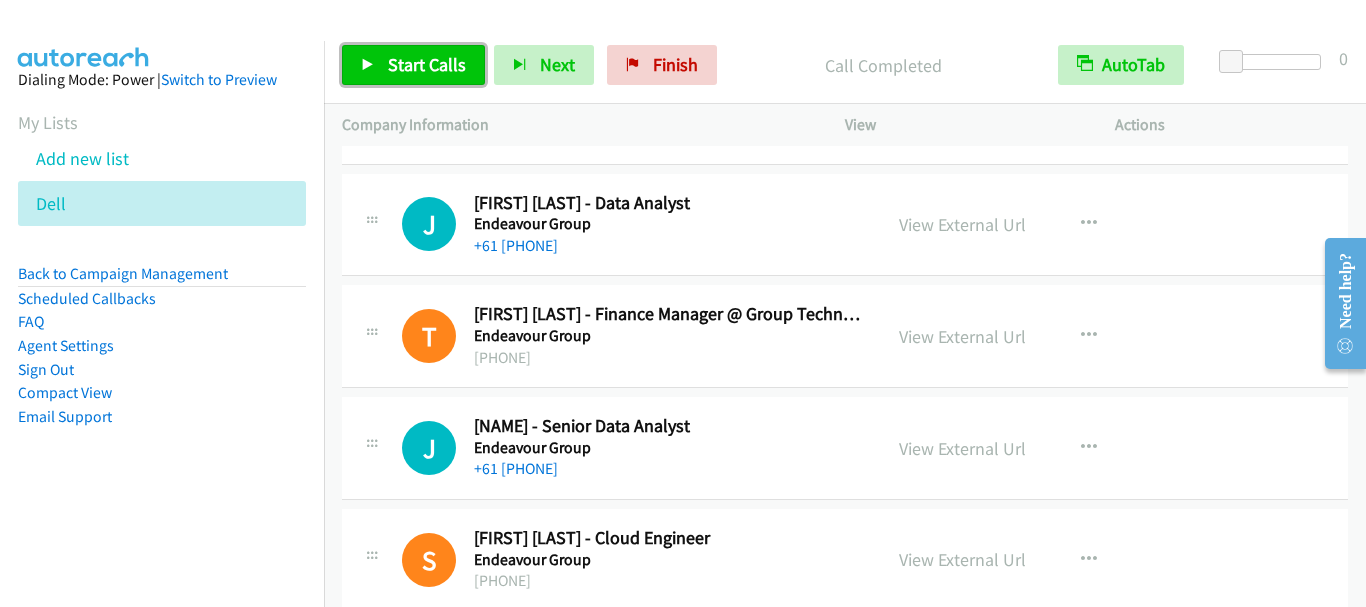click on "Start Calls" at bounding box center [427, 64] 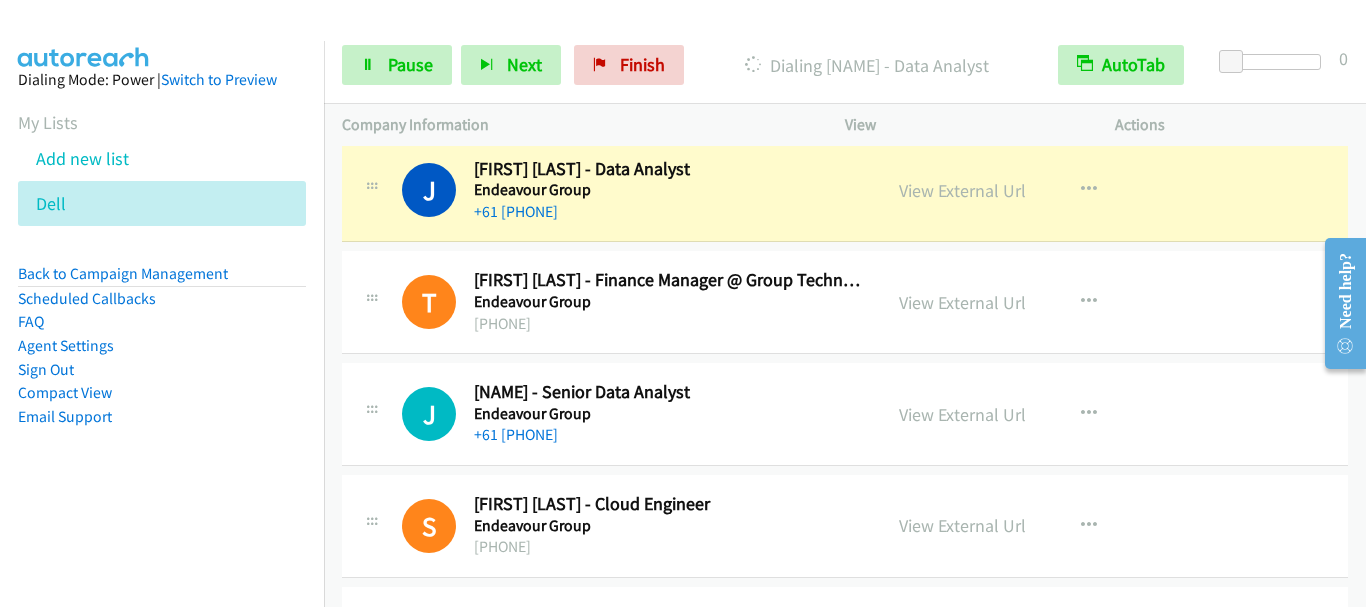 scroll, scrollTop: 600, scrollLeft: 0, axis: vertical 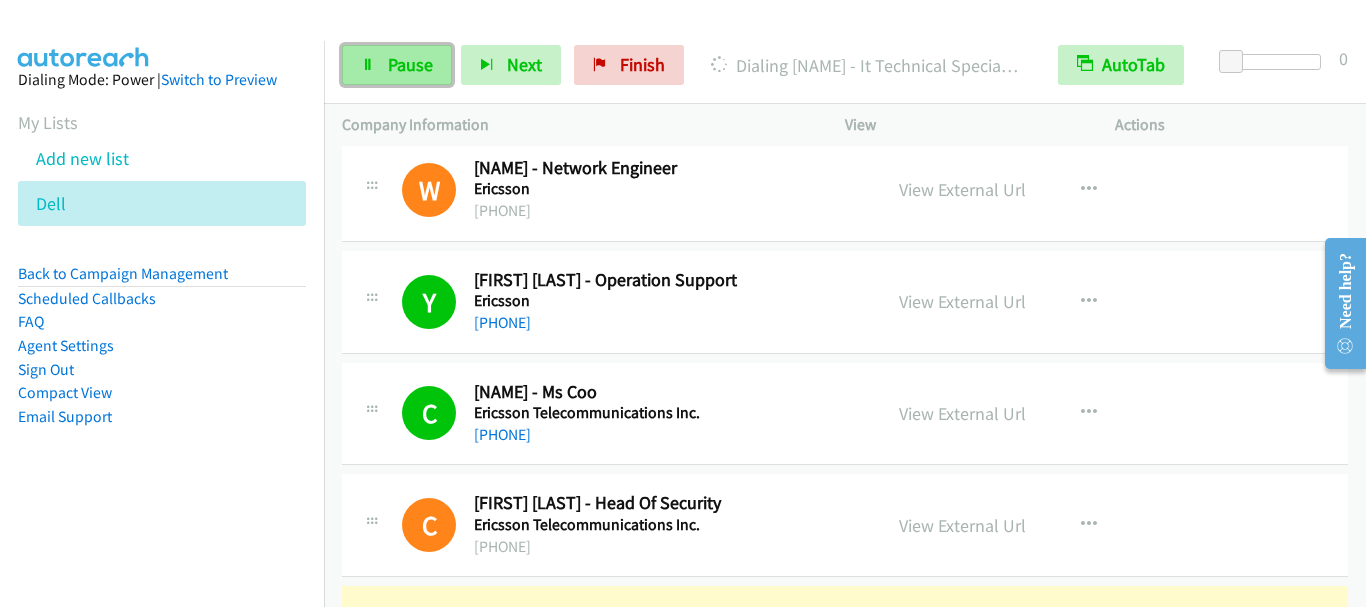 click on "Pause" at bounding box center [410, 64] 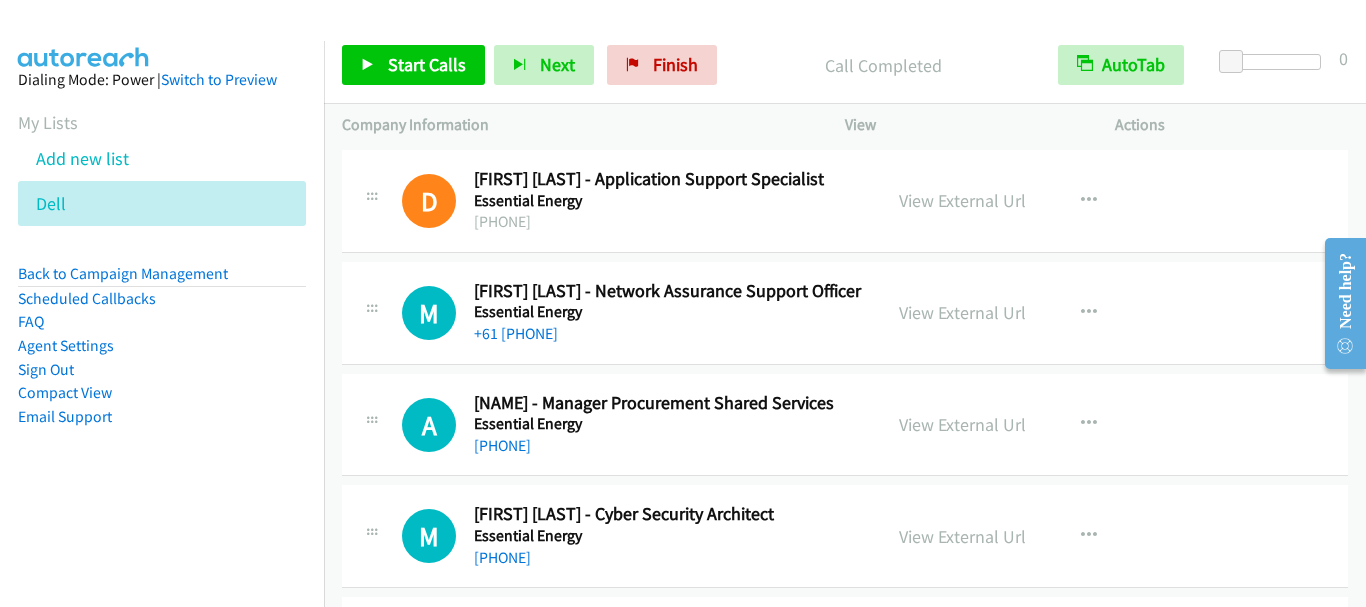 scroll, scrollTop: 2800, scrollLeft: 0, axis: vertical 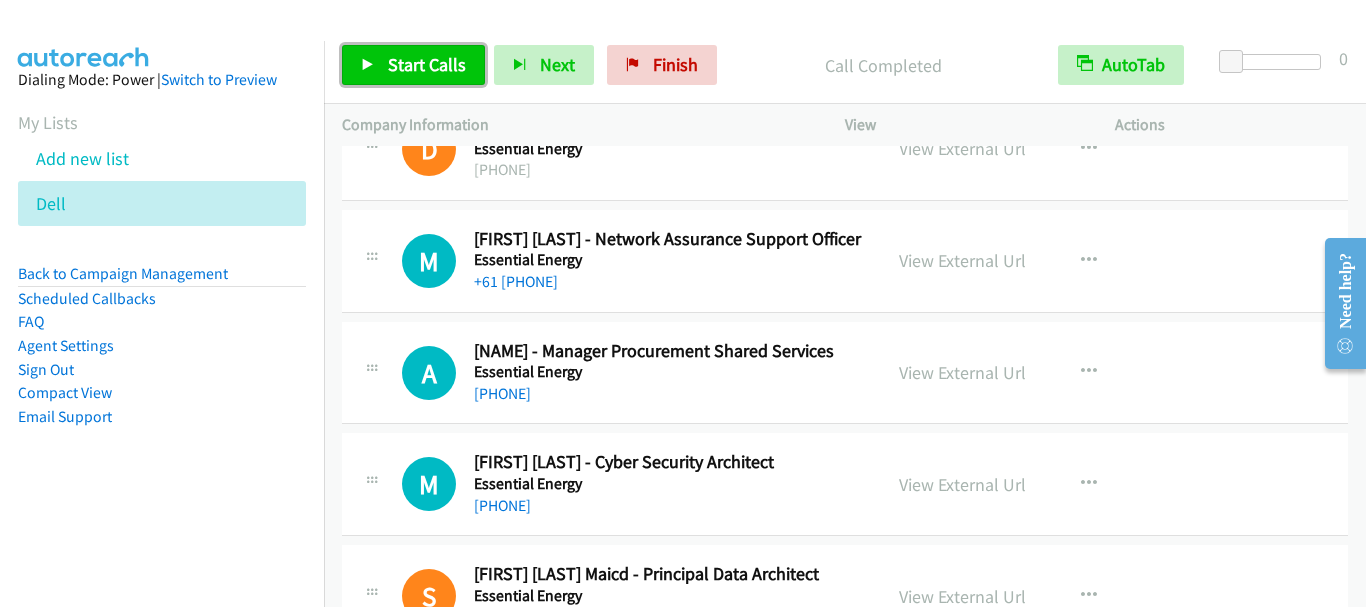 drag, startPoint x: 402, startPoint y: 58, endPoint x: 413, endPoint y: 65, distance: 13.038404 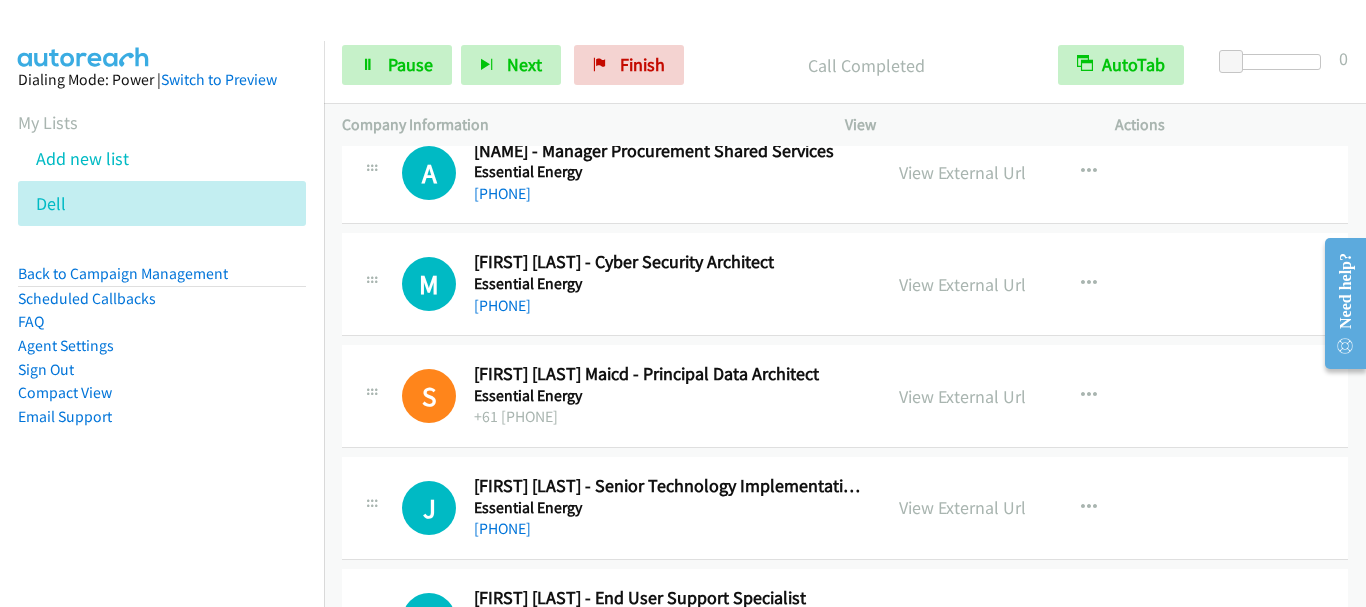 scroll, scrollTop: 2900, scrollLeft: 0, axis: vertical 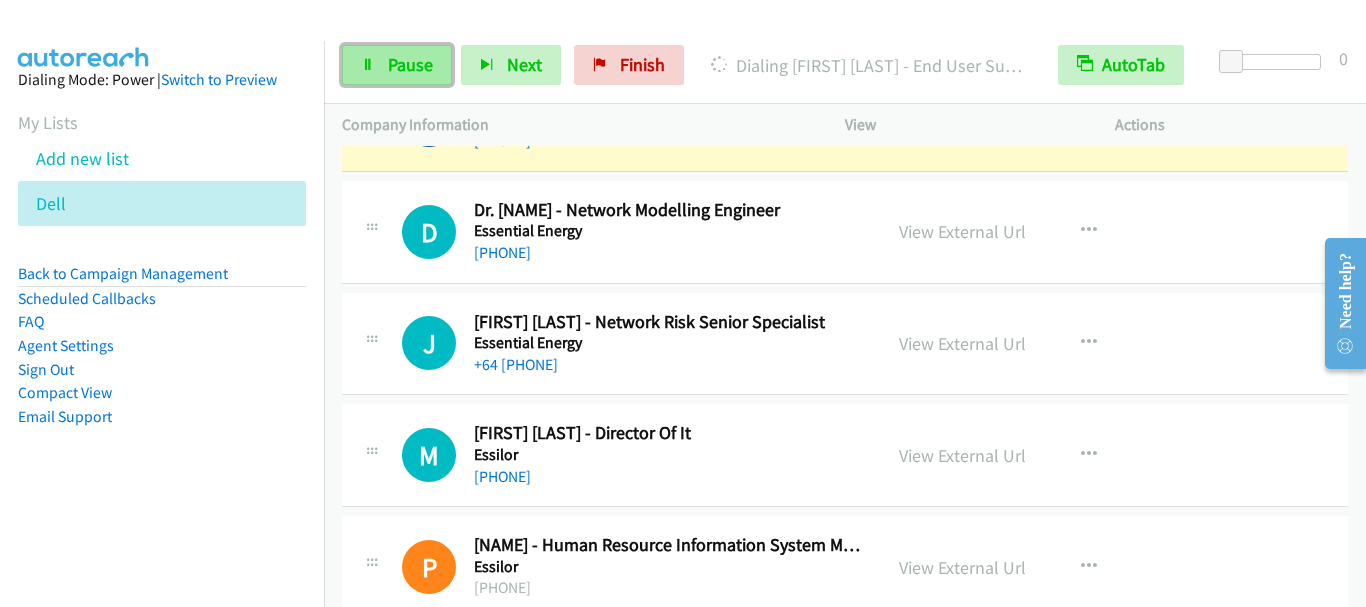 click on "Pause" at bounding box center [410, 64] 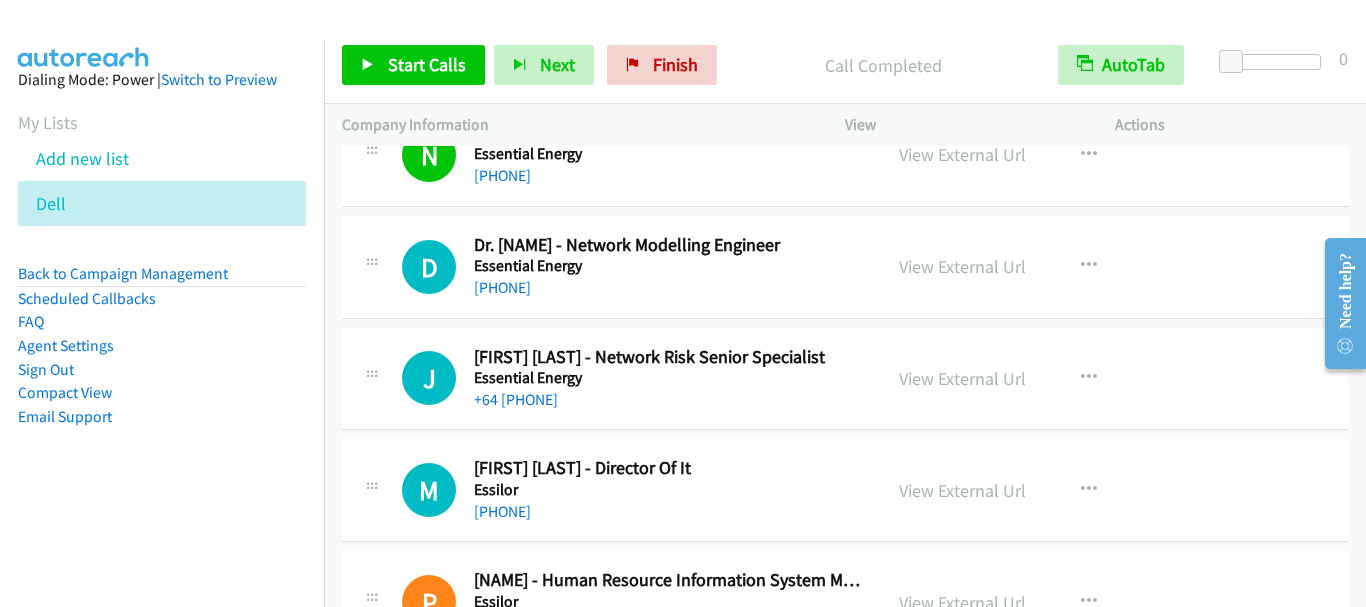 scroll, scrollTop: 3500, scrollLeft: 0, axis: vertical 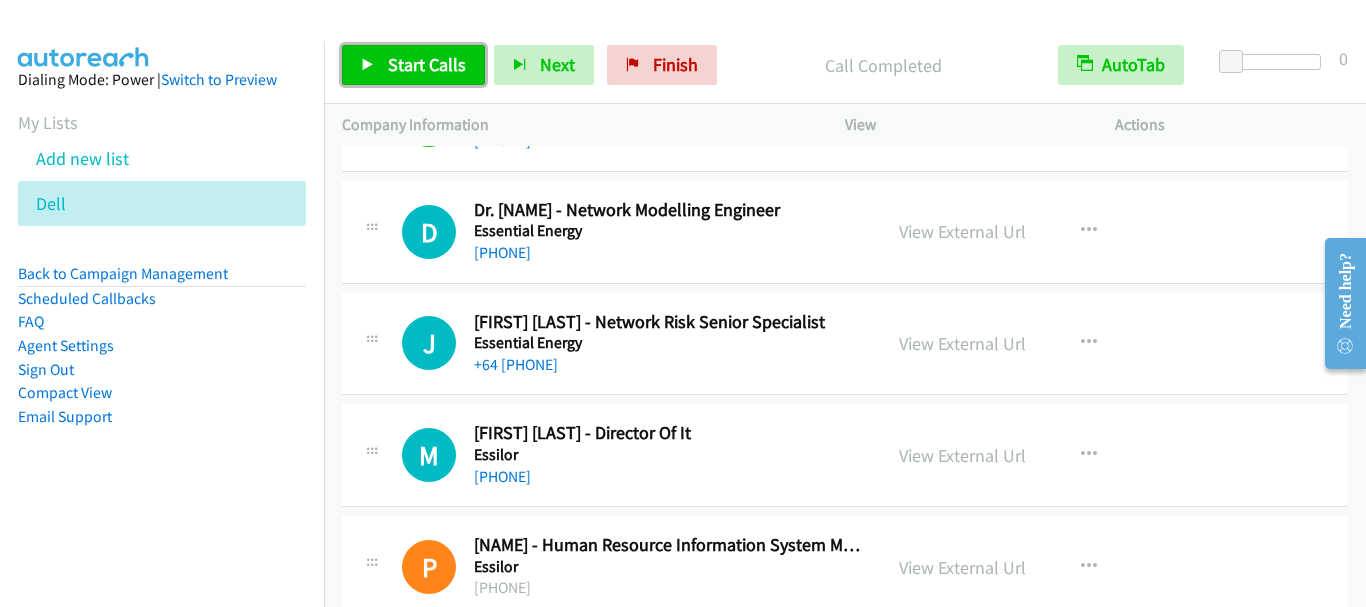 click on "Start Calls" at bounding box center [427, 64] 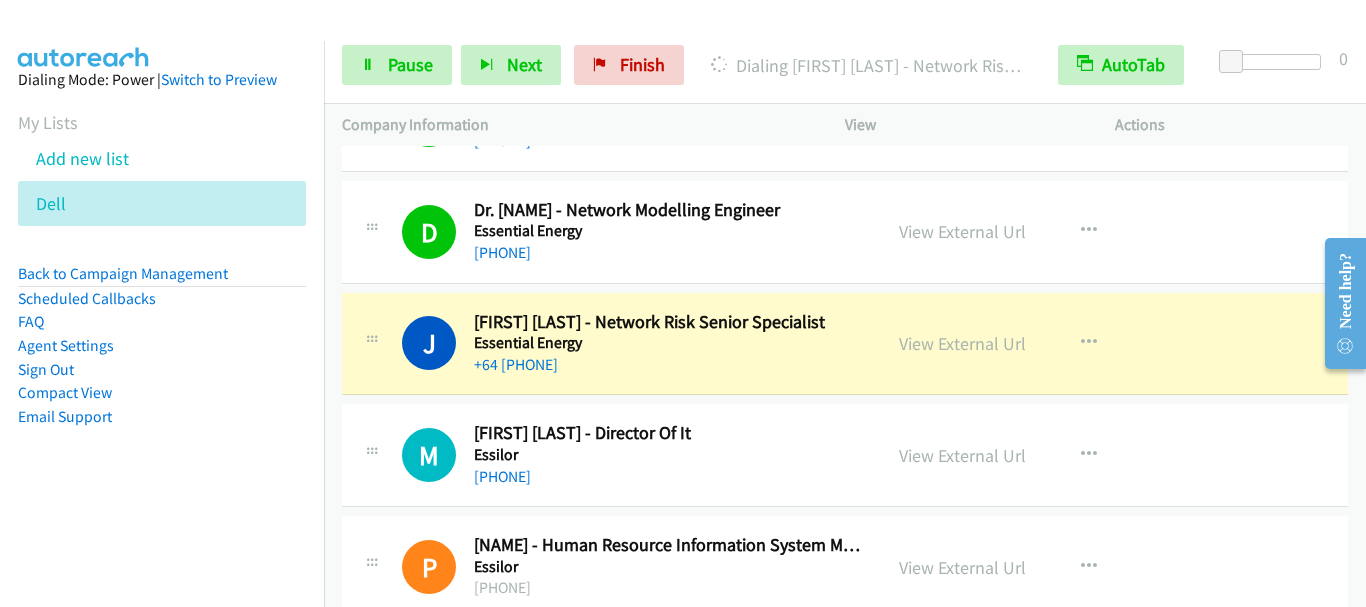 click on "Start Calls
Pause
Next
Finish
Dialing Jason Lindley - Network Risk Senior Specialist
AutoTab
AutoTab
0" at bounding box center (845, 65) 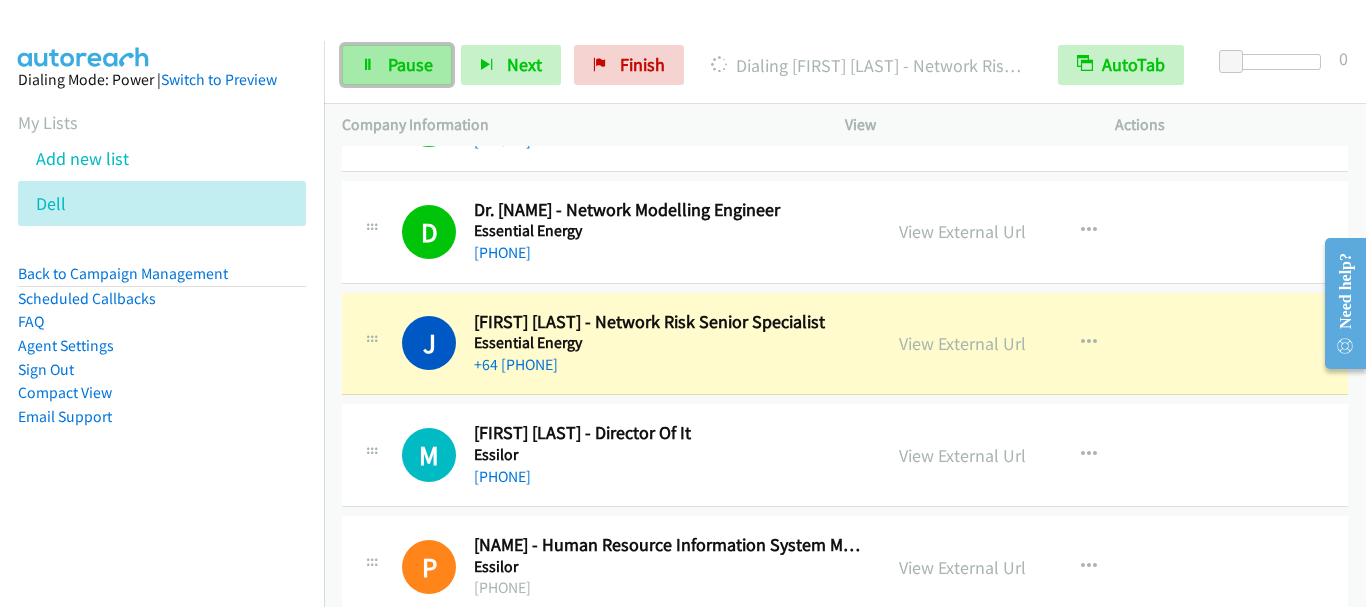 click on "Pause" at bounding box center (410, 64) 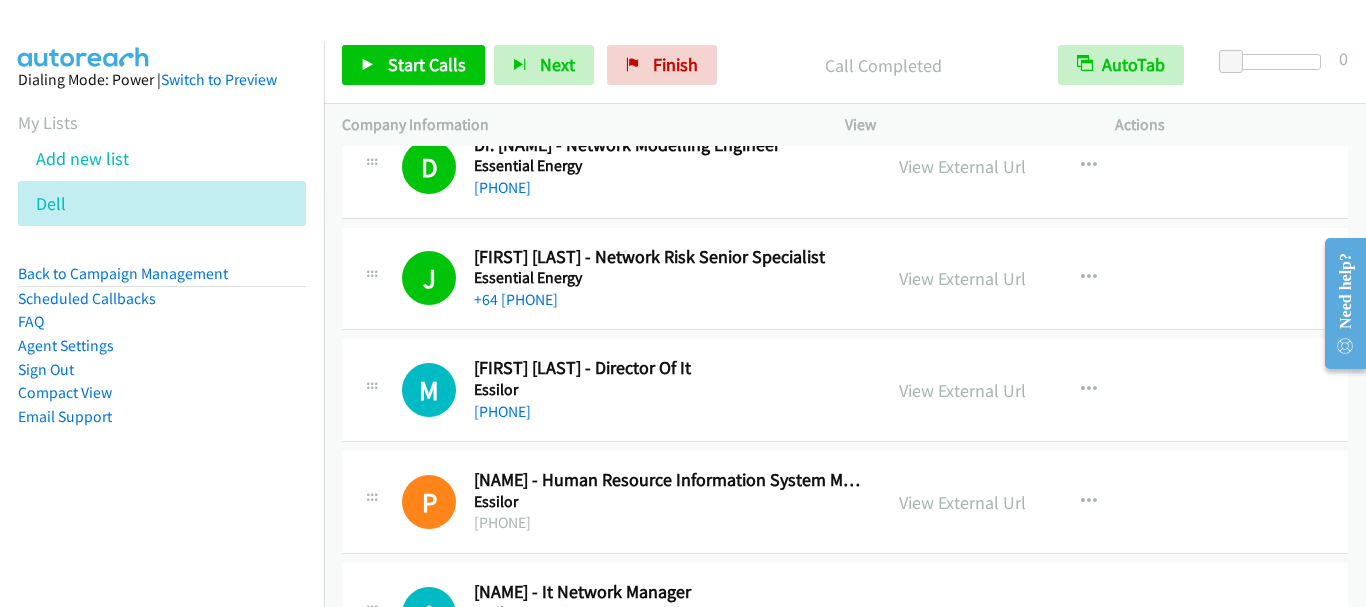 scroll, scrollTop: 3600, scrollLeft: 0, axis: vertical 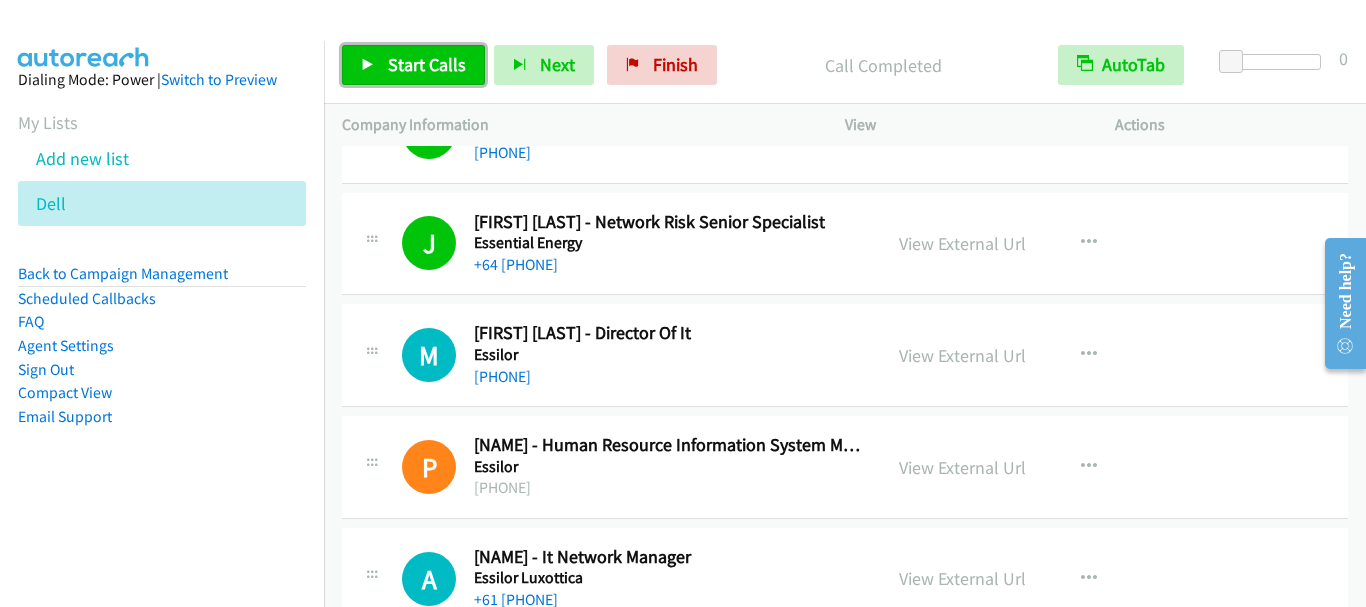 click on "Start Calls" at bounding box center [427, 64] 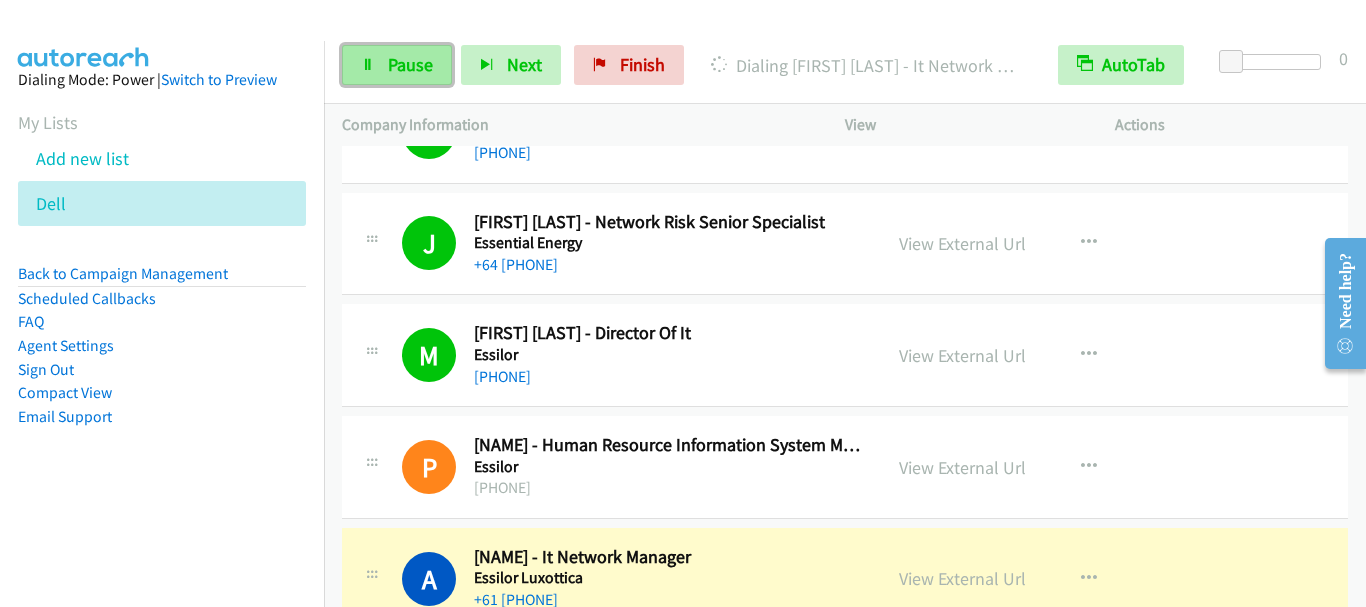 click on "Pause" at bounding box center (410, 64) 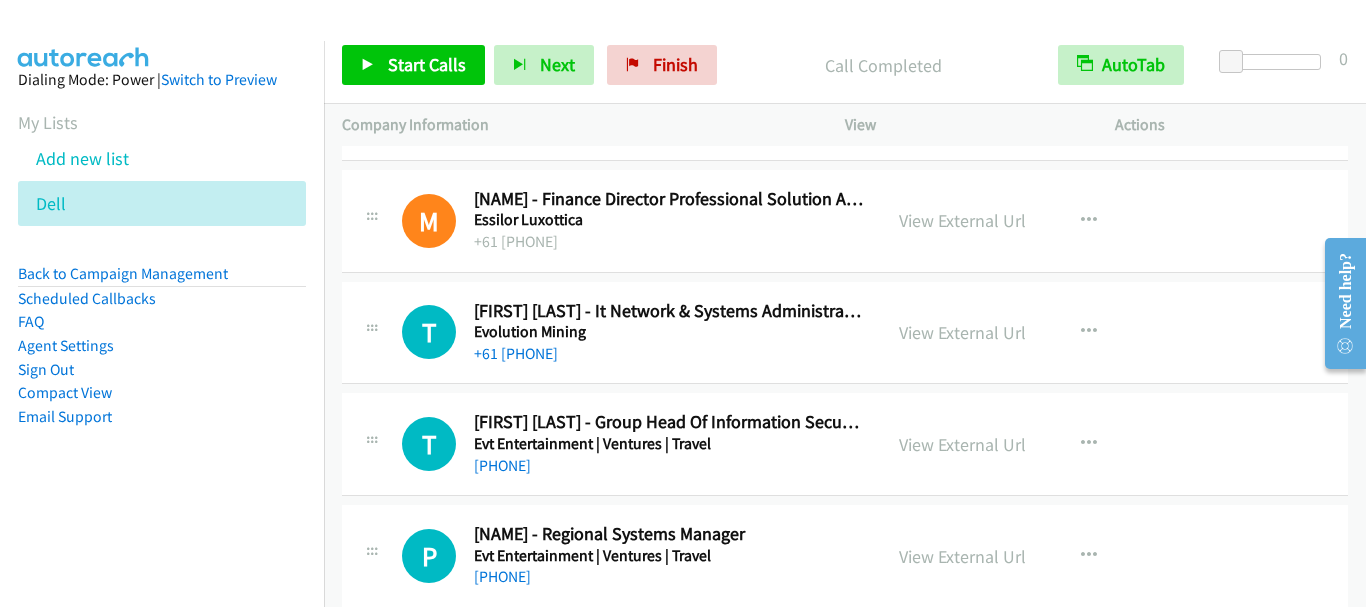 scroll, scrollTop: 4100, scrollLeft: 0, axis: vertical 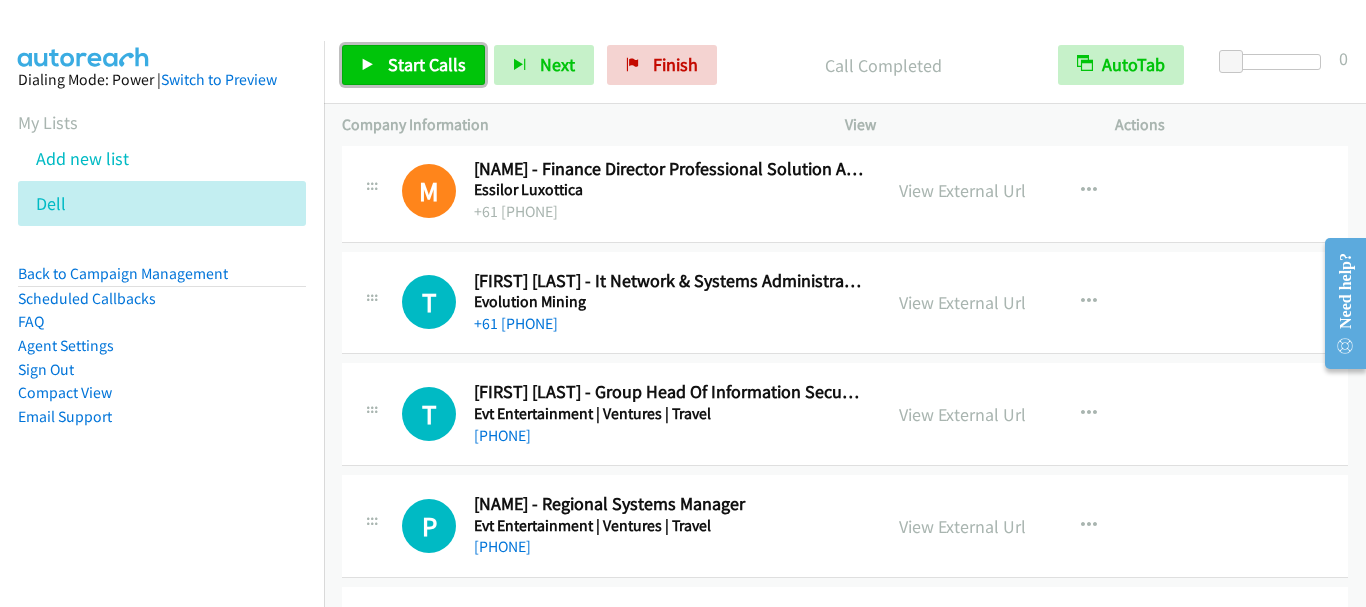 click on "Start Calls" at bounding box center (427, 64) 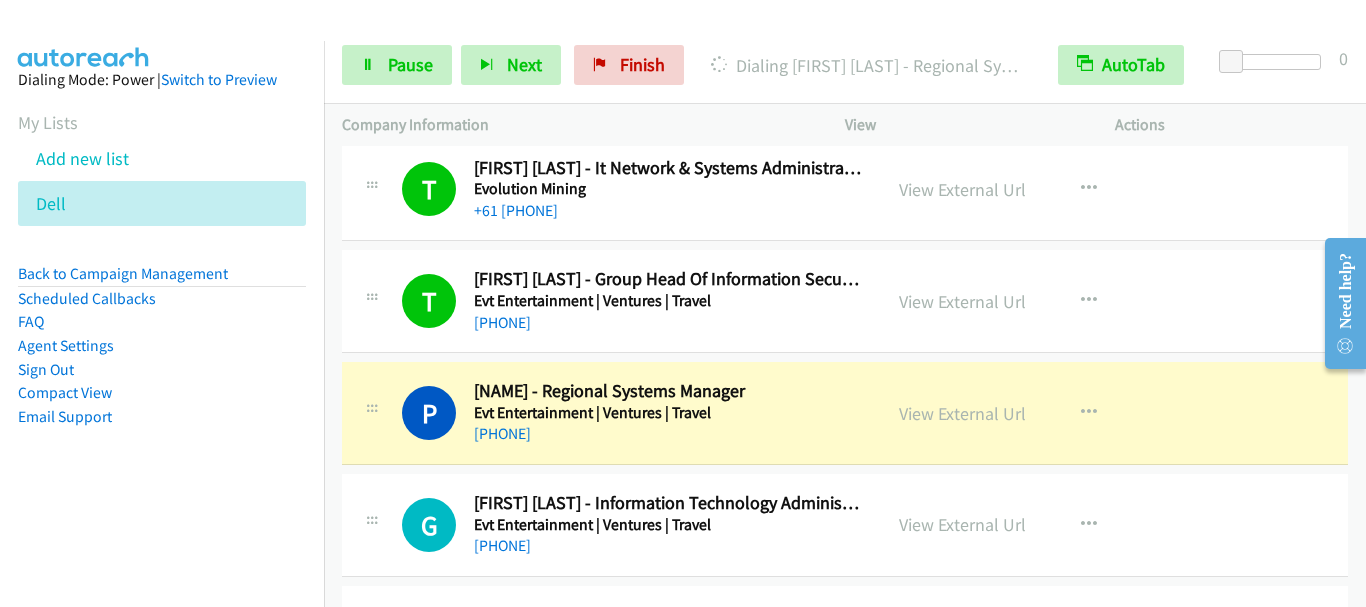 scroll, scrollTop: 4300, scrollLeft: 0, axis: vertical 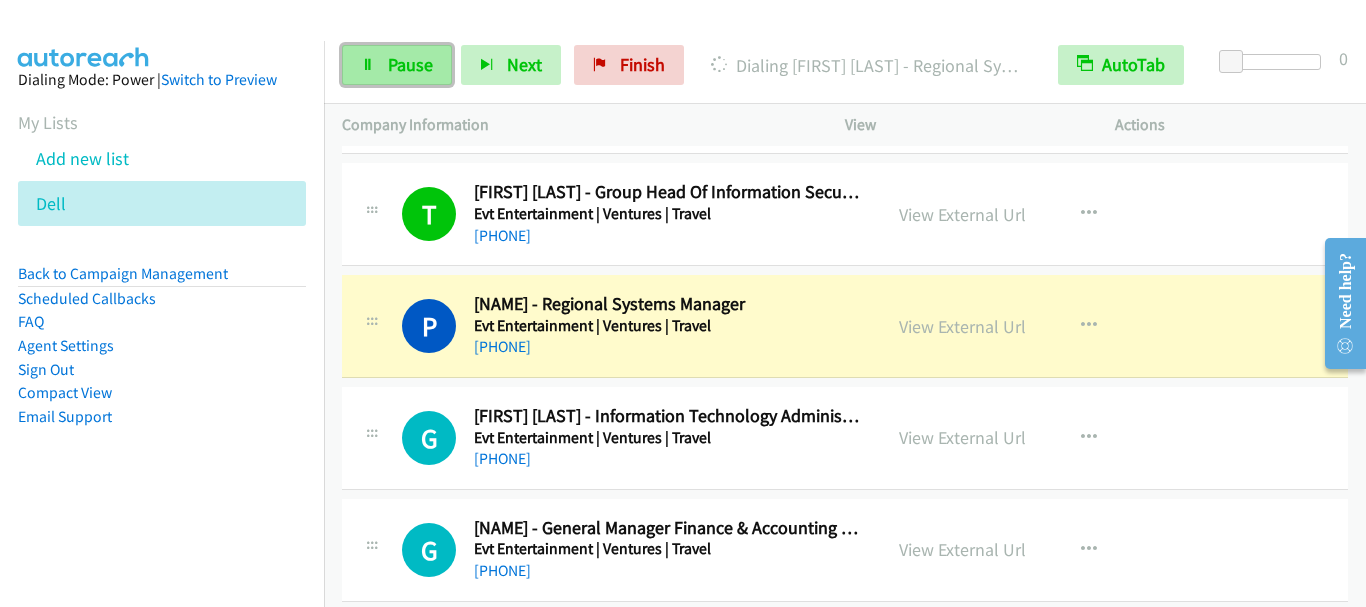 click on "Pause" at bounding box center [397, 65] 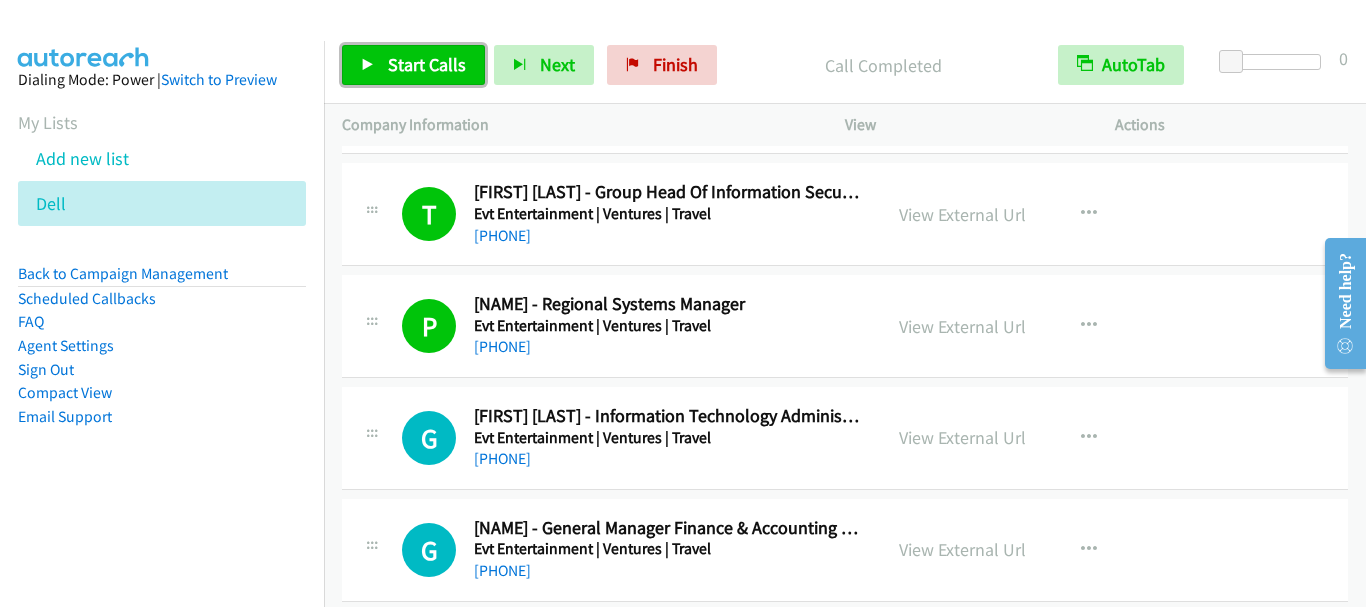 click on "Start Calls" at bounding box center (413, 65) 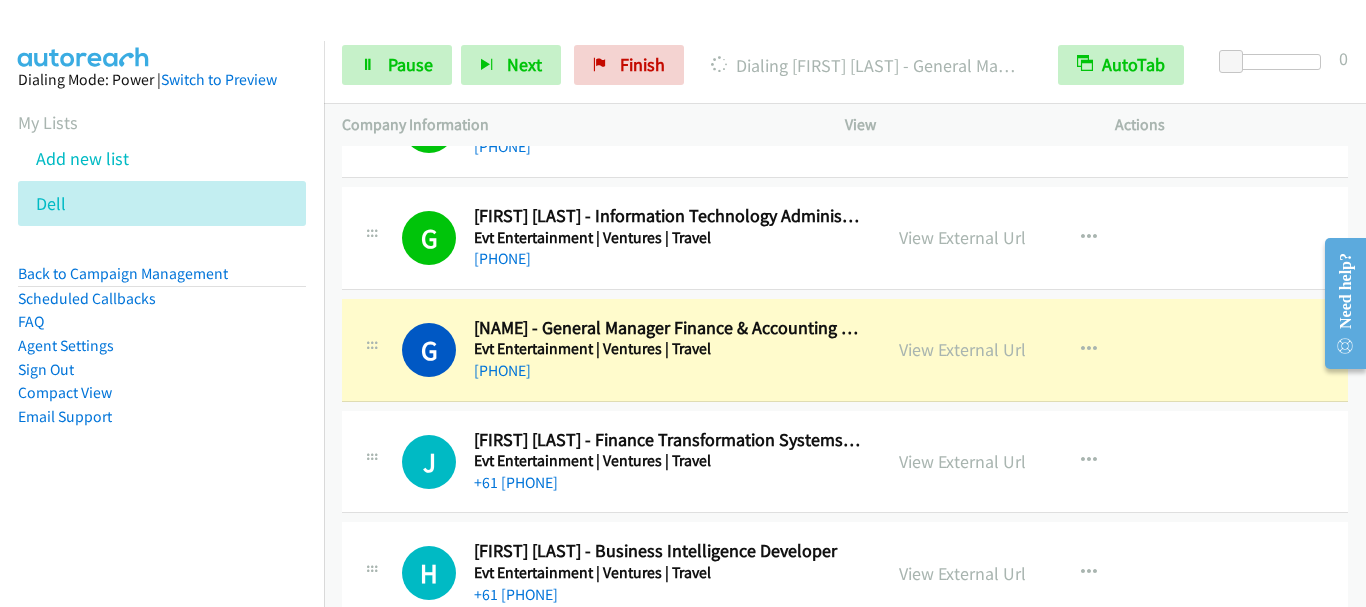 scroll, scrollTop: 4600, scrollLeft: 0, axis: vertical 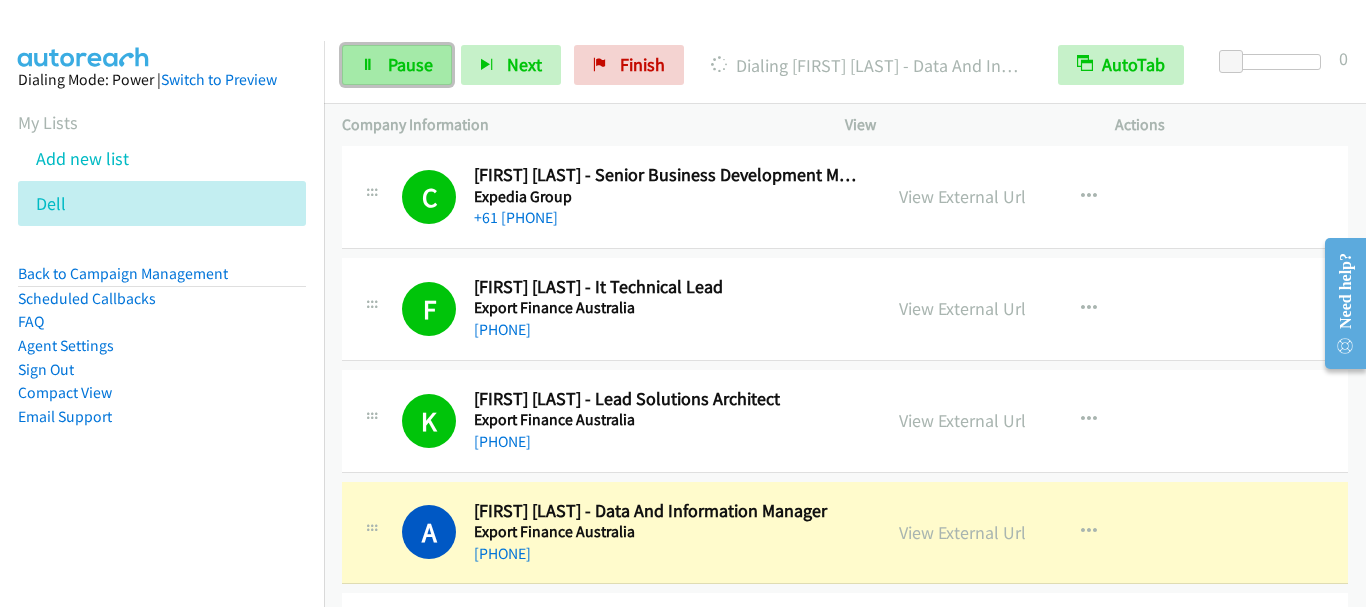 click on "Pause" at bounding box center (410, 64) 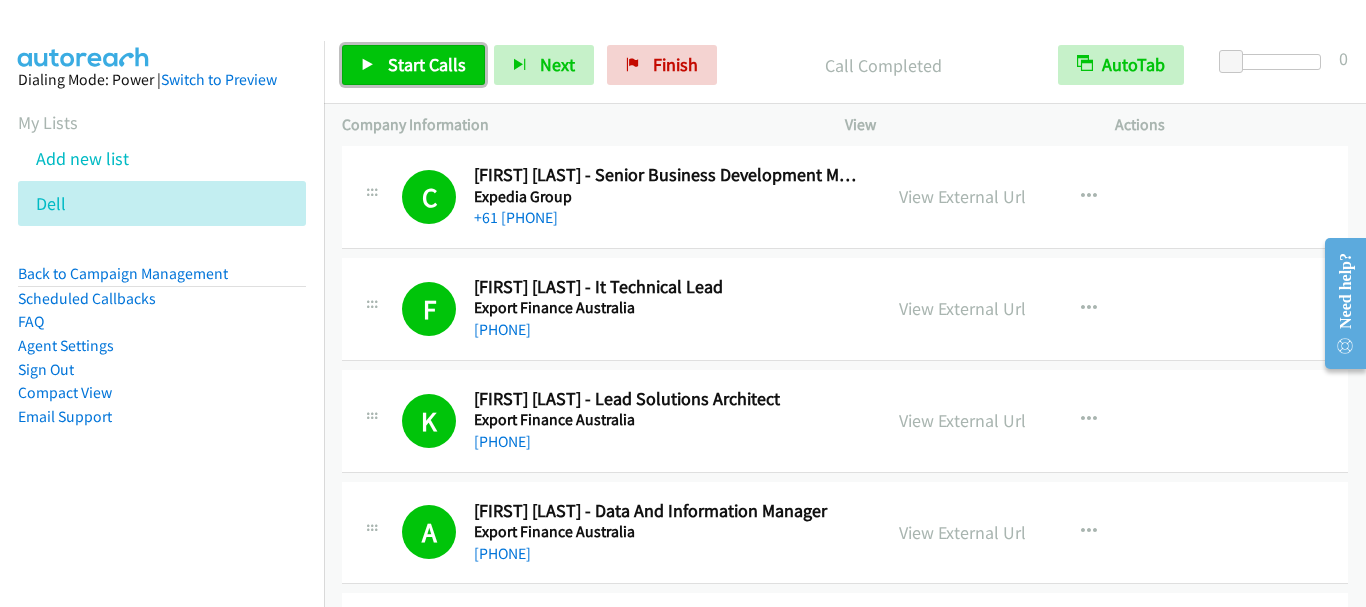 click on "Start Calls" at bounding box center (427, 64) 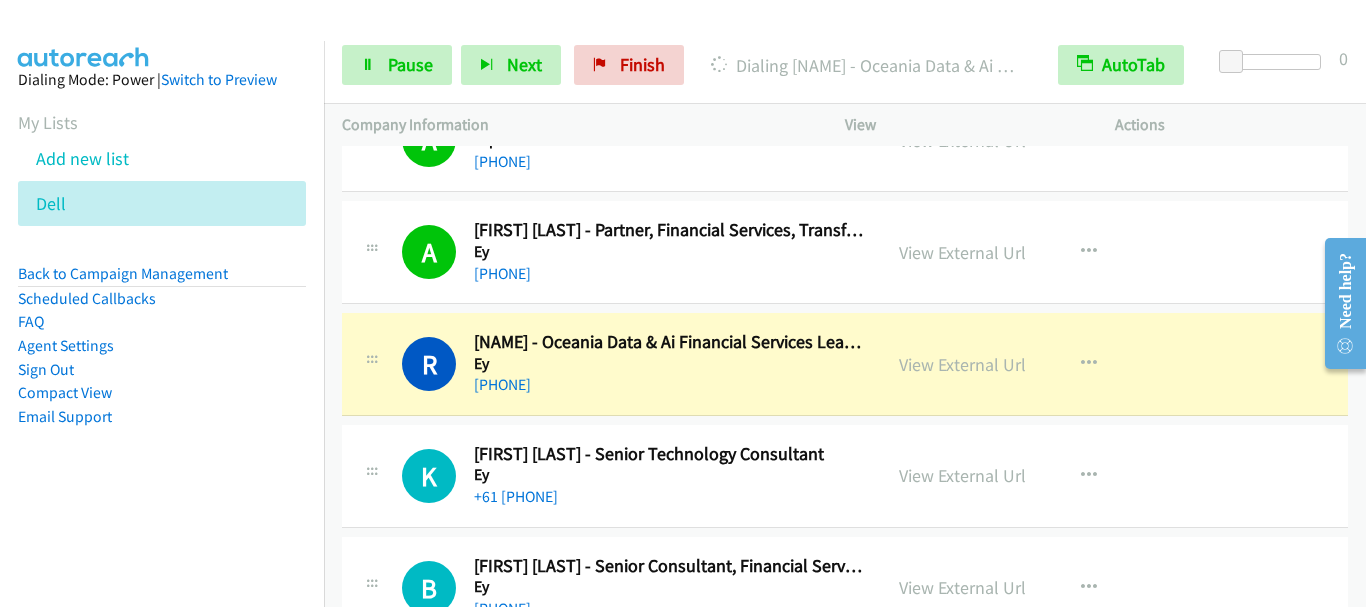 scroll, scrollTop: 5500, scrollLeft: 0, axis: vertical 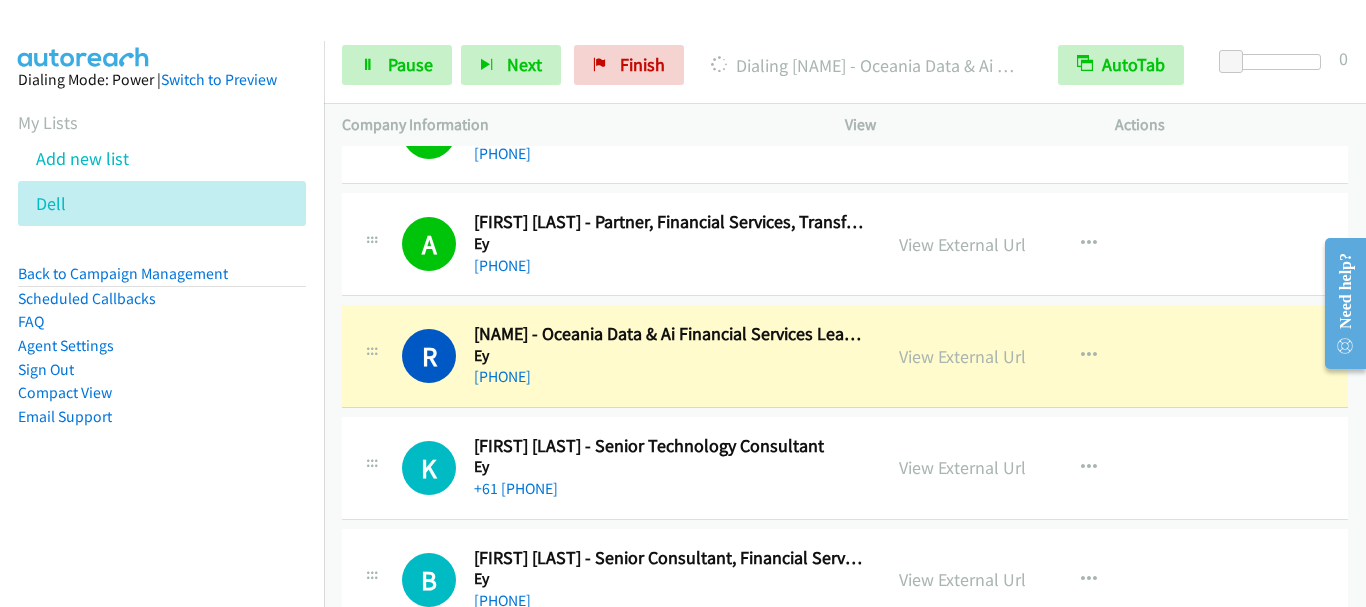 click on "Start Calls
Pause
Next
Finish
Dialing Rebecca Macpherson - Oceania Data & Ai Financial Services Leader & Director
AutoTab
AutoTab
0" at bounding box center (845, 65) 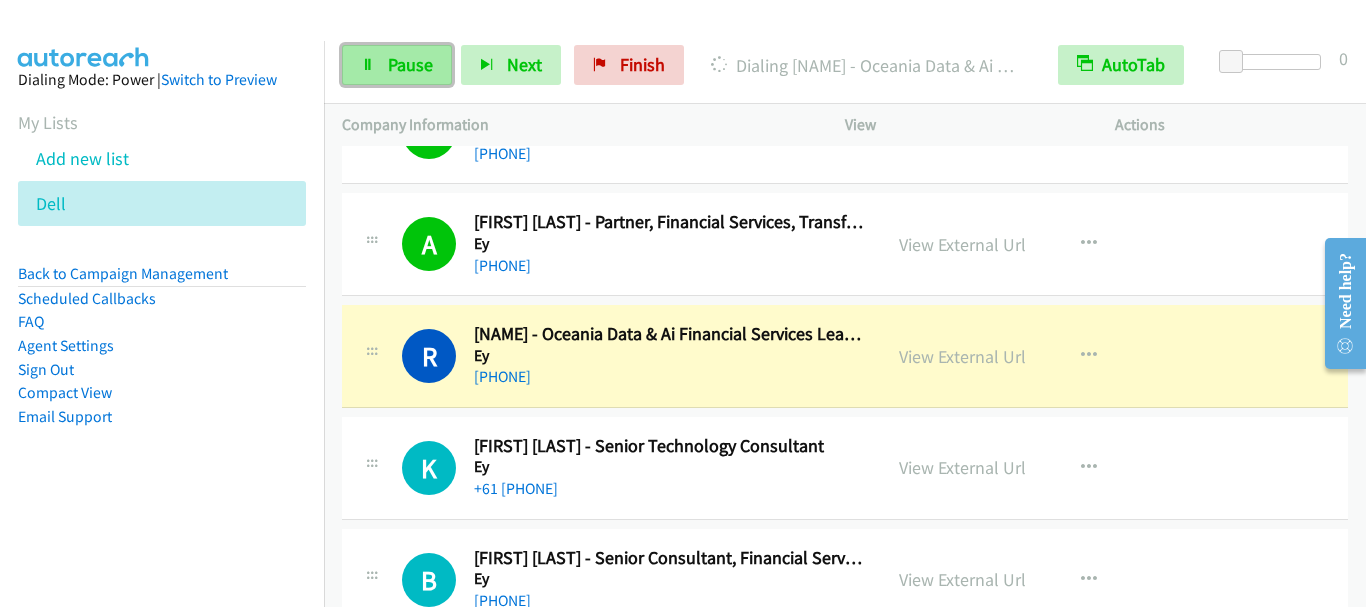 click on "Pause" at bounding box center [410, 64] 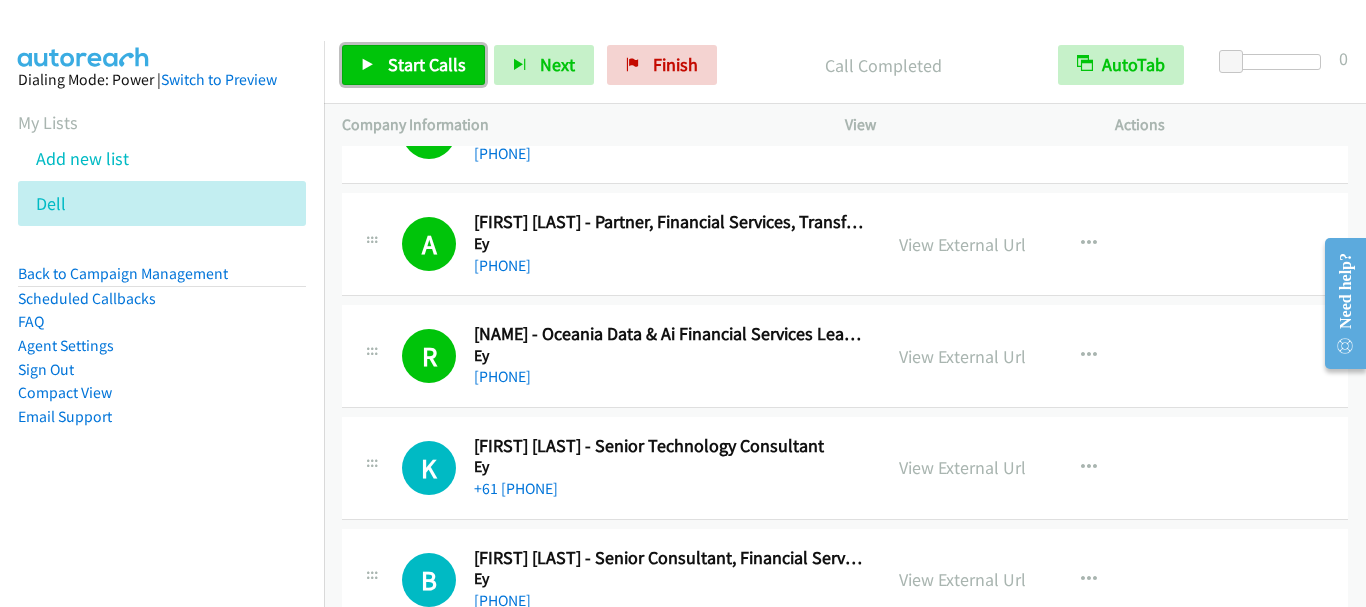 click on "Start Calls" at bounding box center (427, 64) 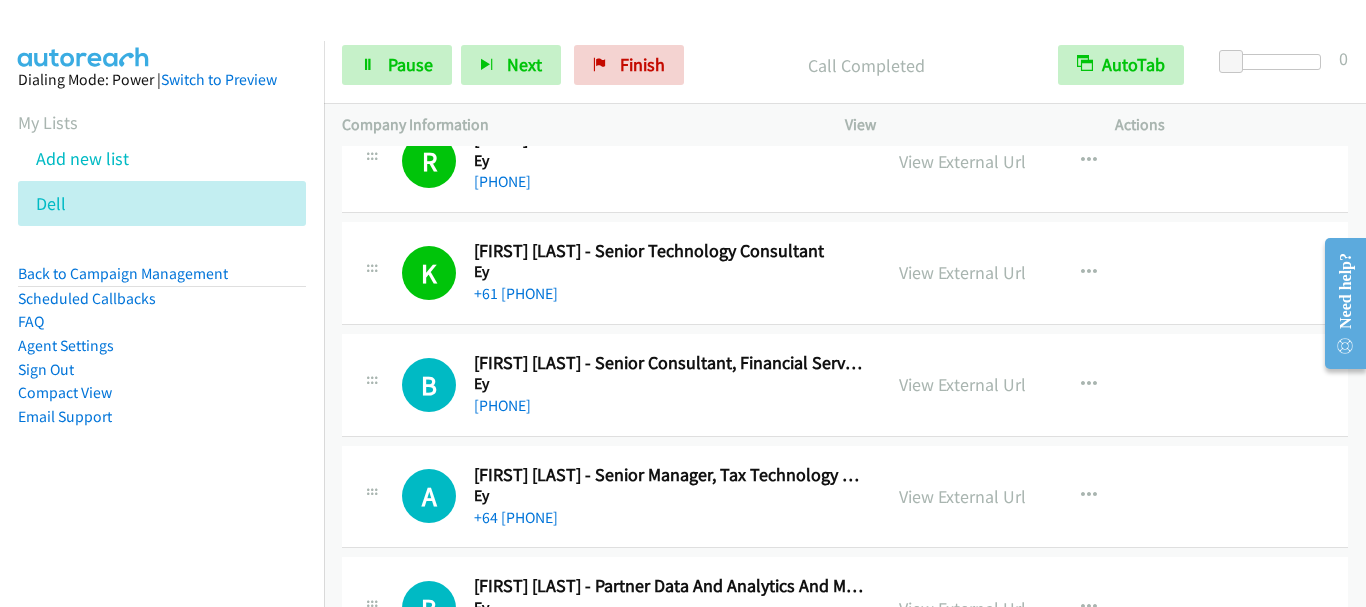 scroll, scrollTop: 5700, scrollLeft: 0, axis: vertical 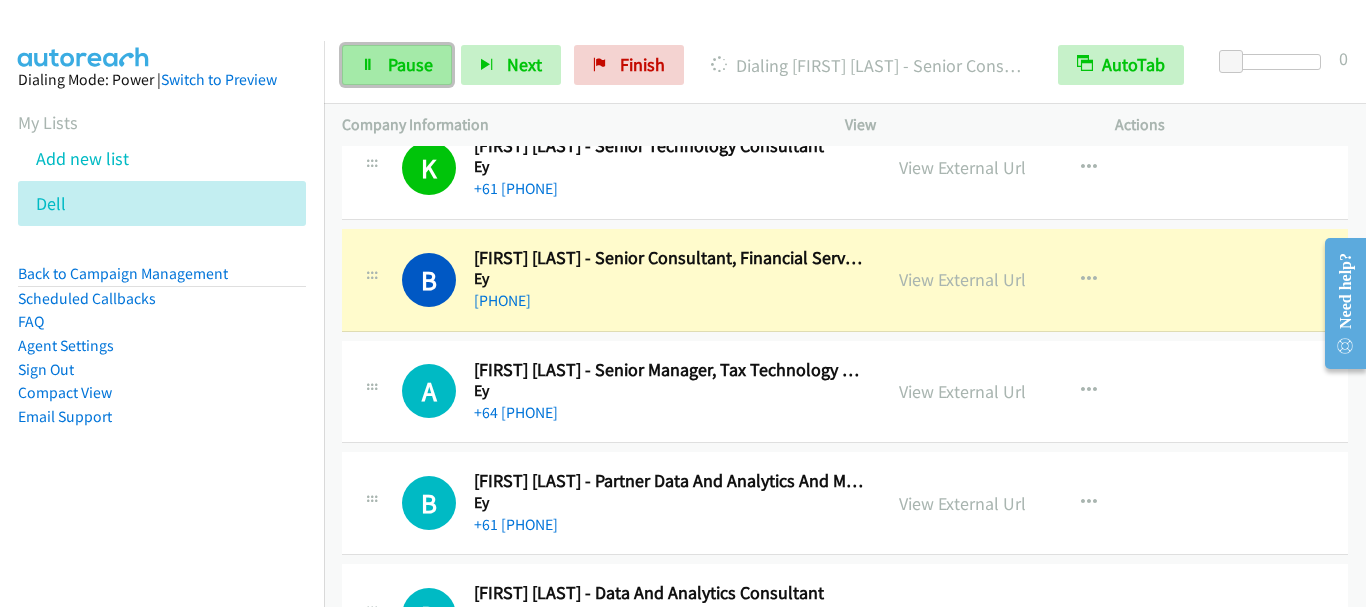 click on "Pause" at bounding box center (410, 64) 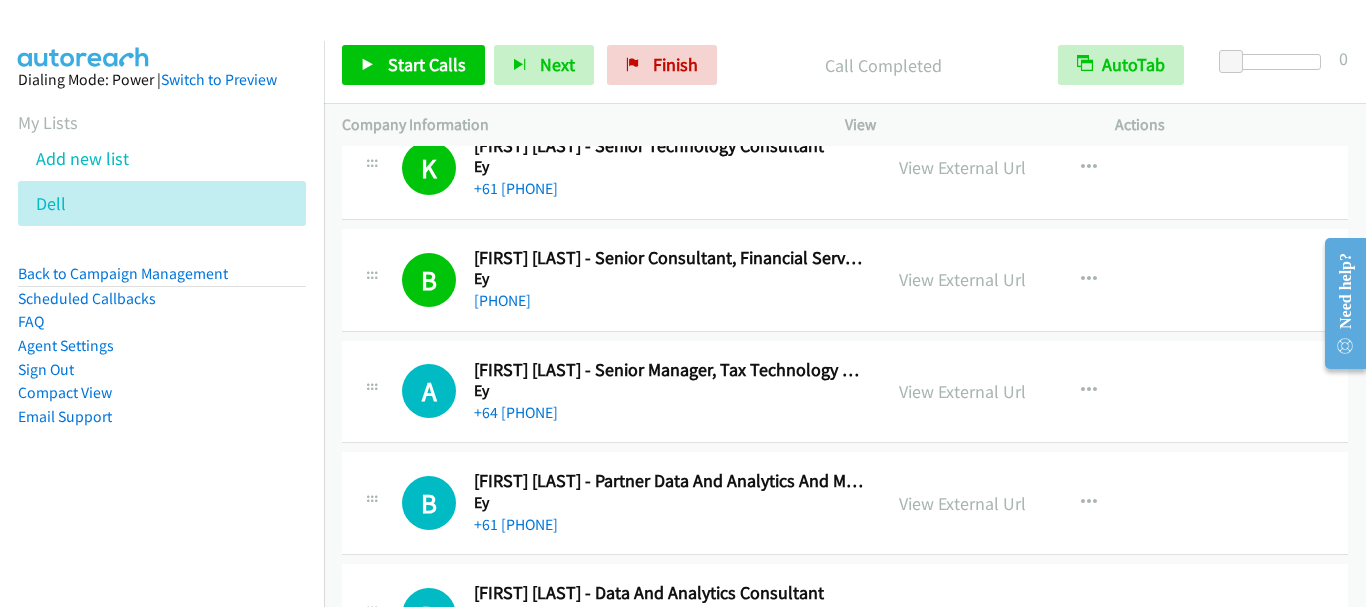 scroll, scrollTop: 5900, scrollLeft: 0, axis: vertical 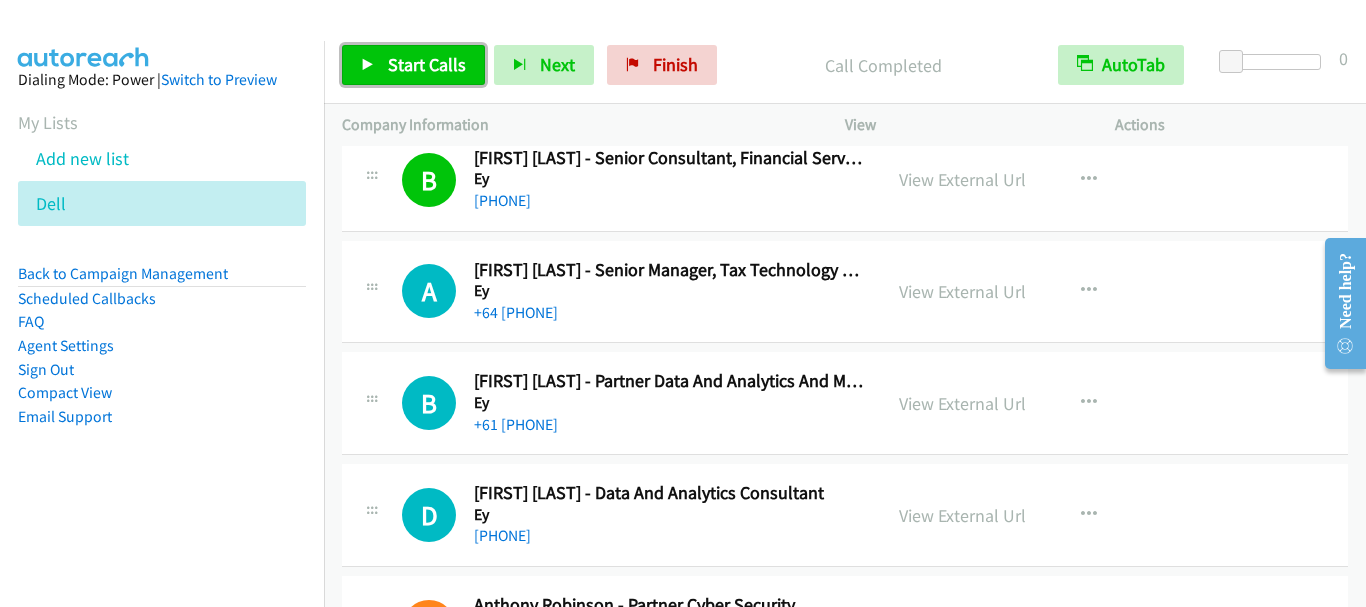 click on "Start Calls" at bounding box center [427, 64] 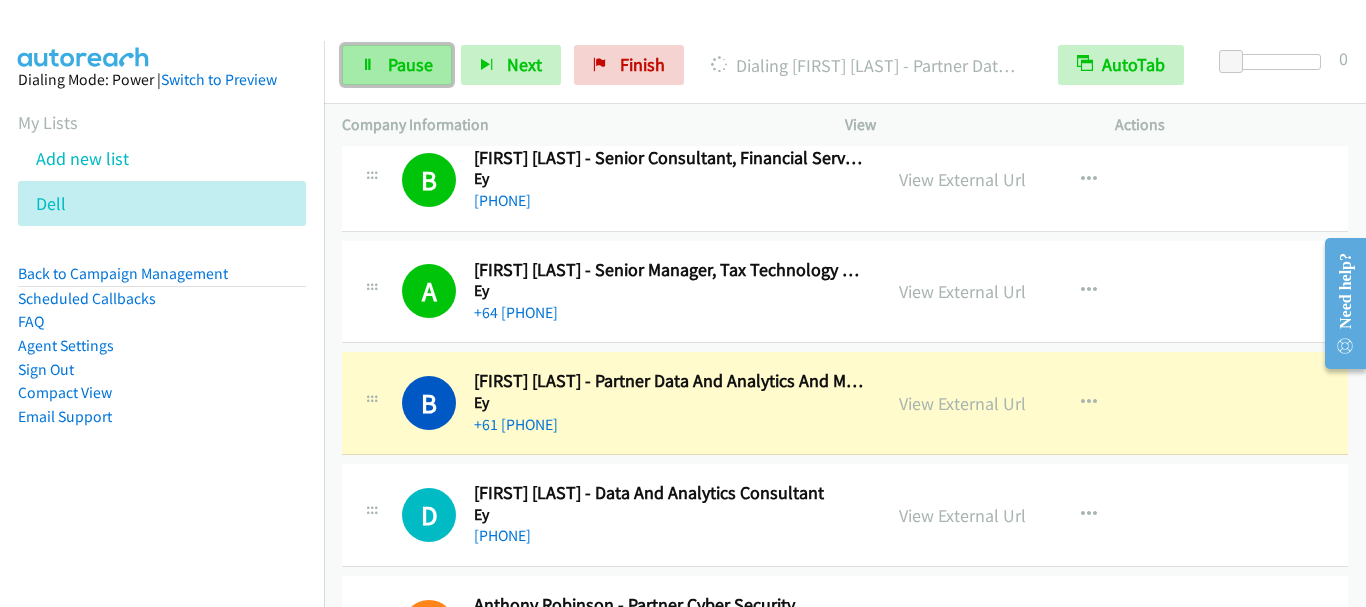 click on "Pause" at bounding box center [397, 65] 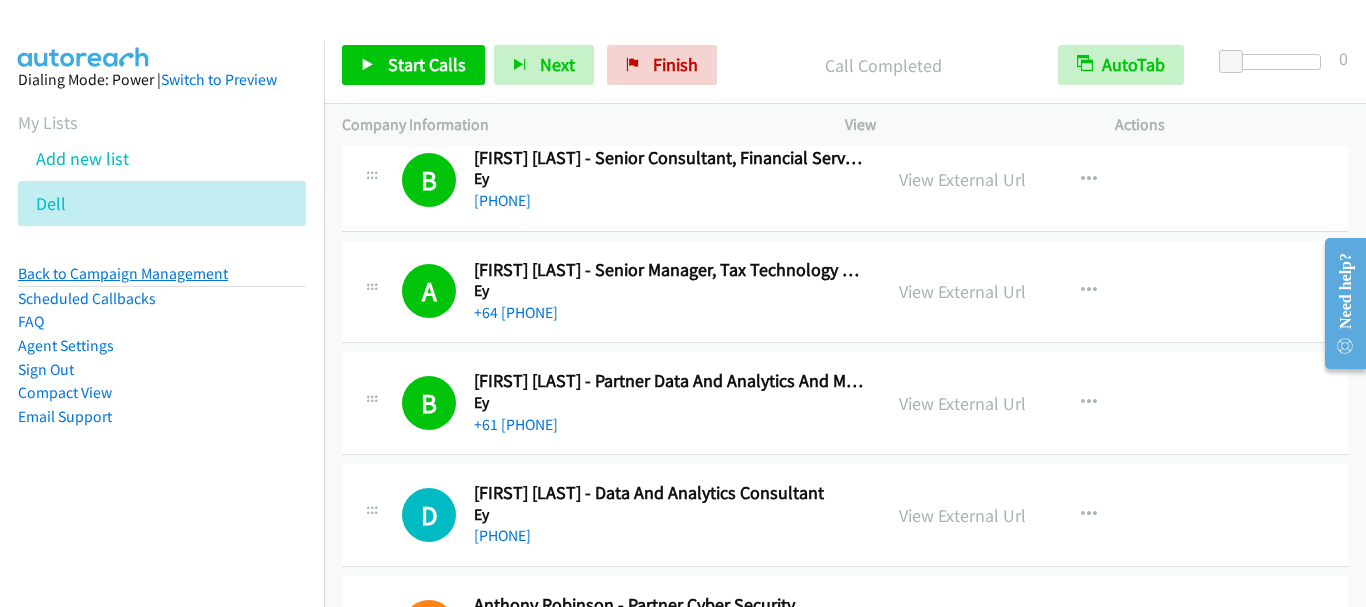 click on "Back to Campaign Management" at bounding box center (123, 273) 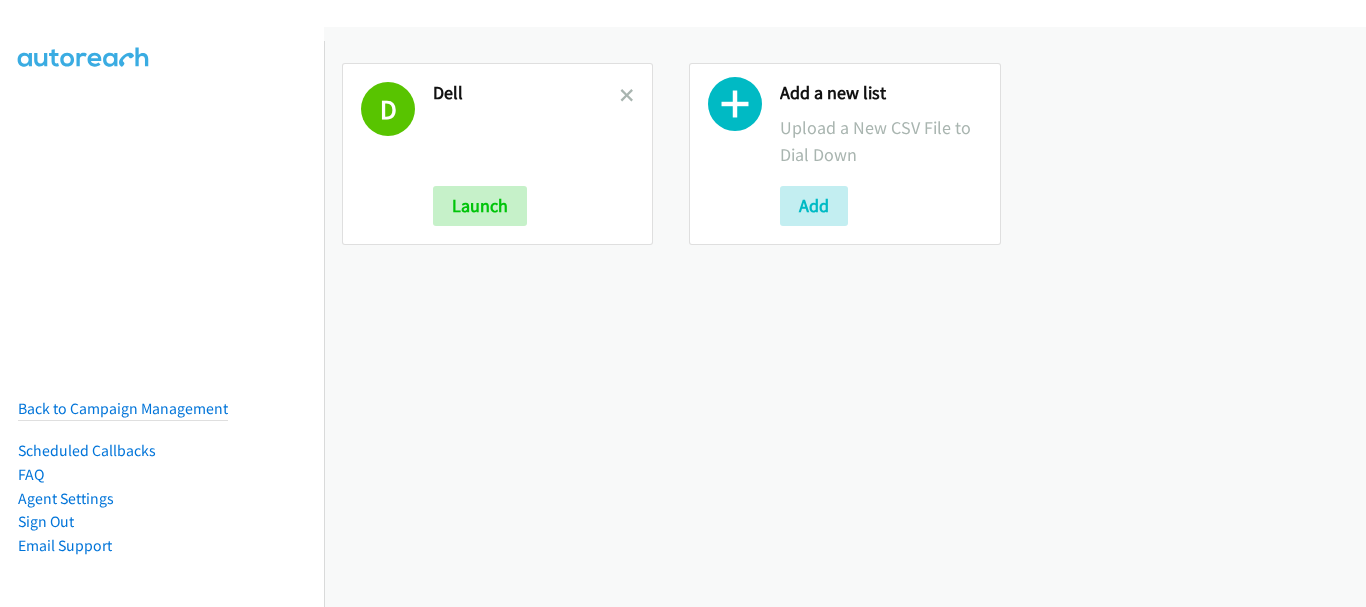 scroll, scrollTop: 0, scrollLeft: 0, axis: both 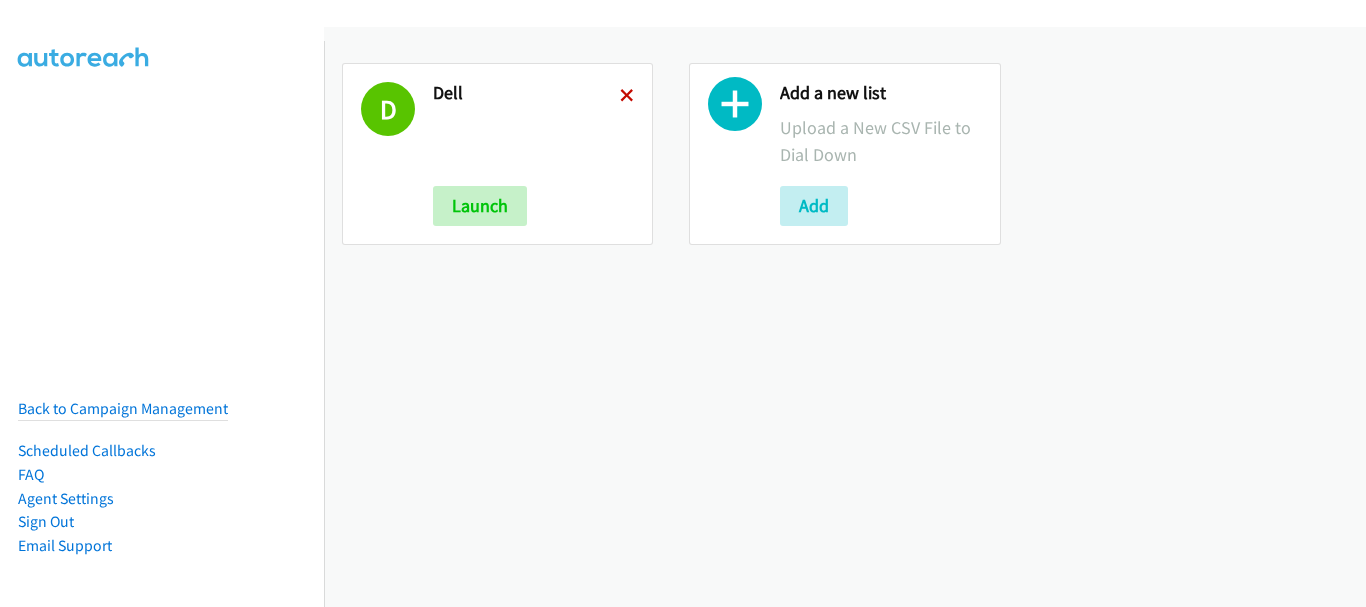 click at bounding box center [627, 97] 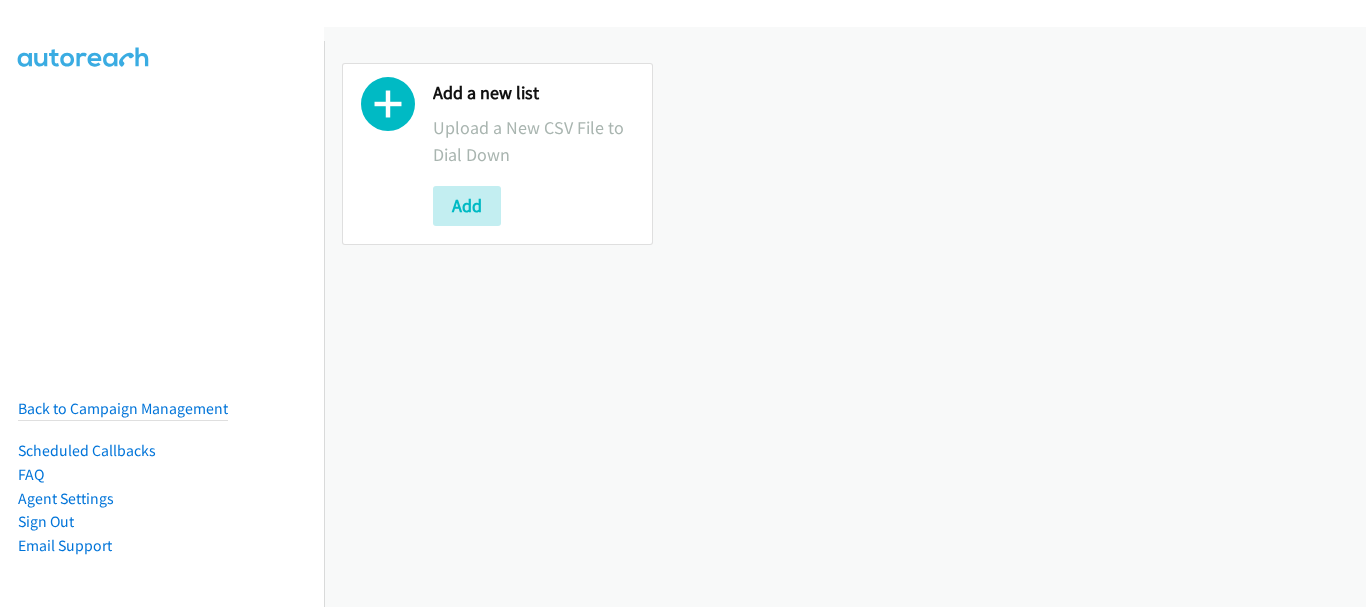 scroll, scrollTop: 0, scrollLeft: 0, axis: both 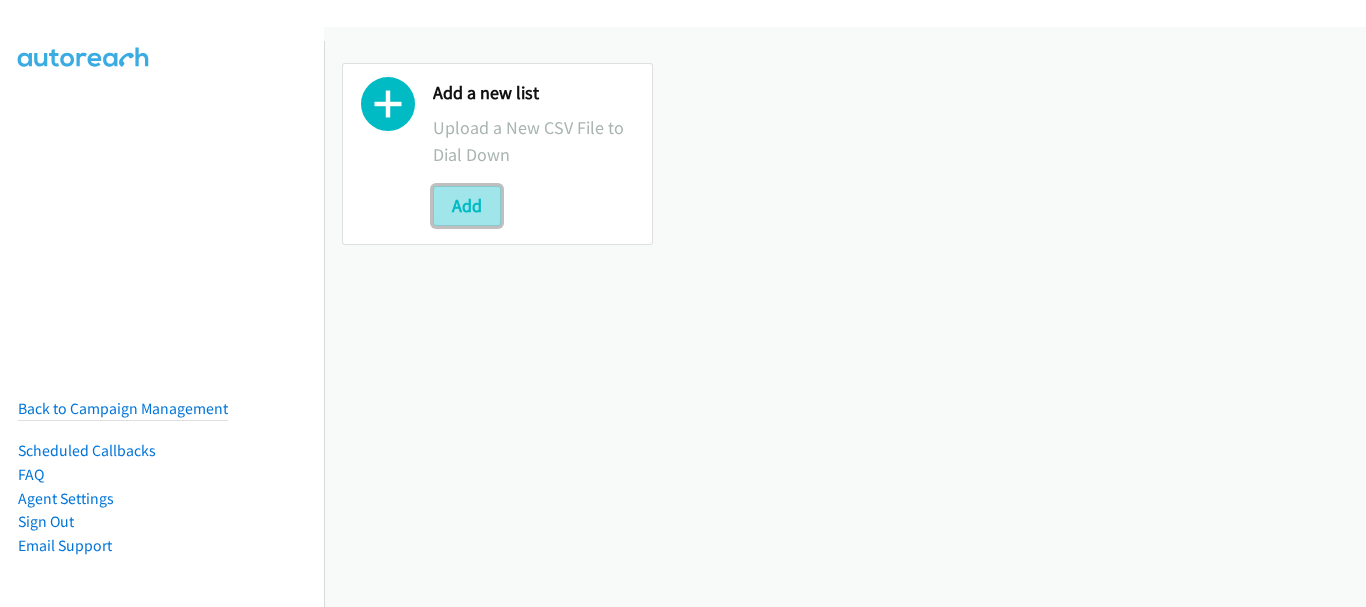 click on "Add" at bounding box center (467, 206) 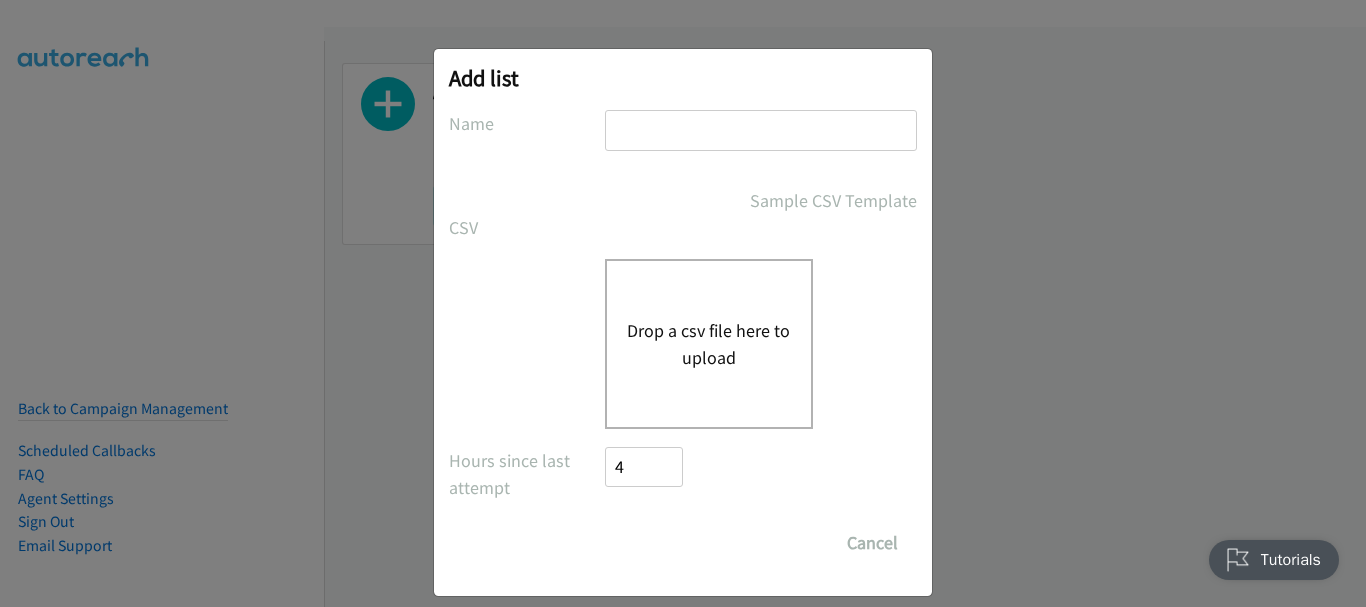 scroll, scrollTop: 0, scrollLeft: 0, axis: both 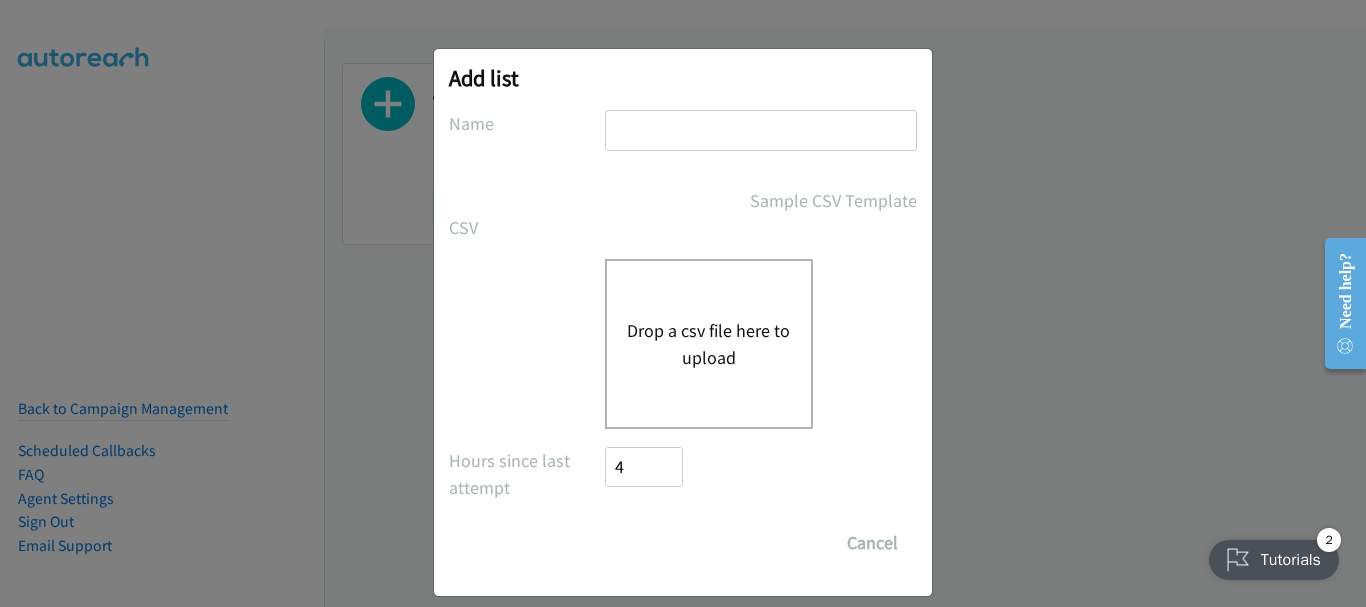click at bounding box center [761, 130] 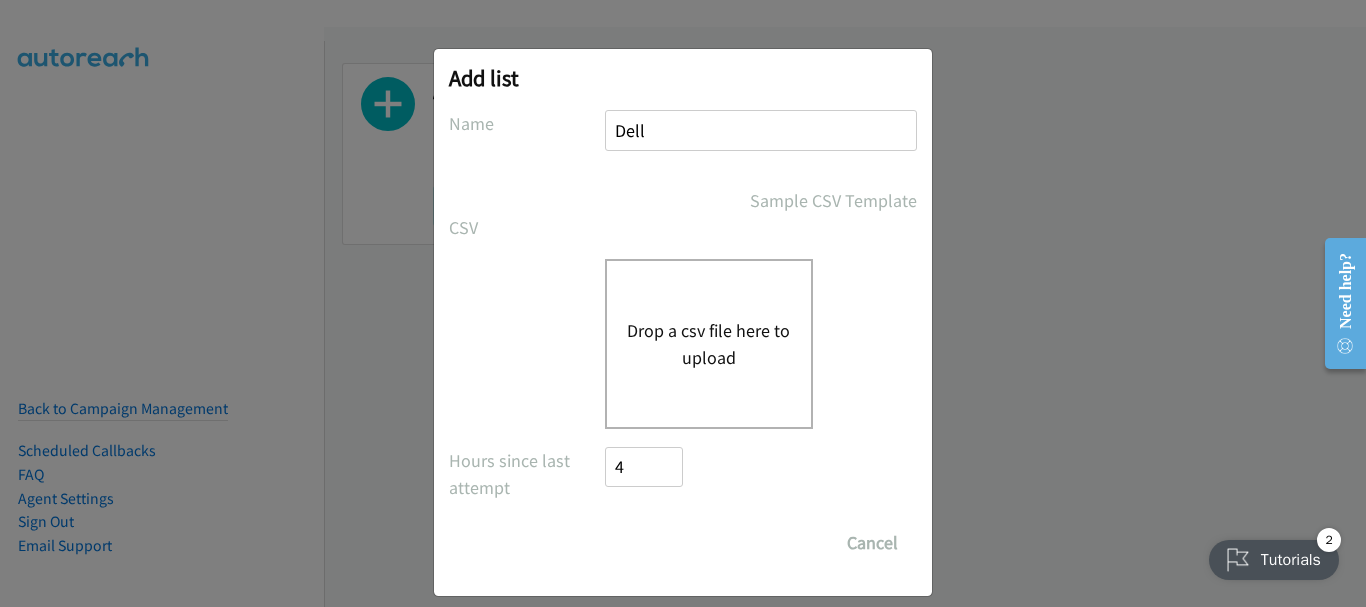 click on "Drop a csv file here to upload" at bounding box center (709, 344) 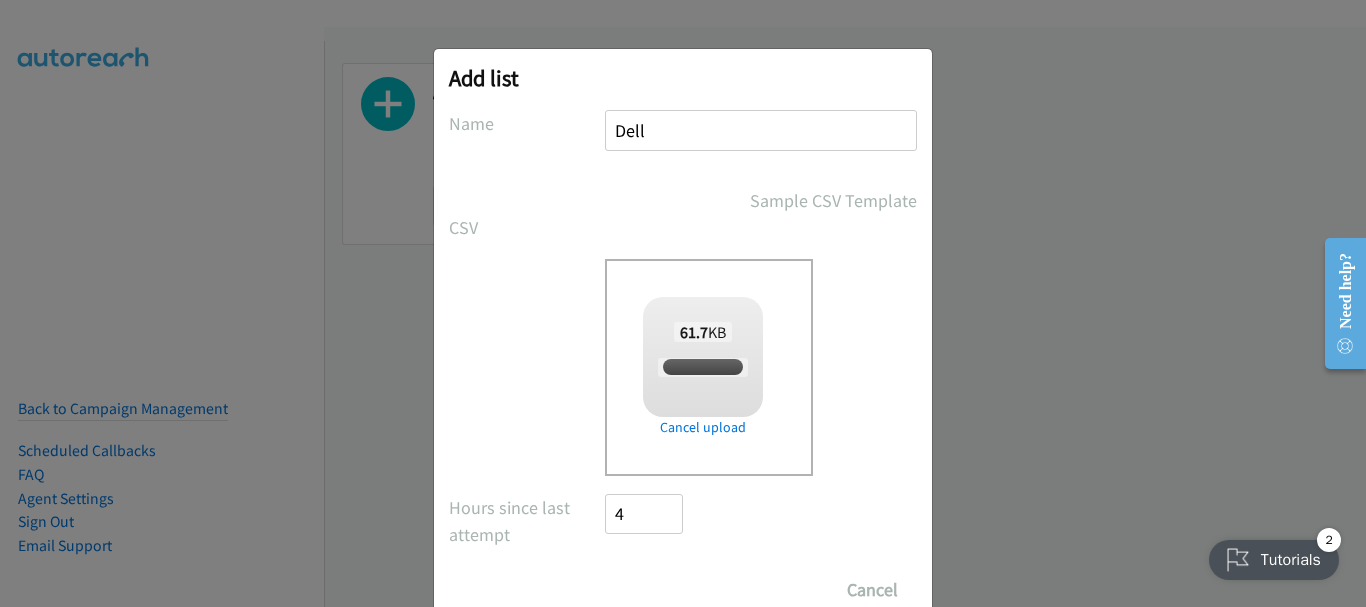 checkbox on "true" 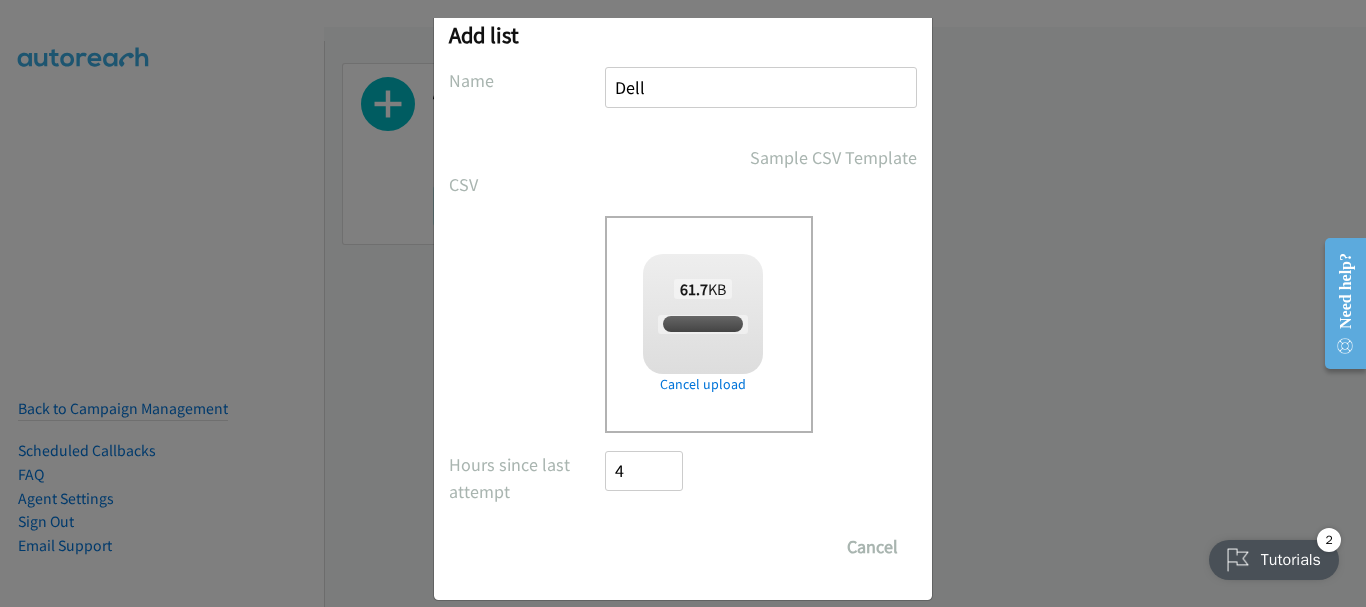 scroll, scrollTop: 67, scrollLeft: 0, axis: vertical 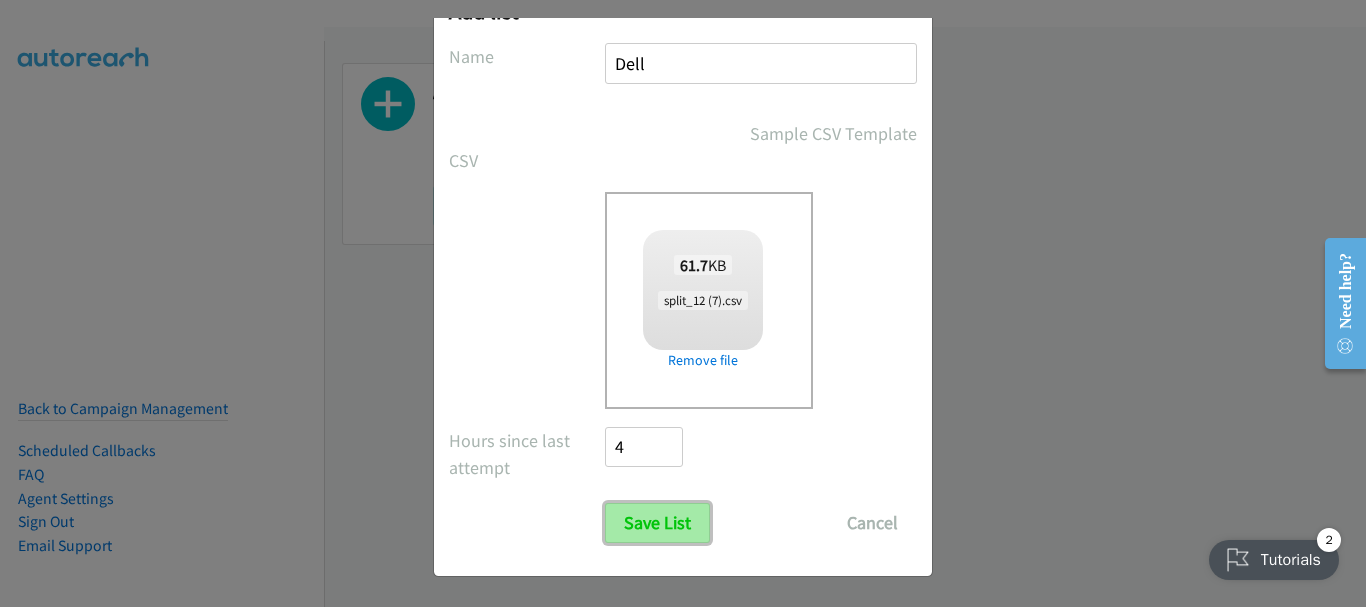 click on "Save List" at bounding box center (657, 523) 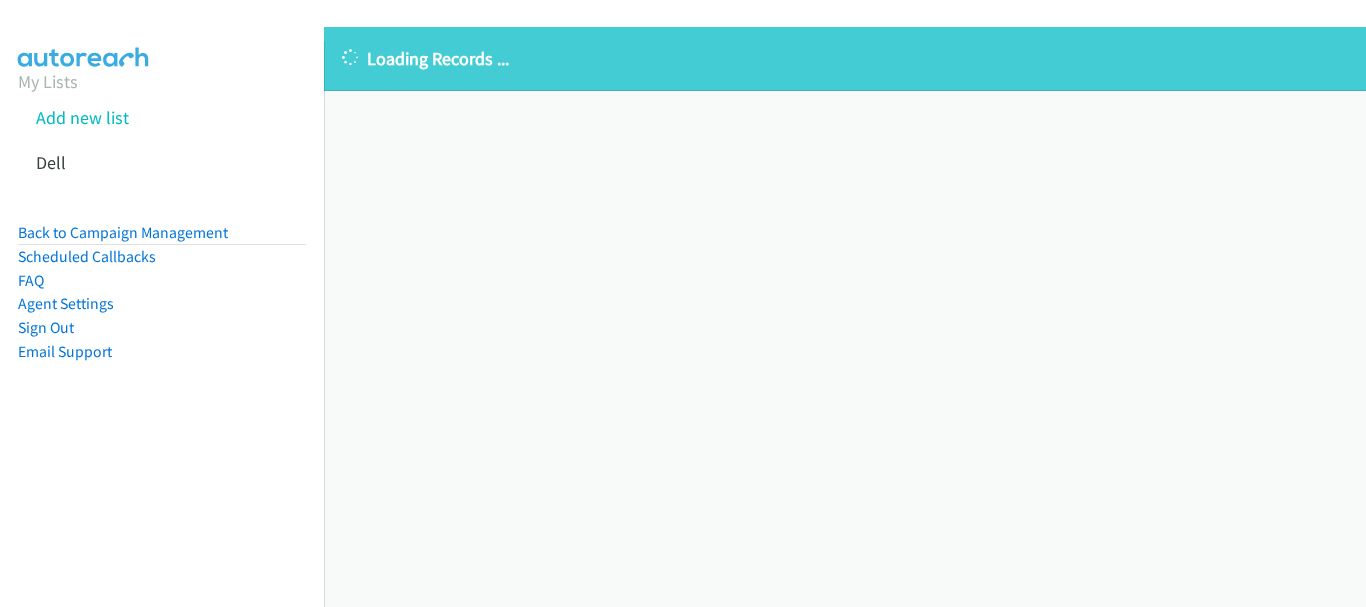 scroll, scrollTop: 0, scrollLeft: 0, axis: both 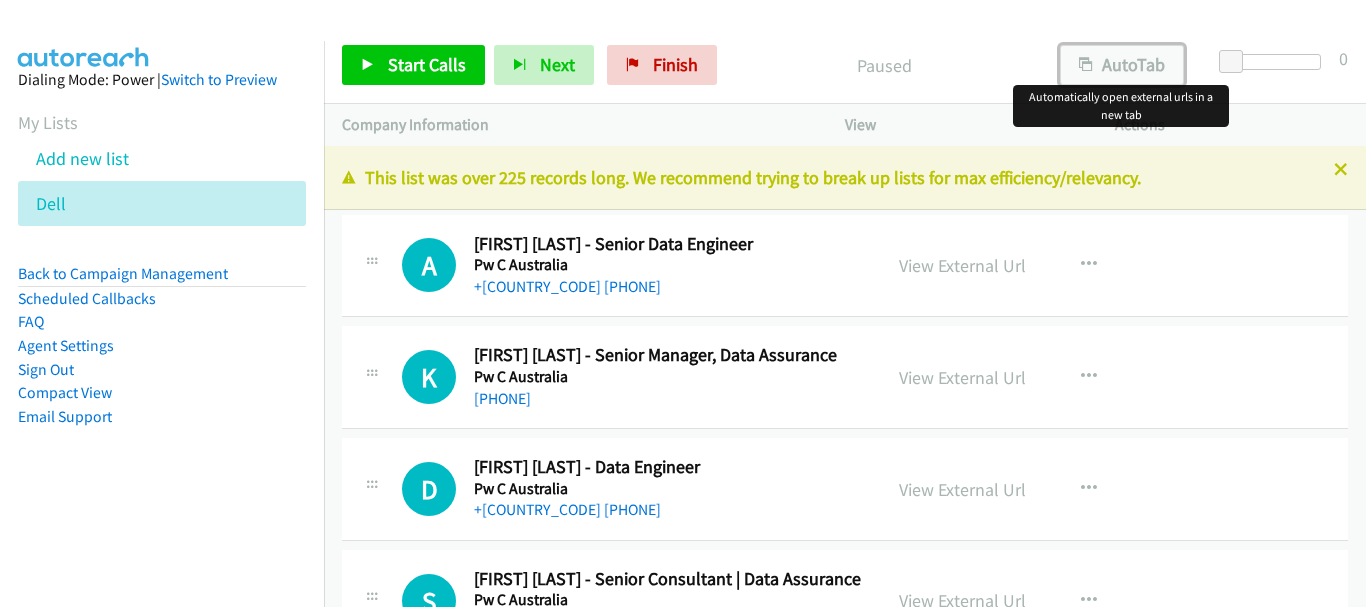 click on "AutoTab" at bounding box center [1122, 65] 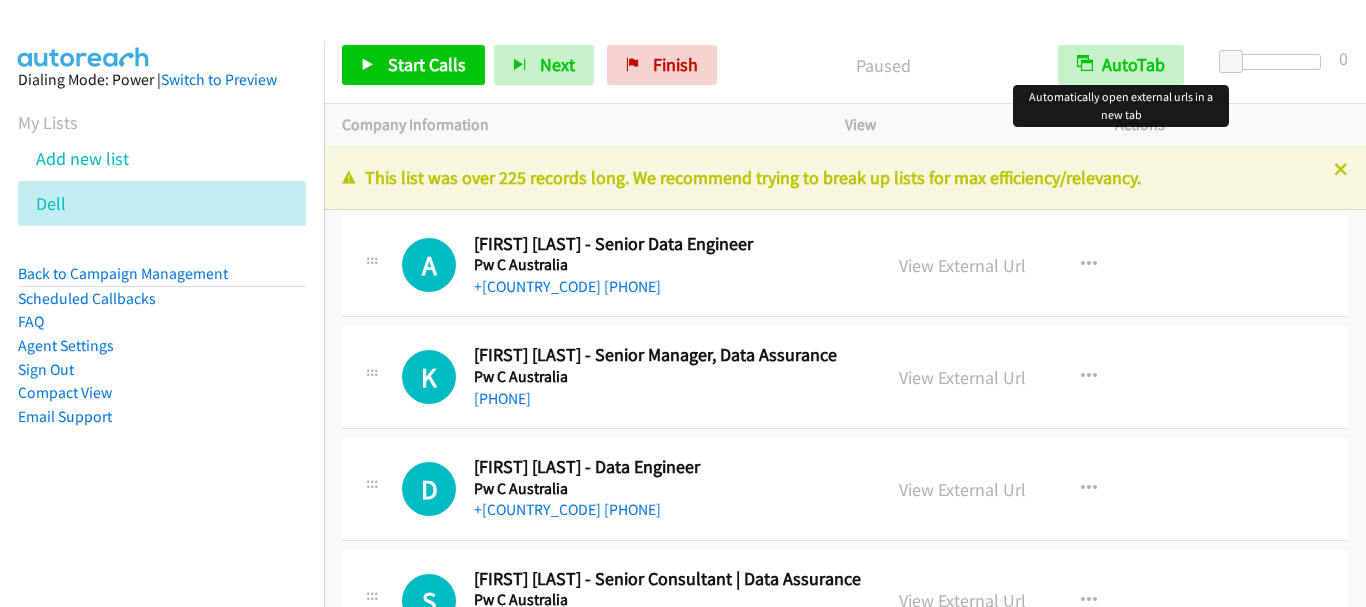 scroll, scrollTop: 0, scrollLeft: 0, axis: both 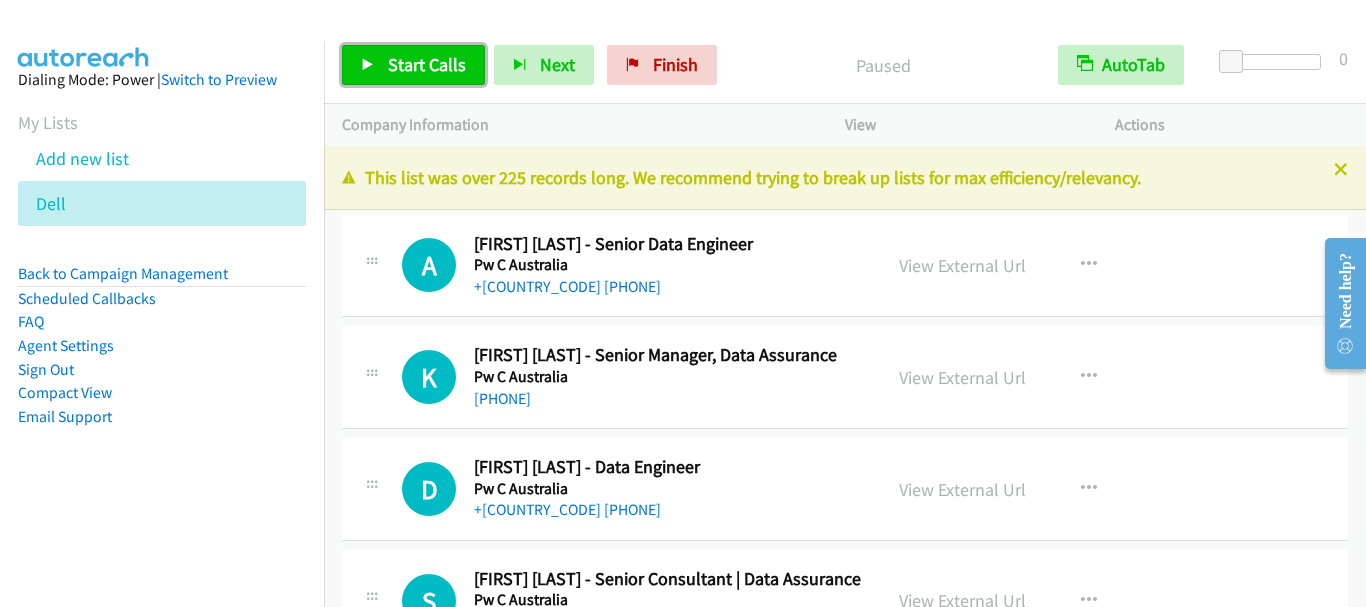 click on "Start Calls" at bounding box center [427, 64] 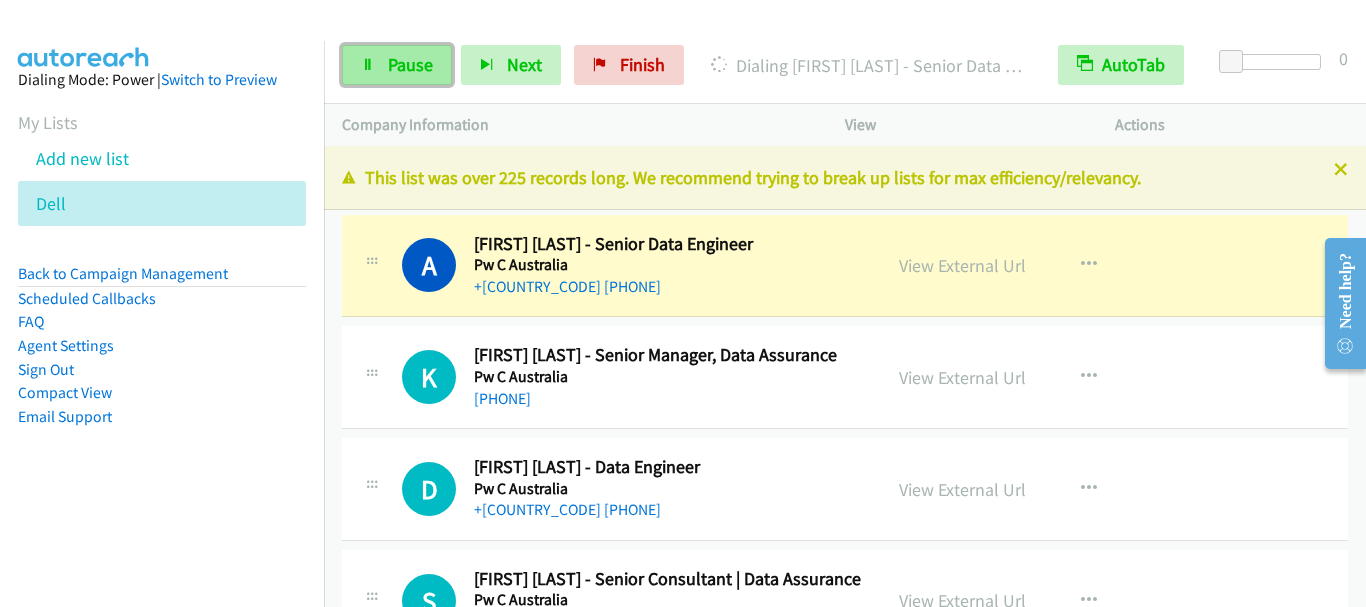 click on "Pause" at bounding box center [410, 64] 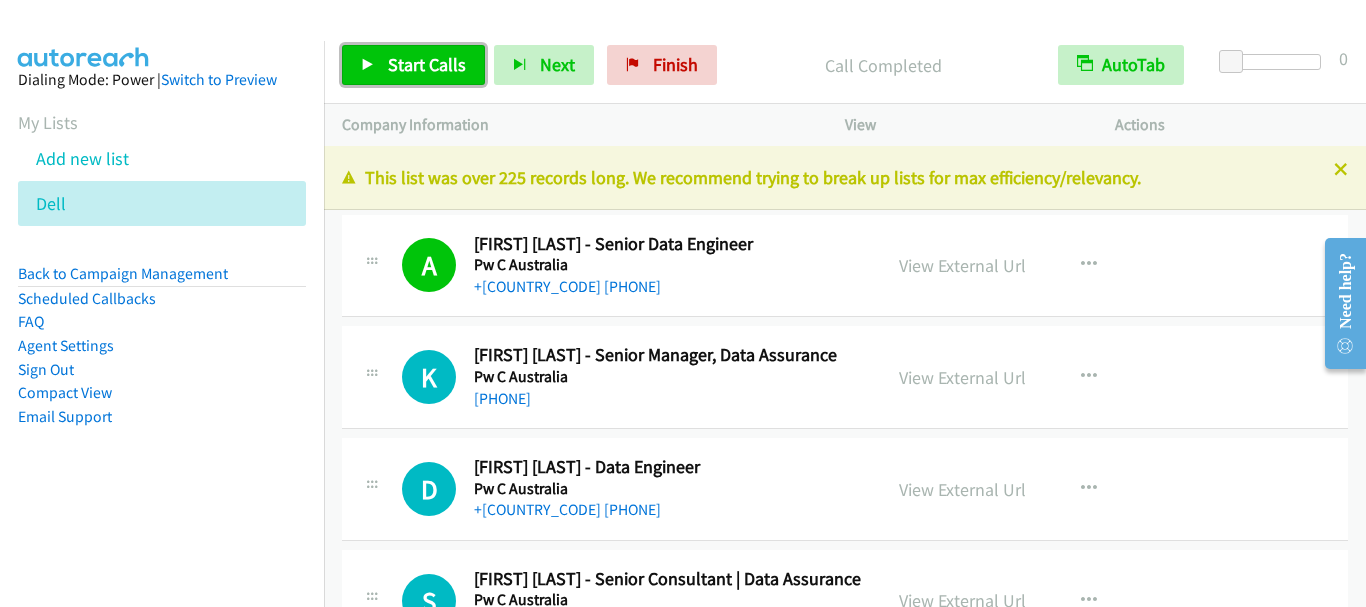 click on "Start Calls" at bounding box center [427, 64] 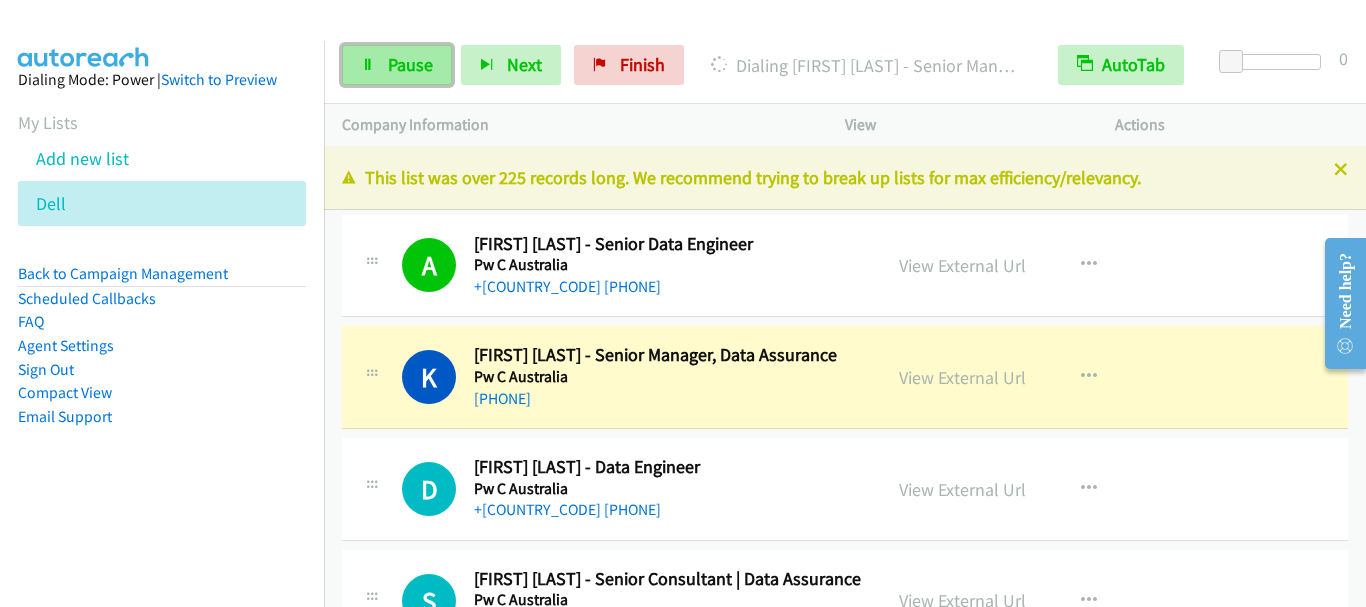 click on "Pause" at bounding box center (397, 65) 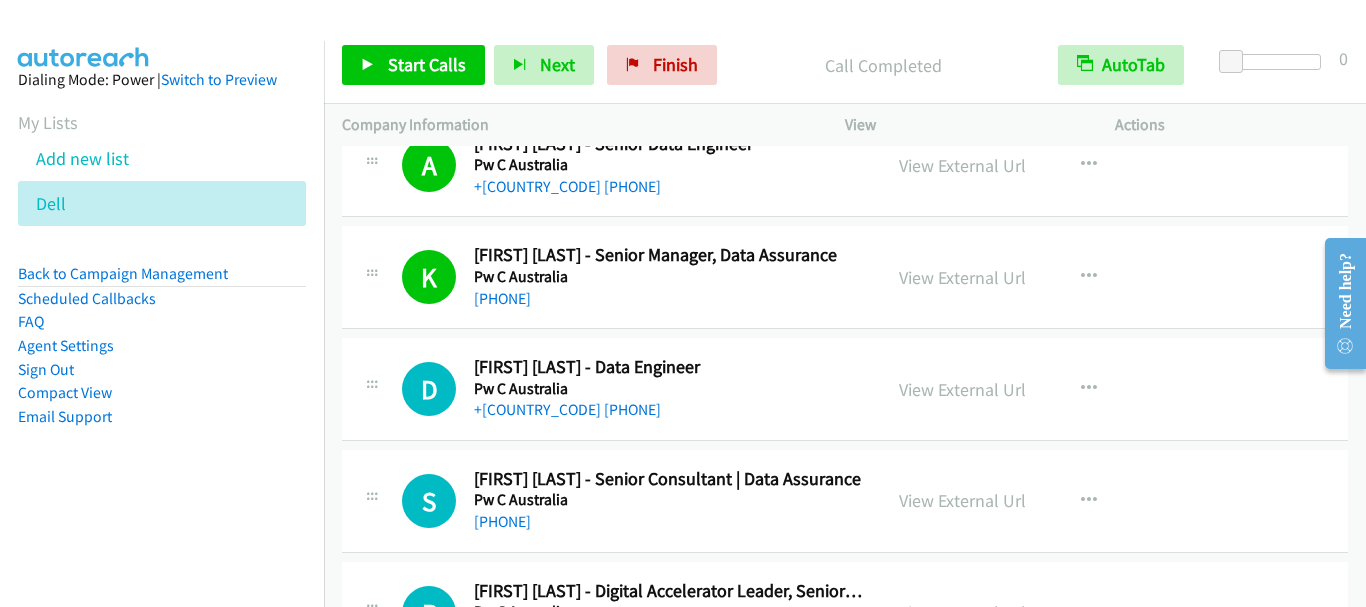 scroll, scrollTop: 200, scrollLeft: 0, axis: vertical 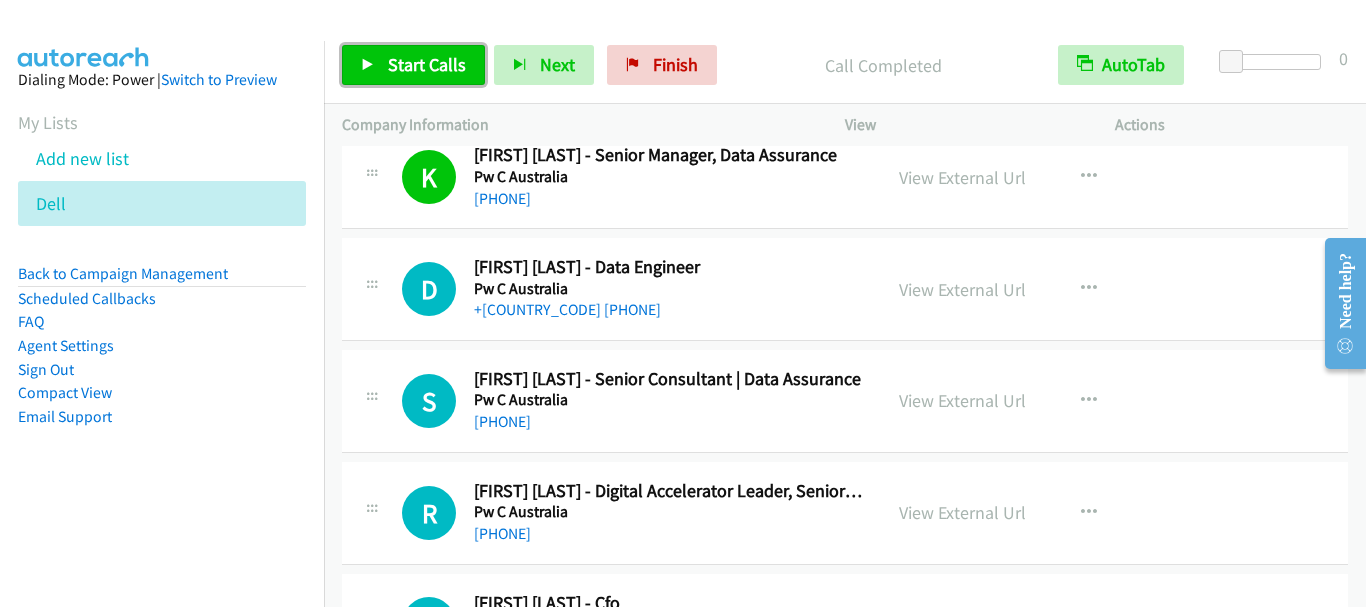 click on "Start Calls" at bounding box center (413, 65) 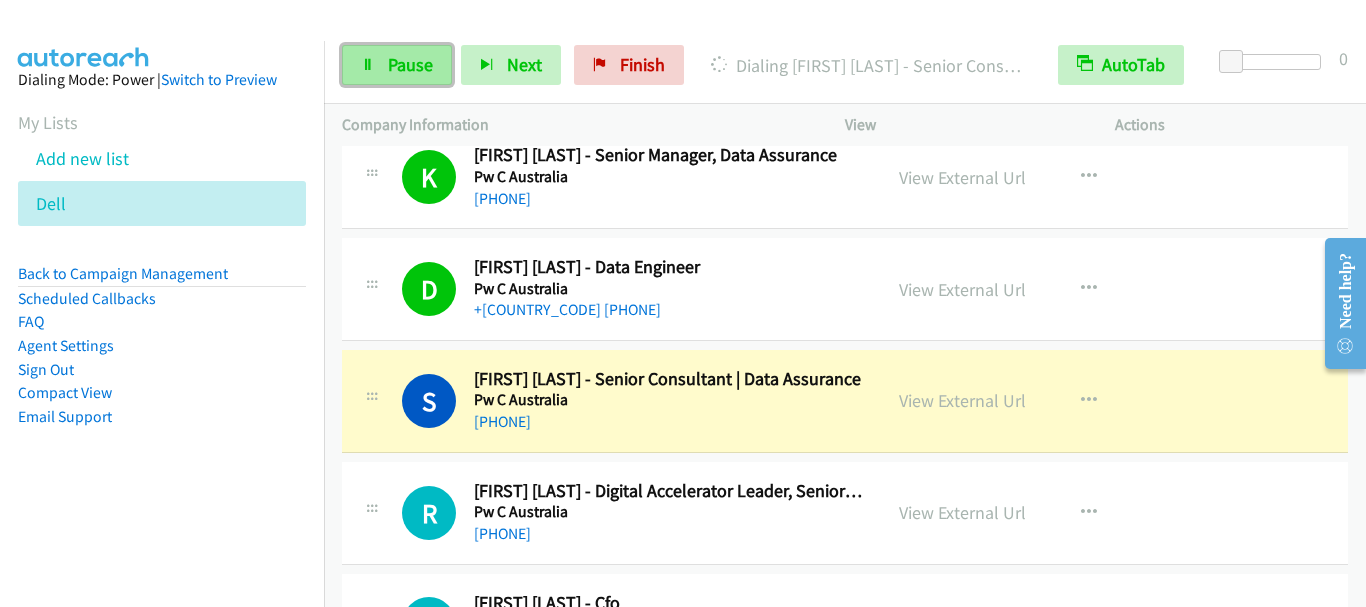 click on "Pause" at bounding box center (397, 65) 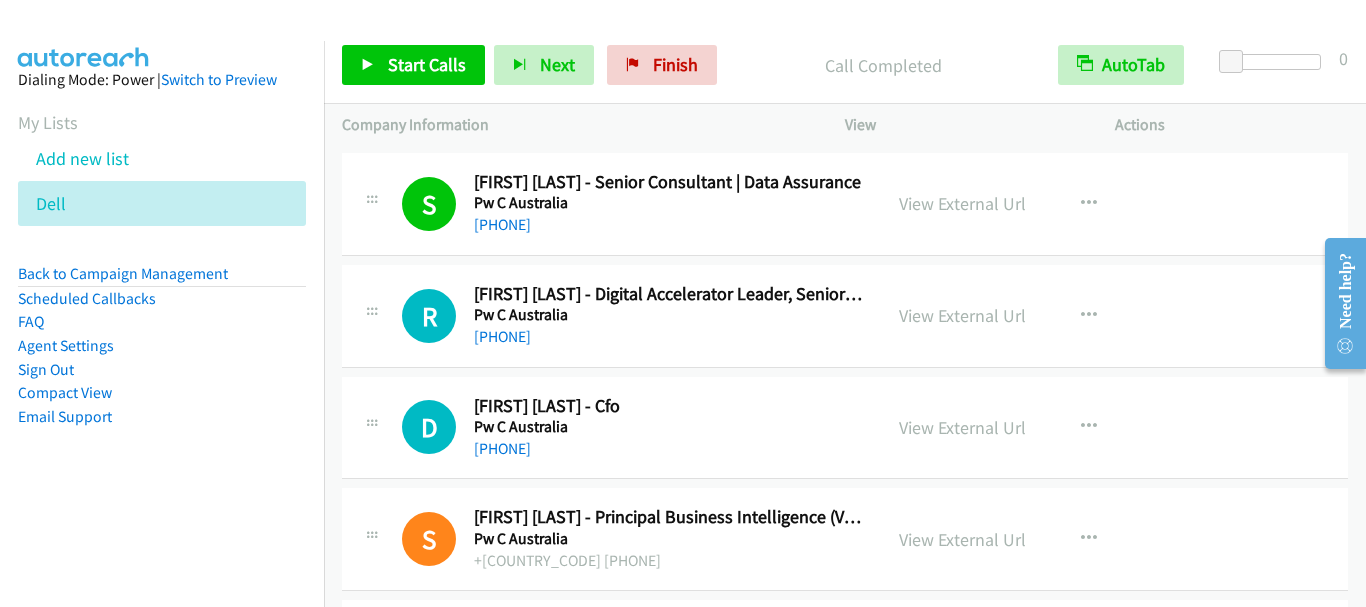 scroll, scrollTop: 400, scrollLeft: 0, axis: vertical 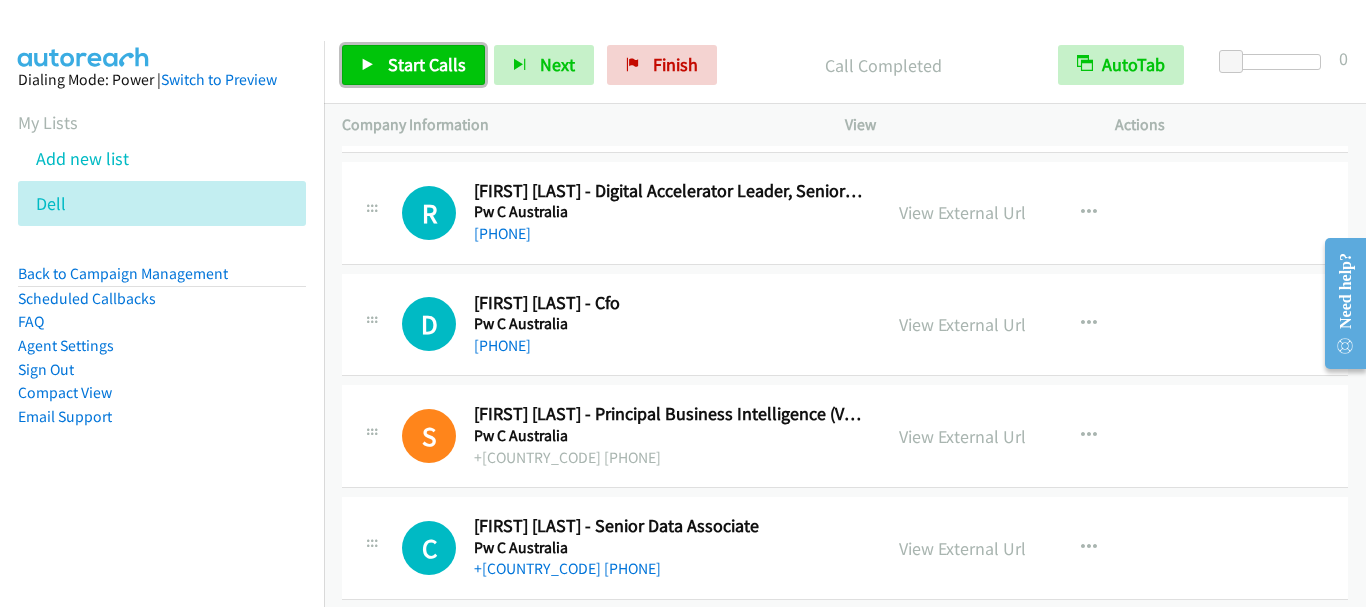 click on "Start Calls" at bounding box center [427, 64] 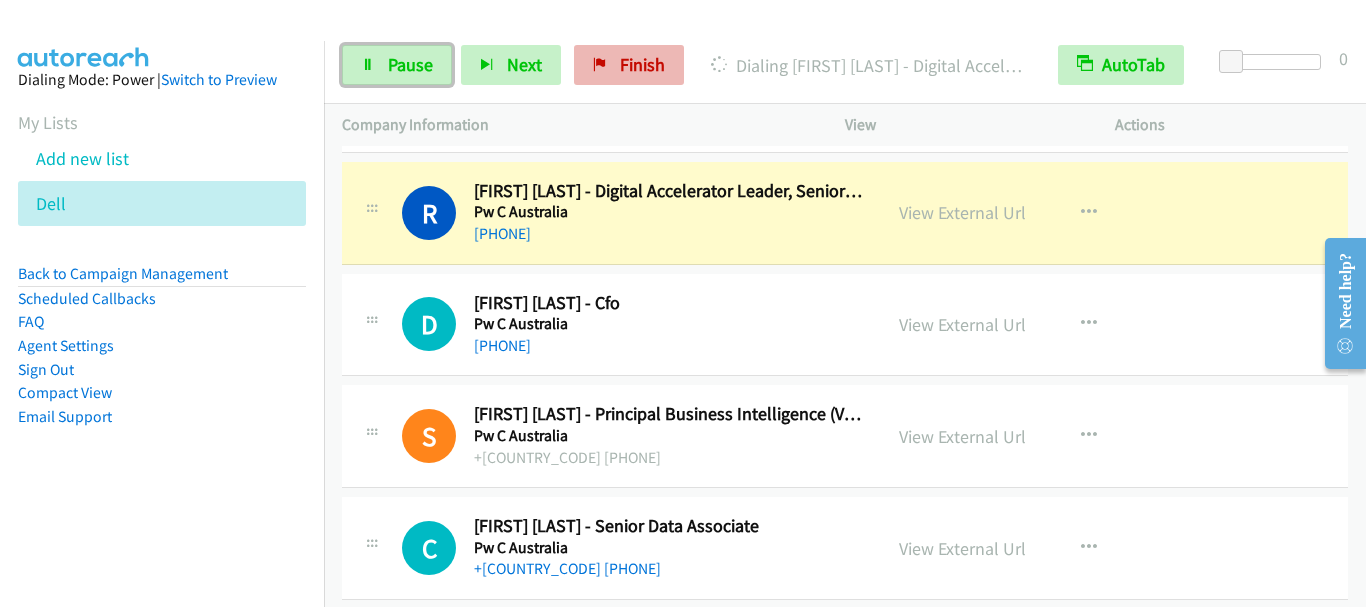 drag, startPoint x: 415, startPoint y: 64, endPoint x: 585, endPoint y: 74, distance: 170.29387 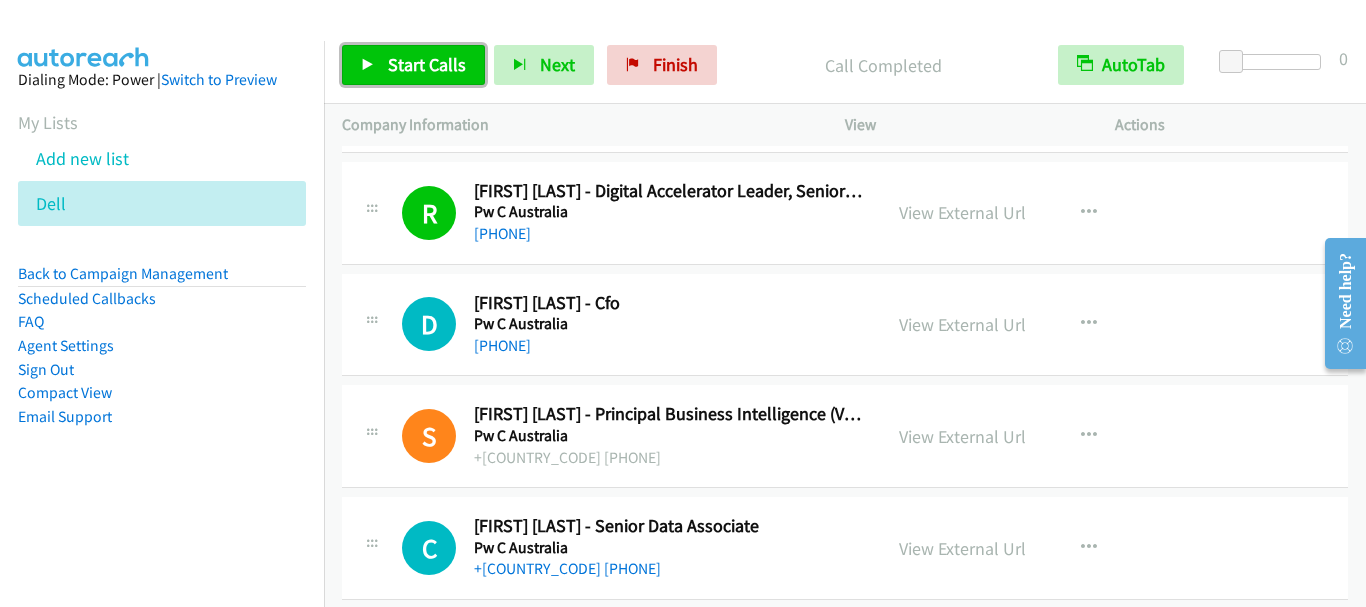 click on "Start Calls" at bounding box center (427, 64) 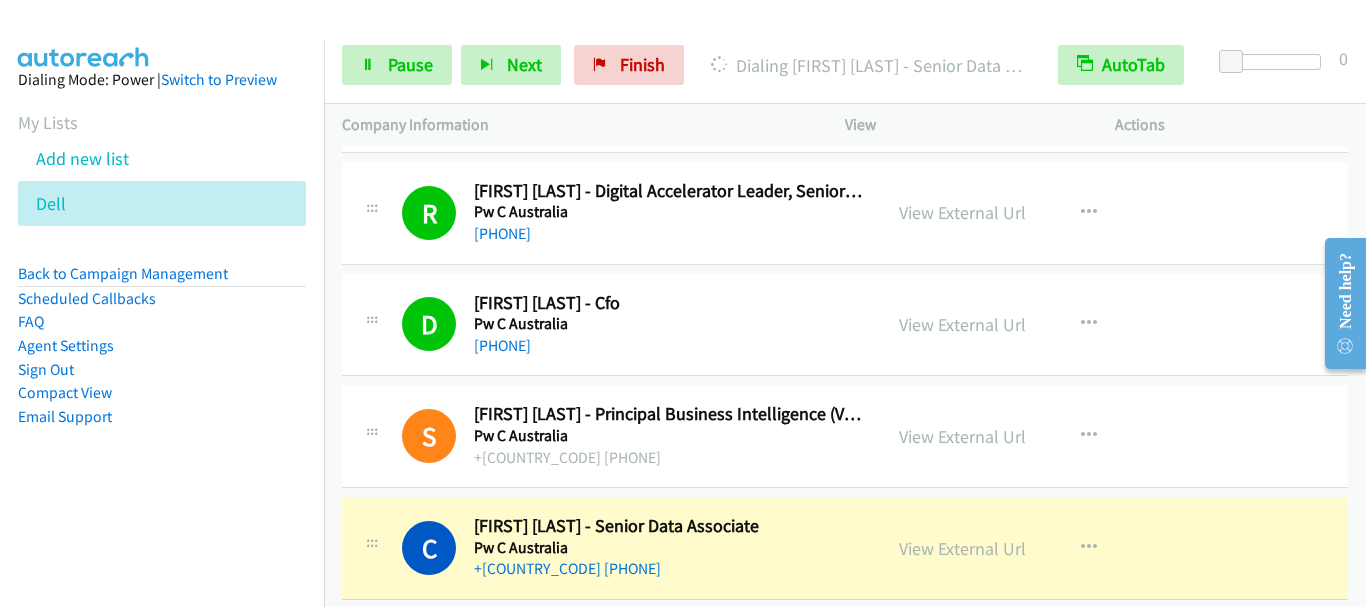 scroll, scrollTop: 700, scrollLeft: 0, axis: vertical 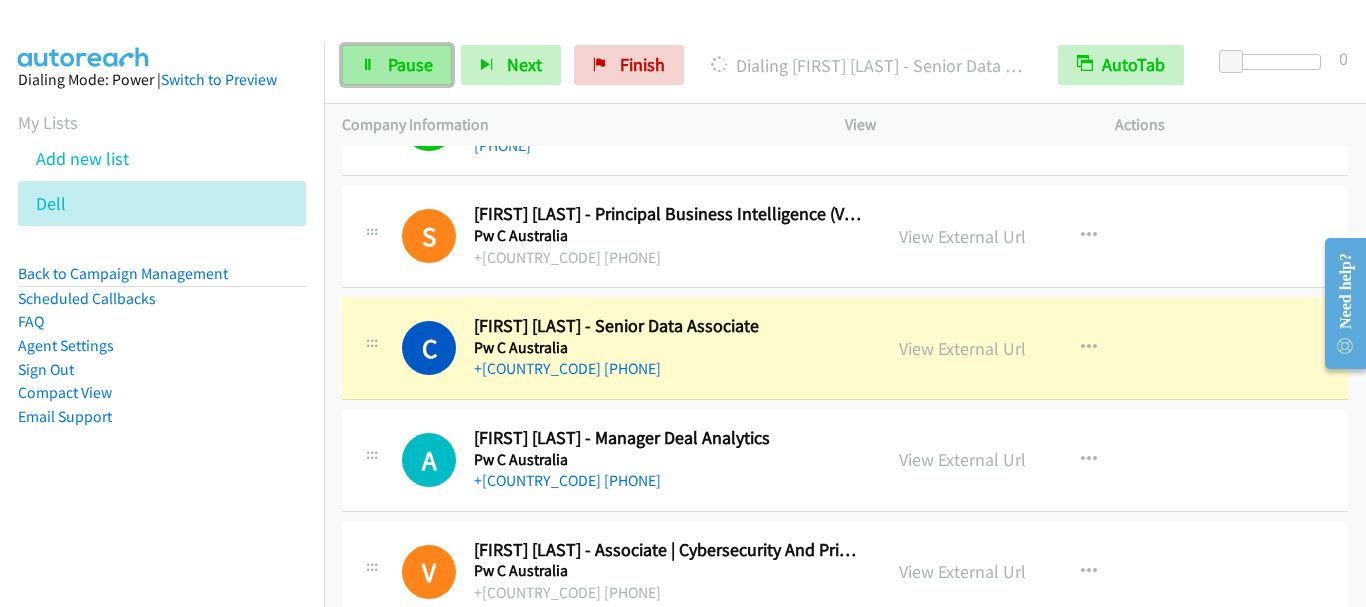 click on "Pause" at bounding box center (397, 65) 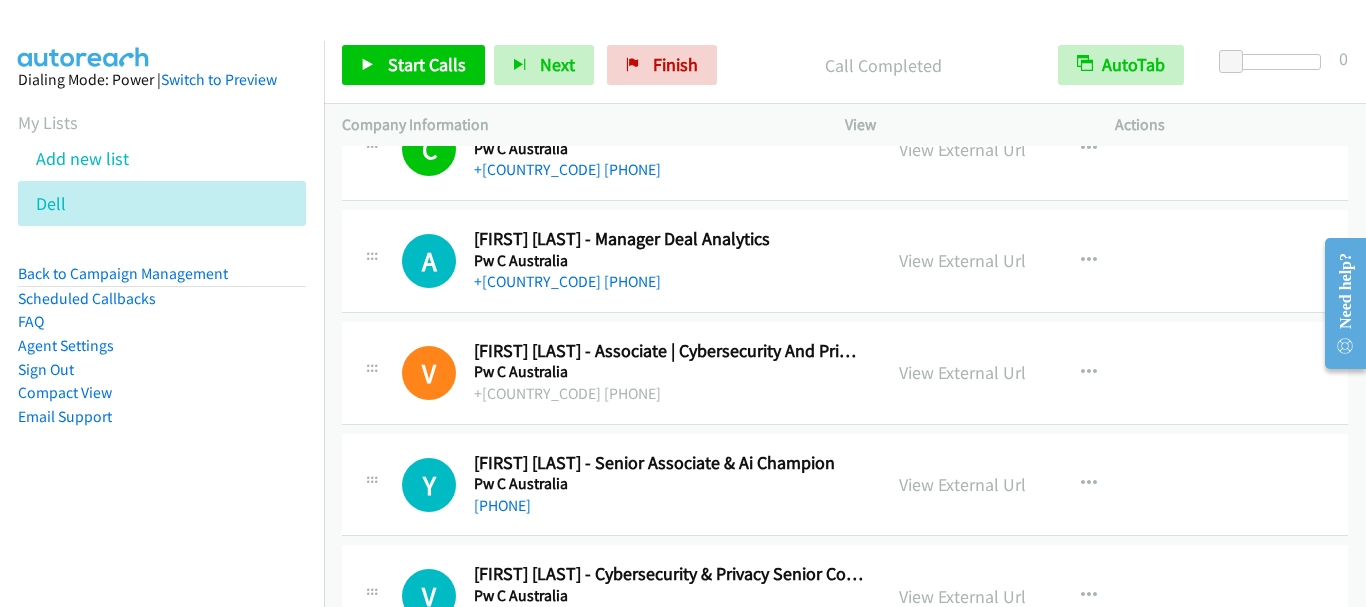 scroll, scrollTop: 900, scrollLeft: 0, axis: vertical 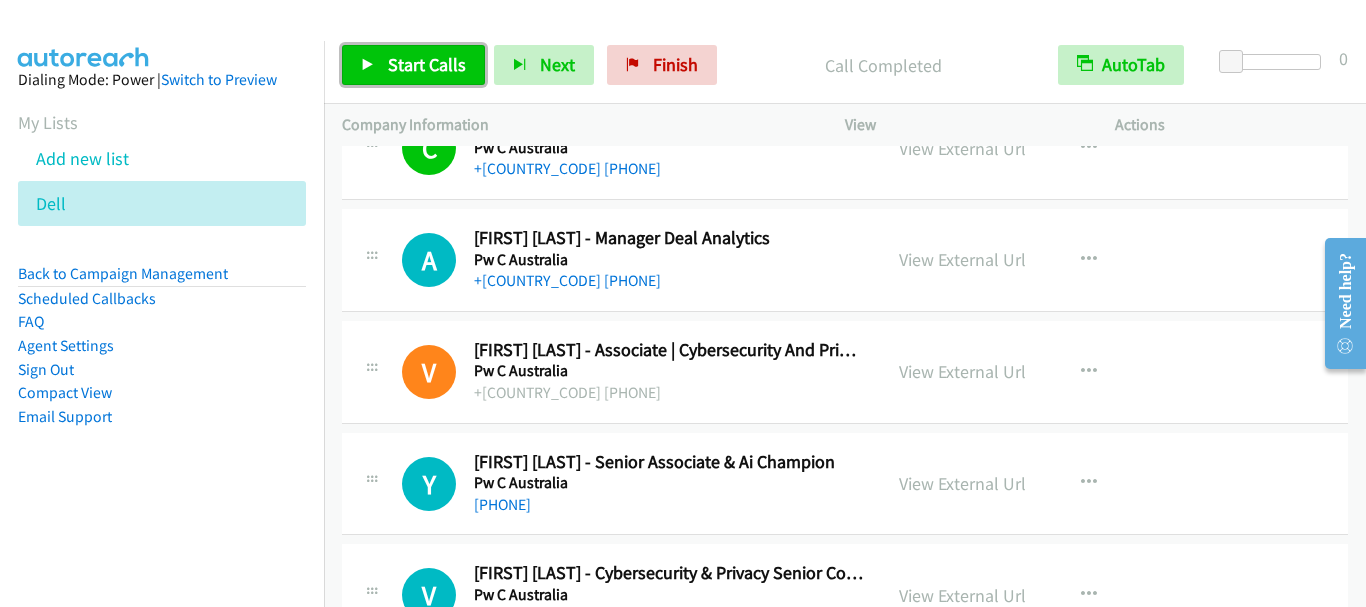 click on "Start Calls" at bounding box center [427, 64] 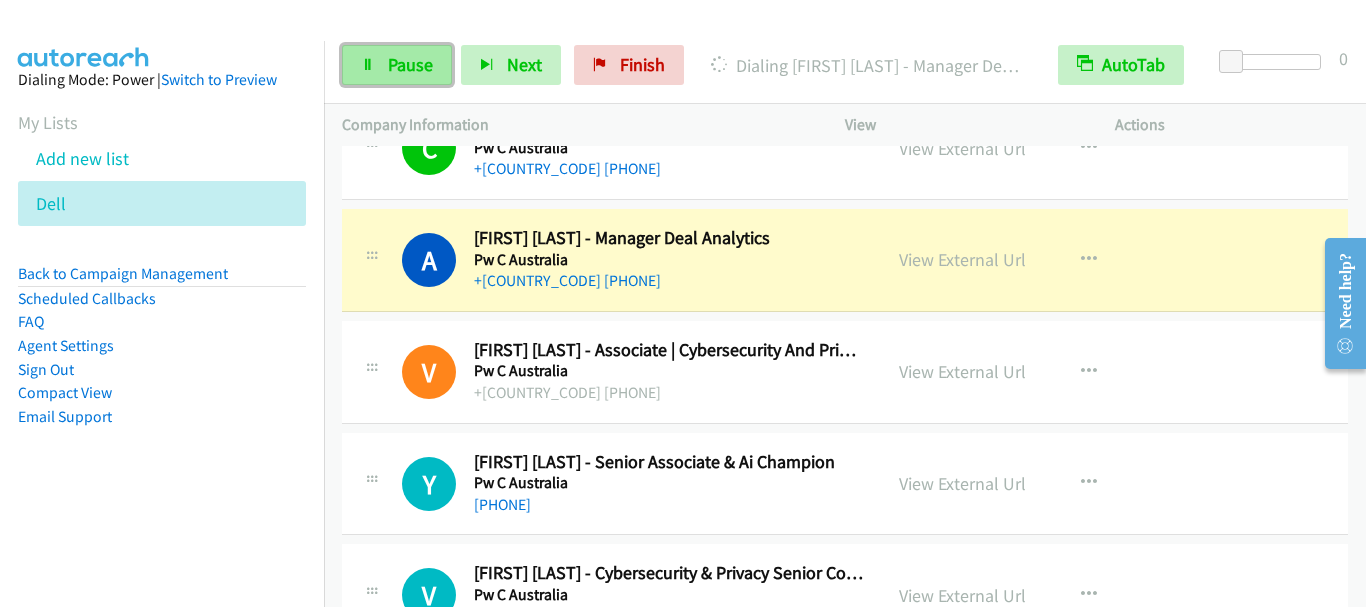 click on "Pause" at bounding box center [410, 64] 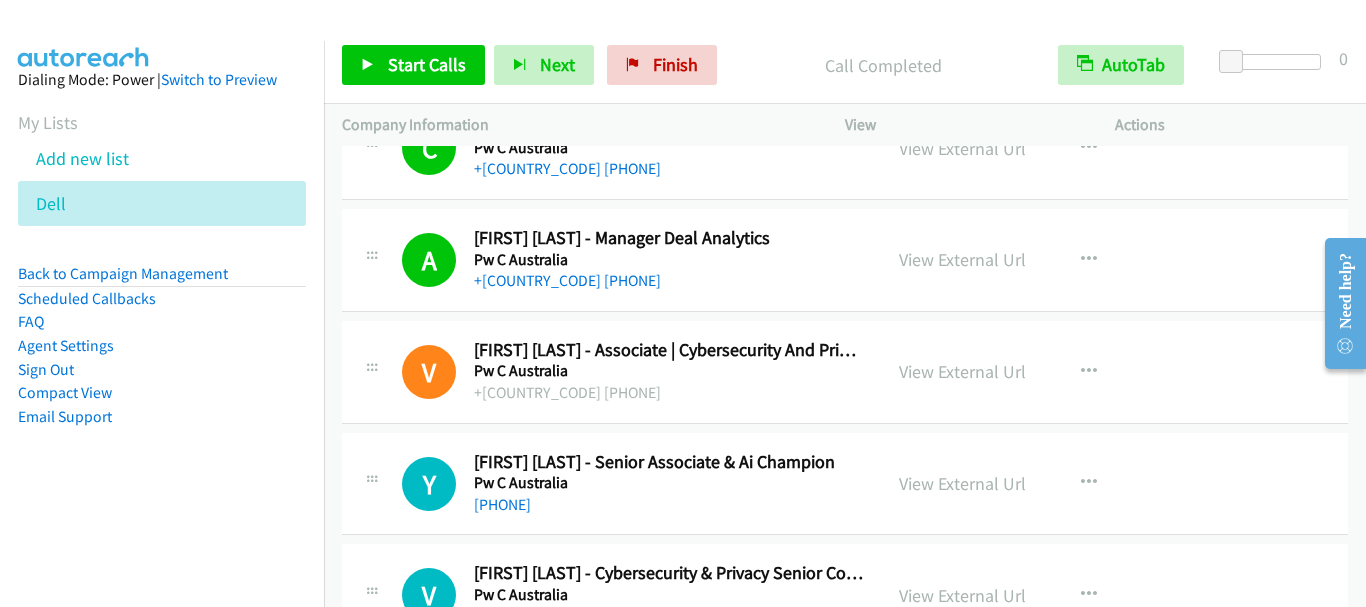 drag, startPoint x: 438, startPoint y: 89, endPoint x: 429, endPoint y: 72, distance: 19.235384 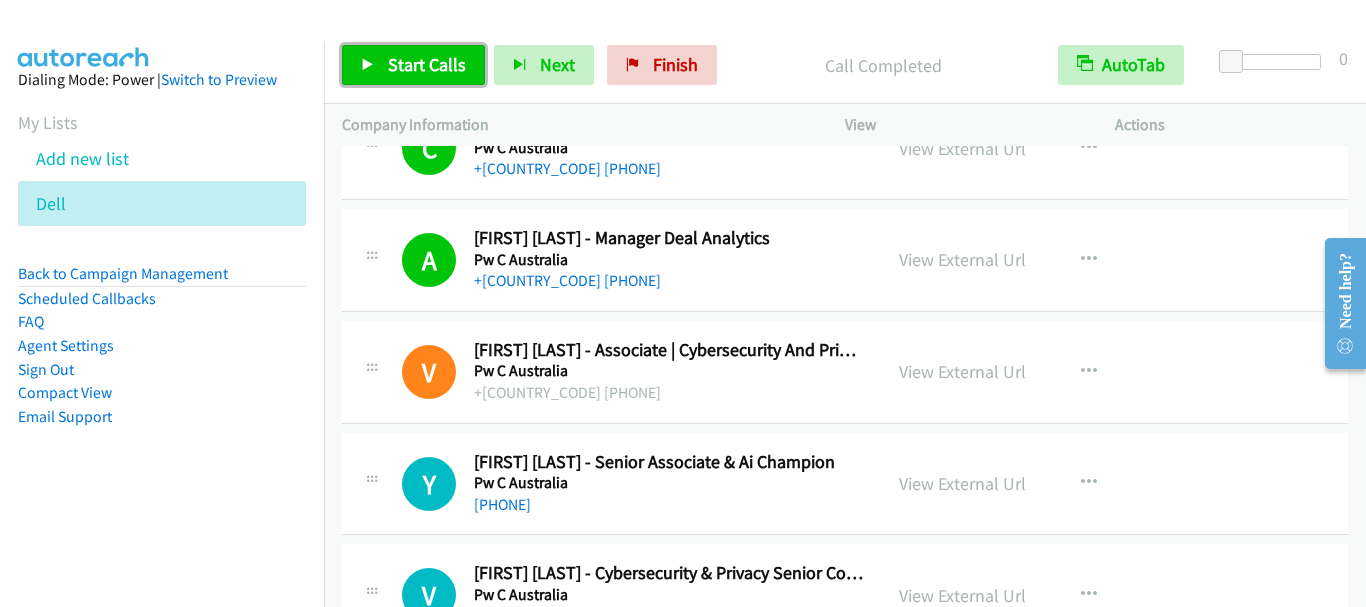 click on "Start Calls" at bounding box center (427, 64) 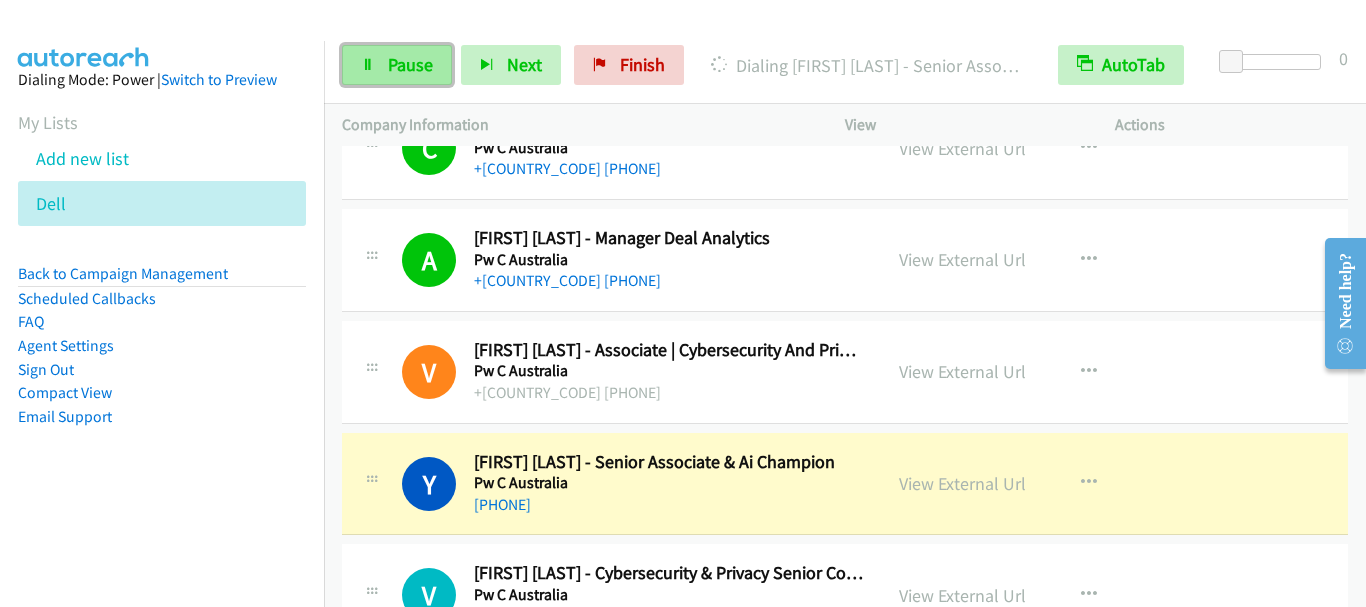 click on "Pause" at bounding box center (410, 64) 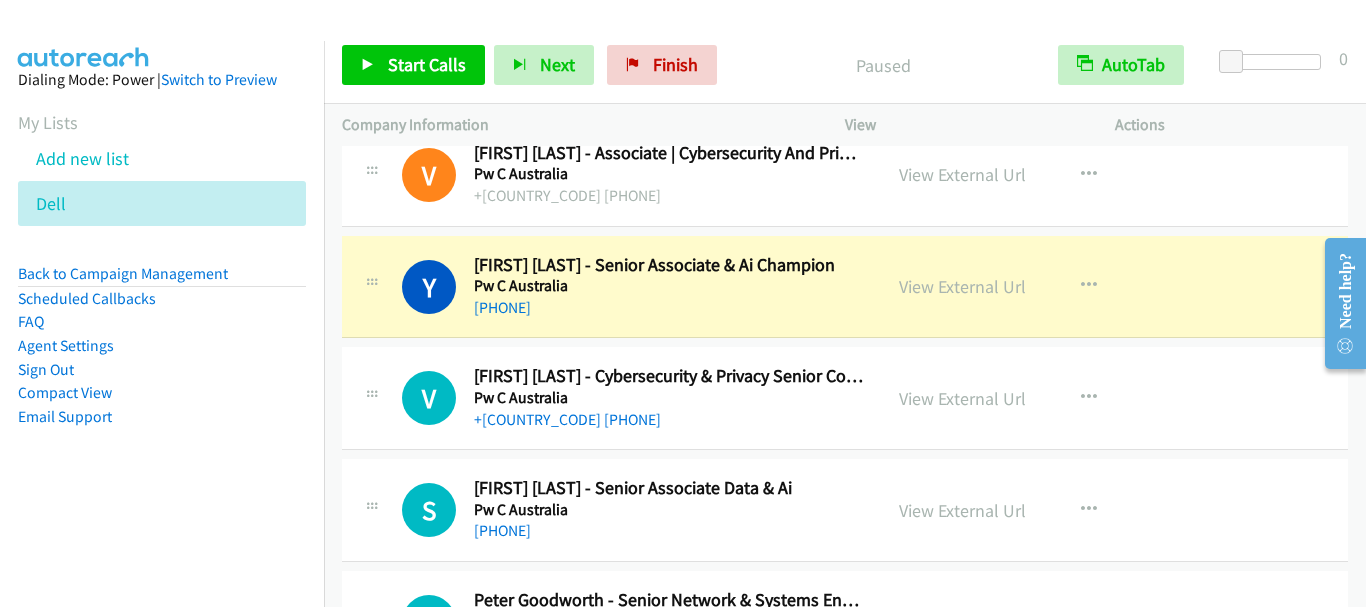 scroll, scrollTop: 1100, scrollLeft: 0, axis: vertical 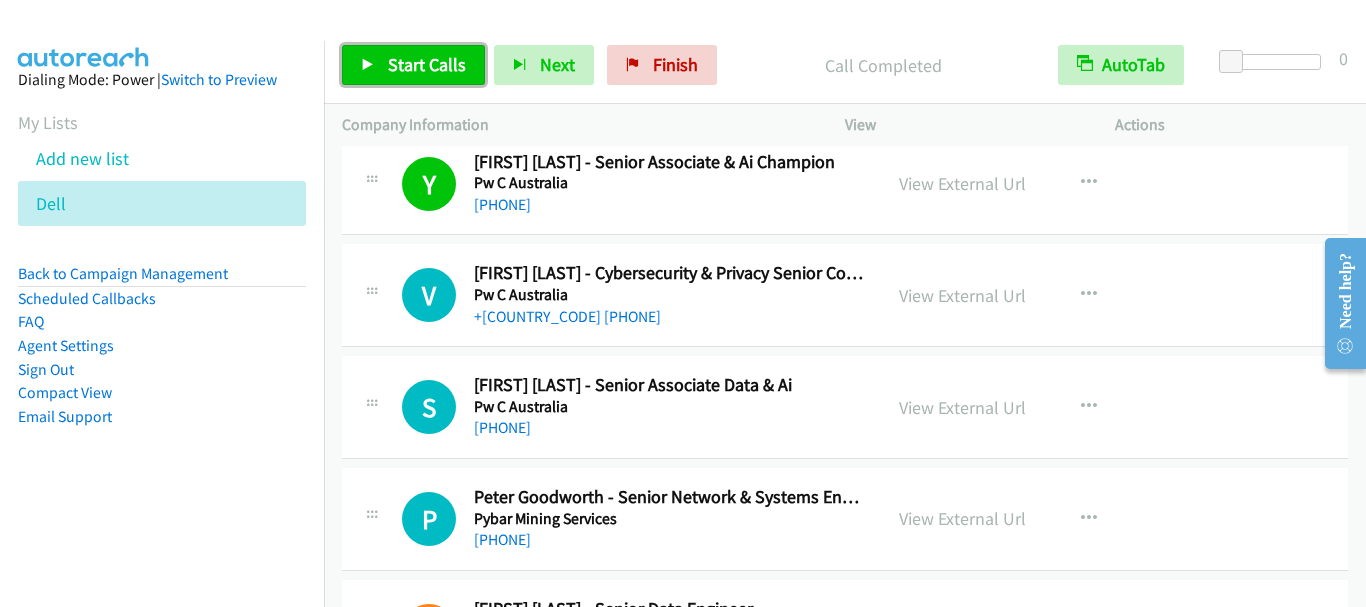 click on "Start Calls" at bounding box center [413, 65] 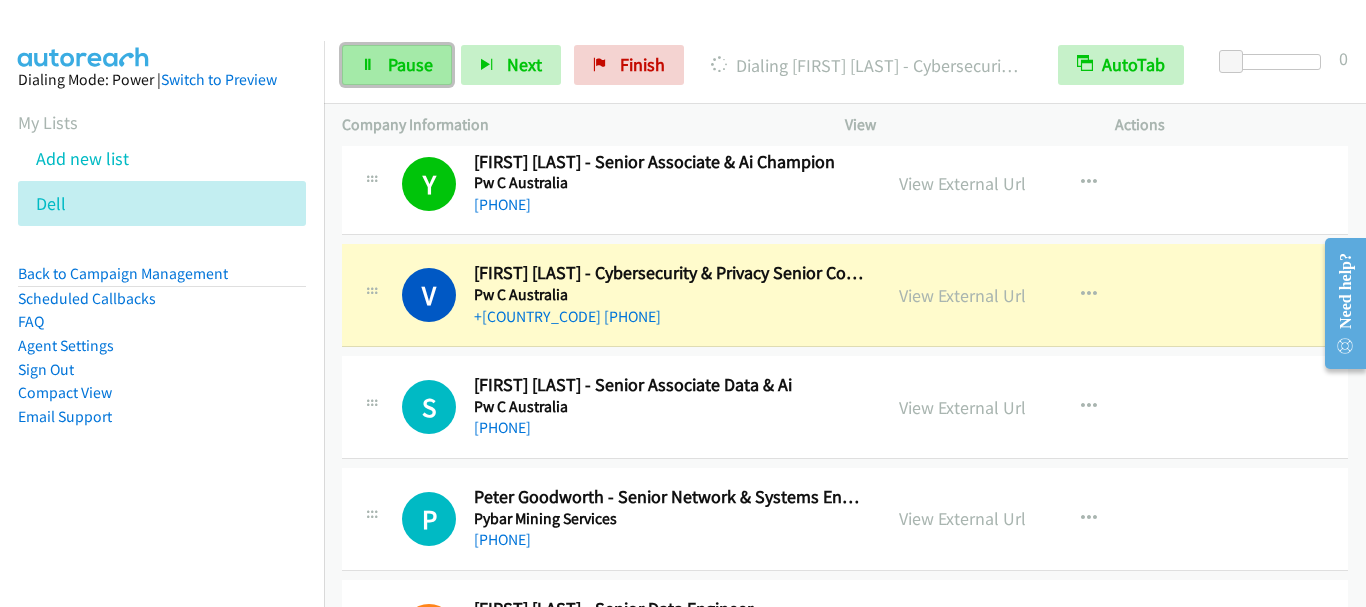 click on "Pause" at bounding box center [397, 65] 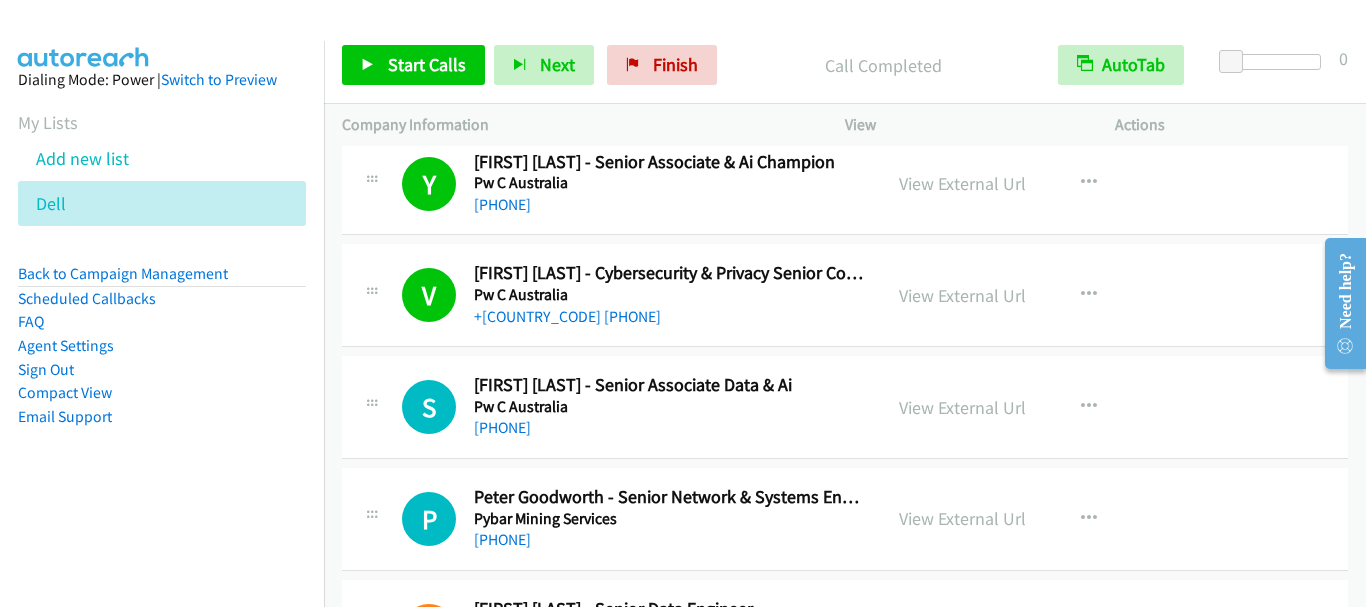 click on "Start Calls
Pause
Next
Finish
Call Completed
AutoTab
AutoTab
0" at bounding box center (845, 65) 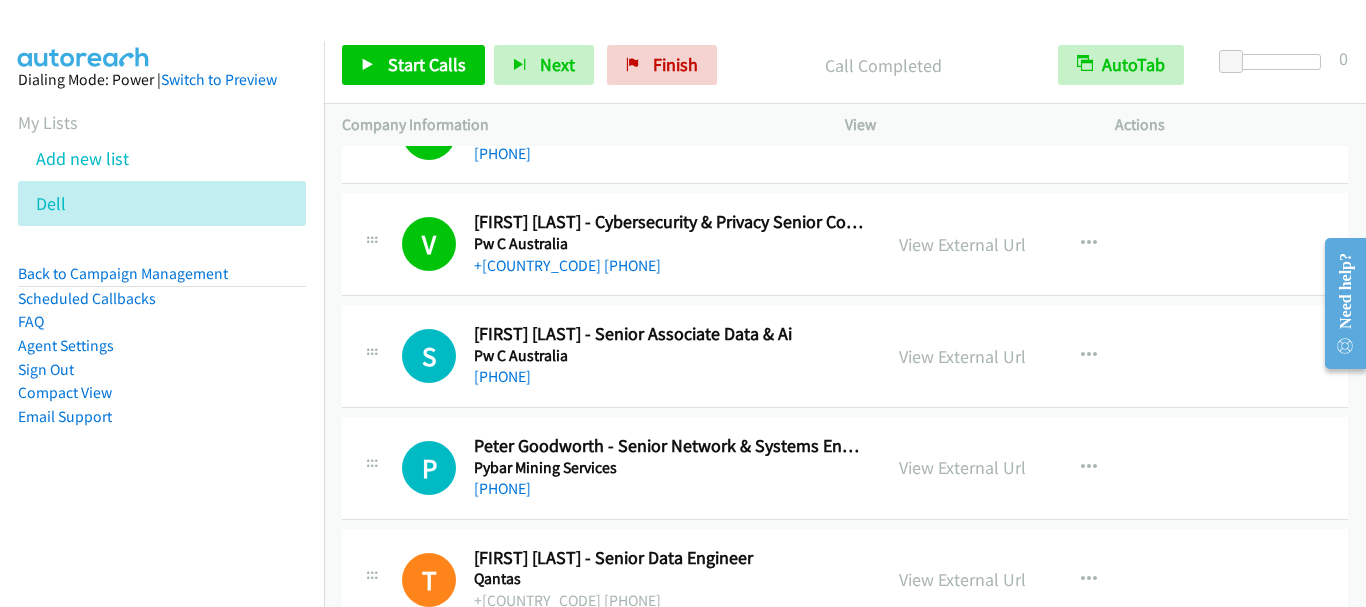 scroll, scrollTop: 1300, scrollLeft: 0, axis: vertical 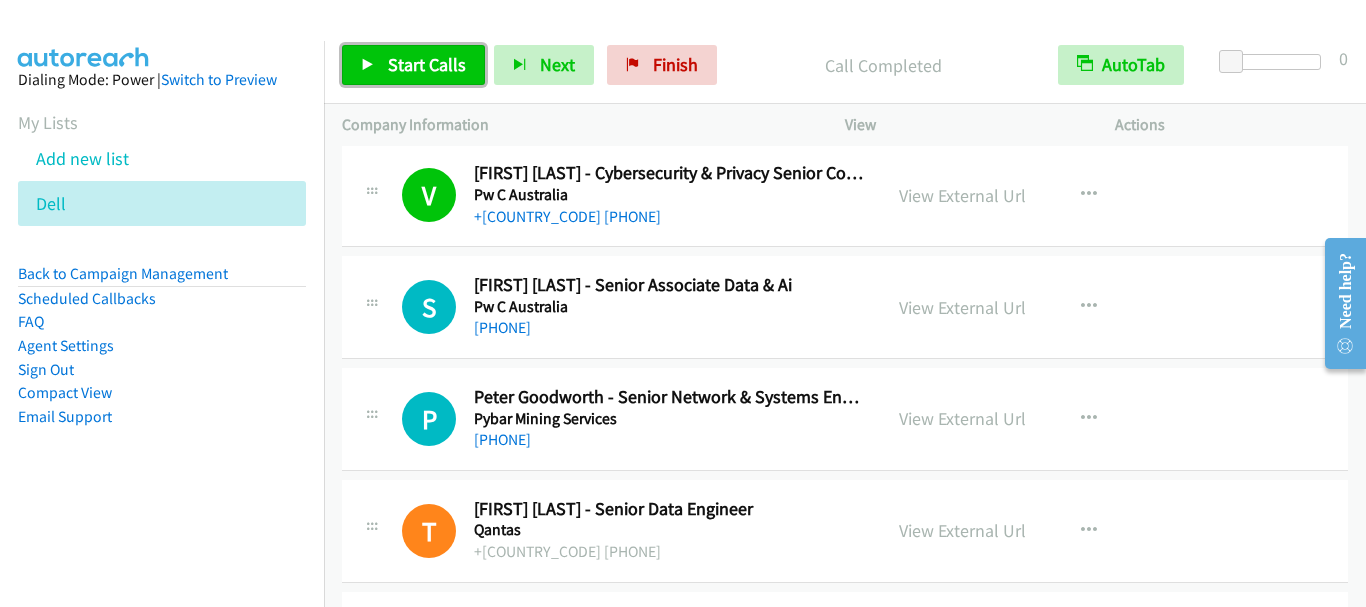 click on "Start Calls" at bounding box center (427, 64) 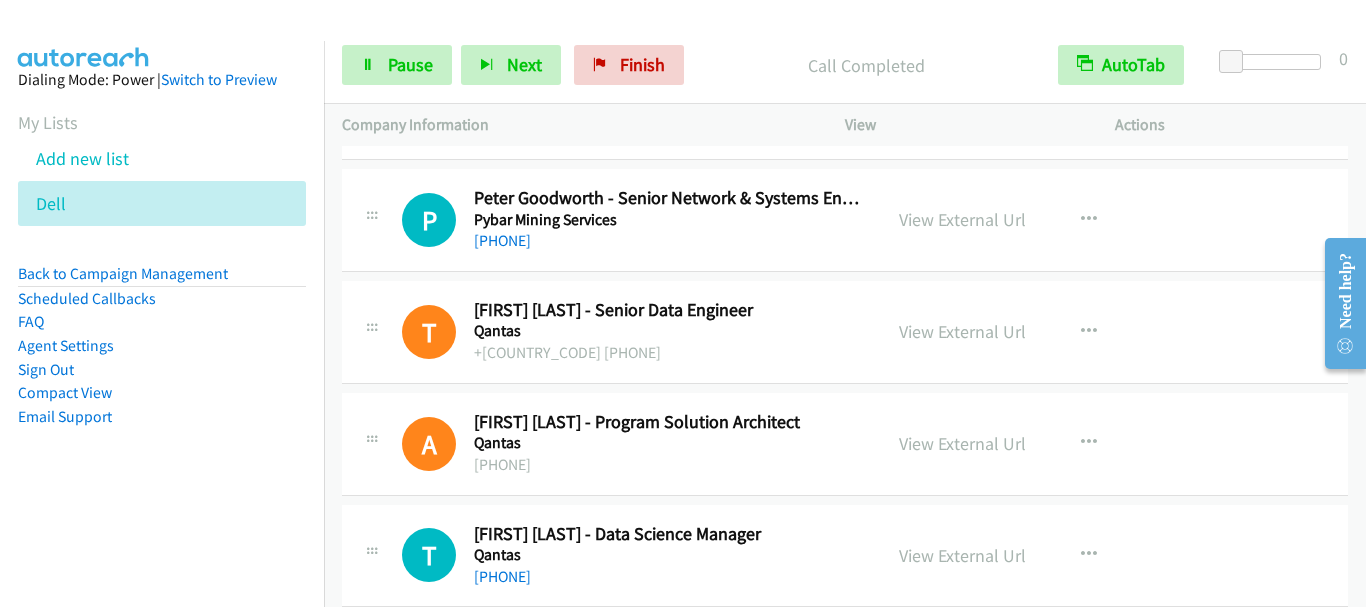 scroll, scrollTop: 1500, scrollLeft: 0, axis: vertical 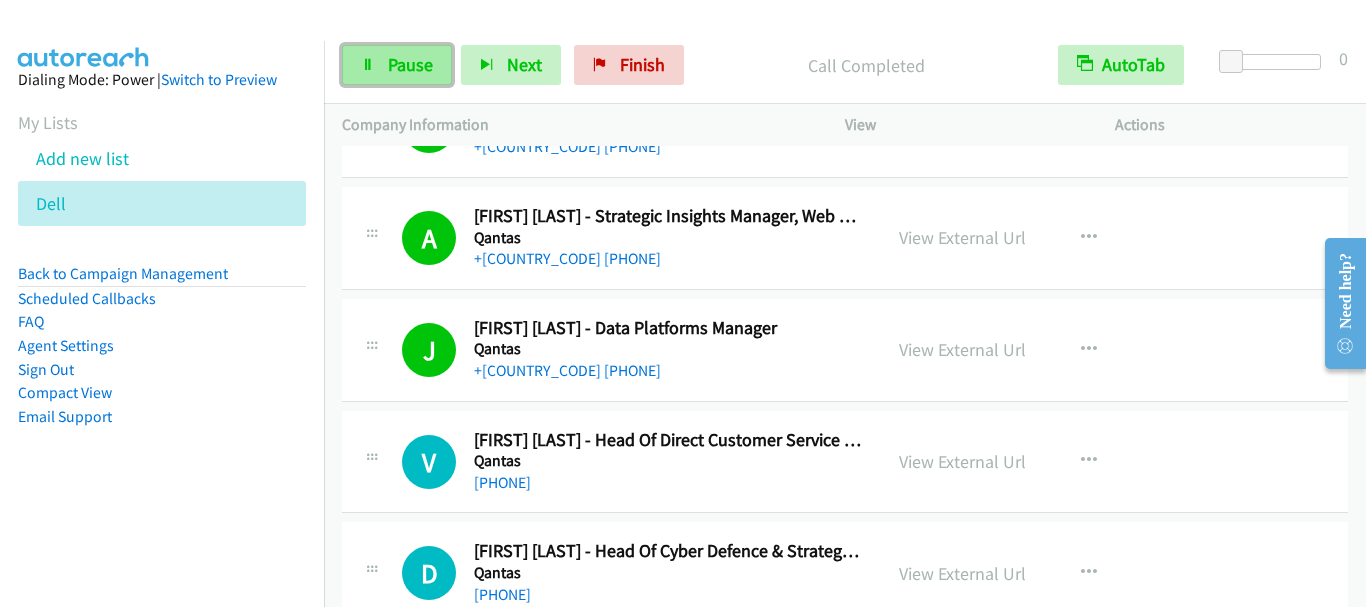 click on "Pause" at bounding box center (410, 64) 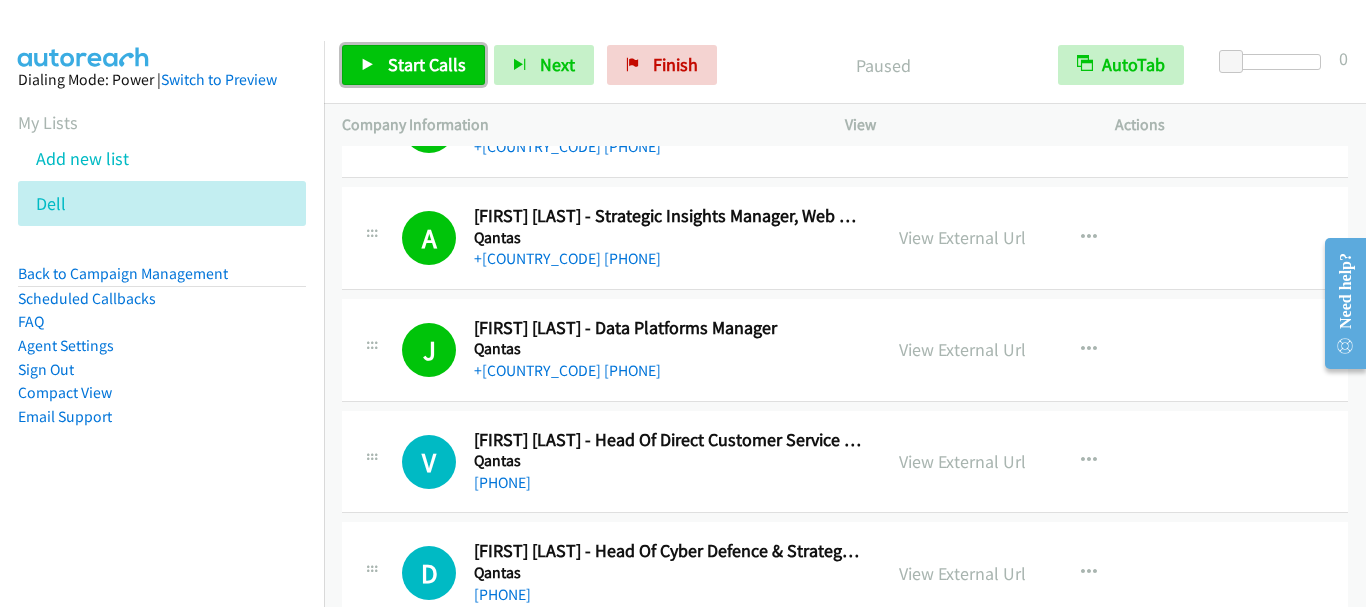 click on "Start Calls" at bounding box center [427, 64] 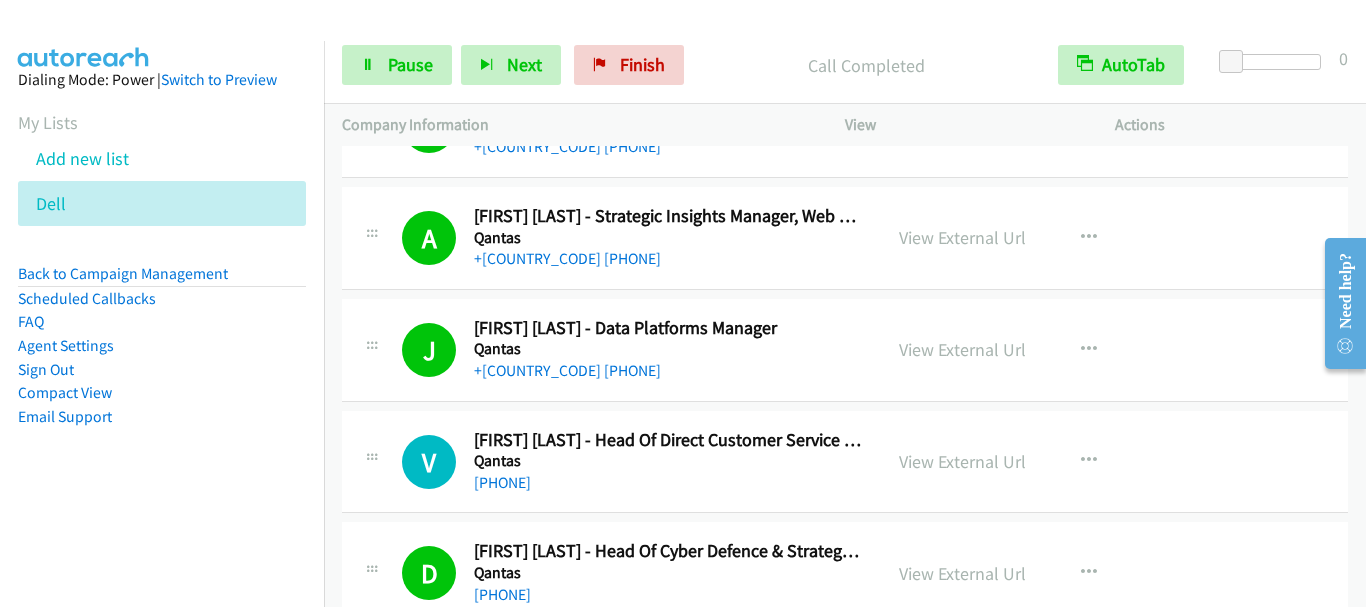 scroll, scrollTop: 4800, scrollLeft: 0, axis: vertical 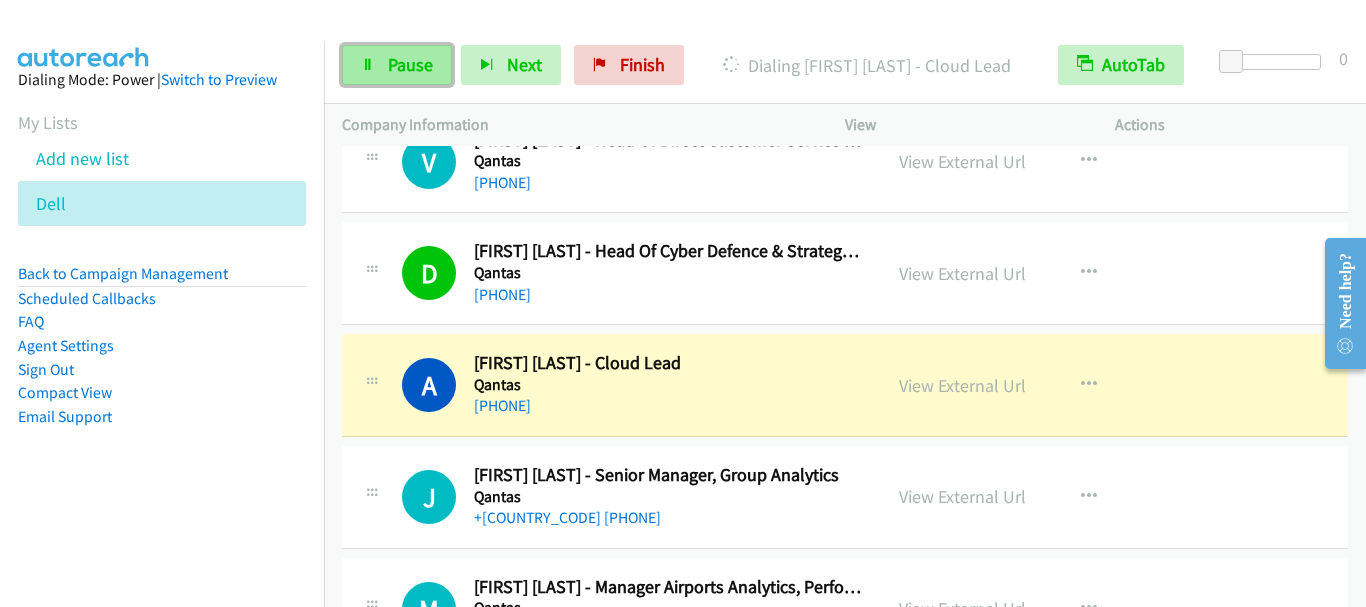 click on "Pause" at bounding box center (410, 64) 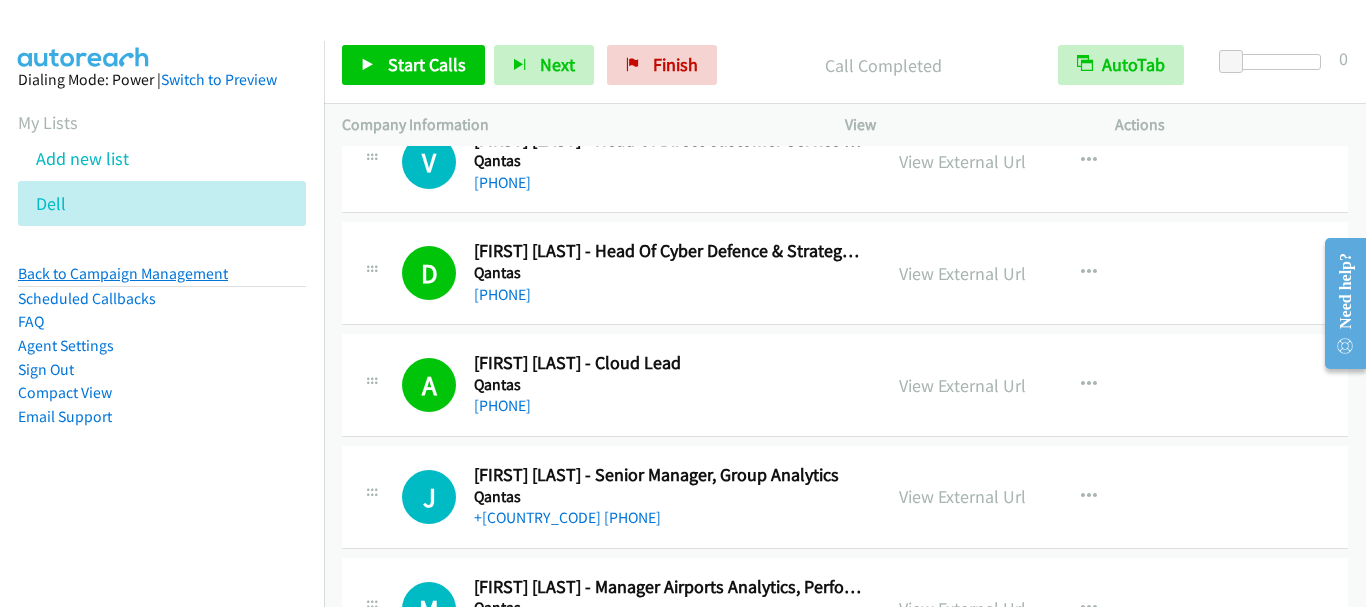click on "Back to Campaign Management" at bounding box center [123, 273] 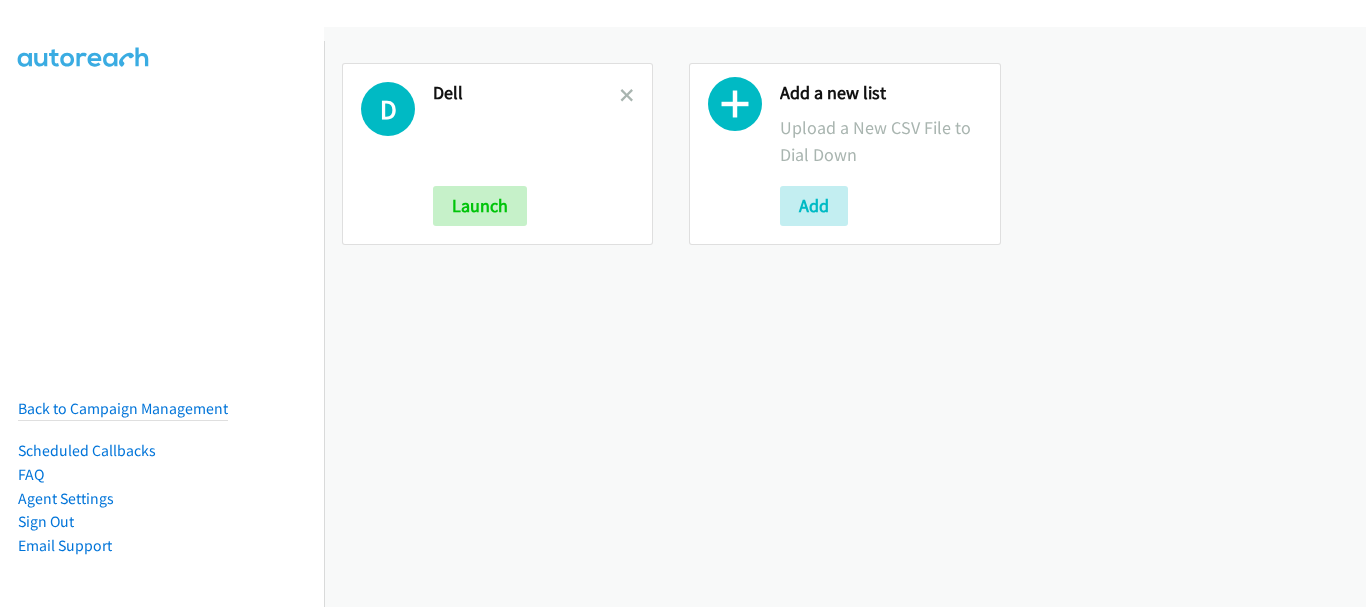 scroll, scrollTop: 0, scrollLeft: 0, axis: both 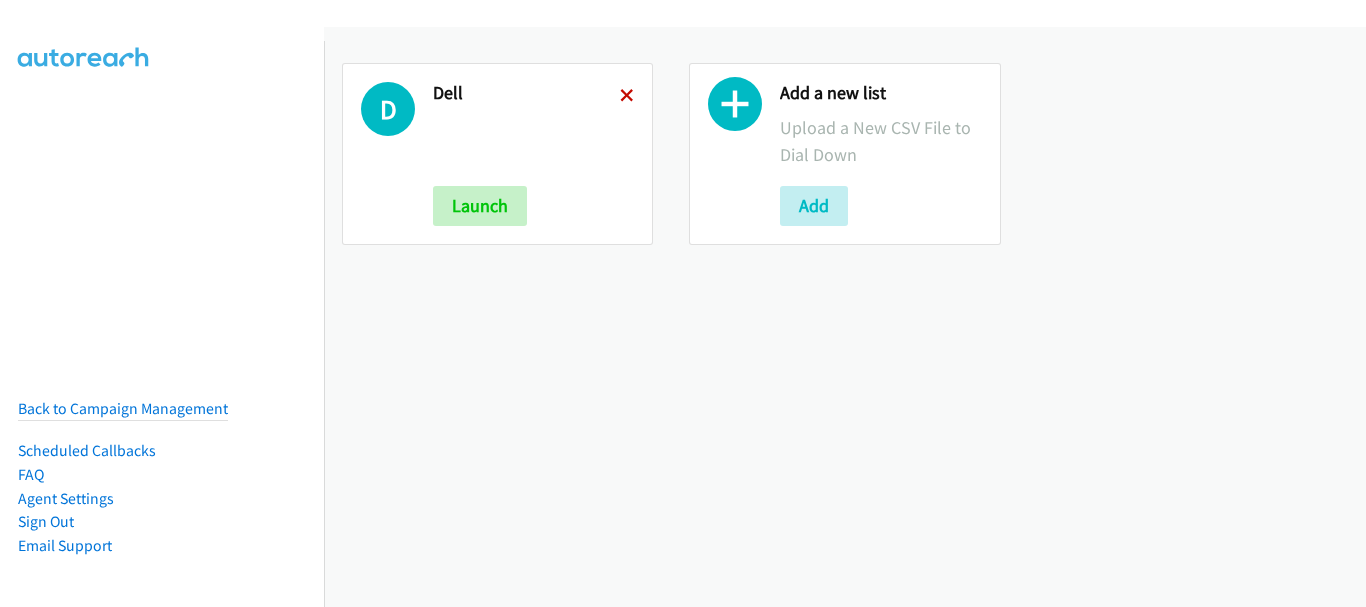 click at bounding box center (627, 97) 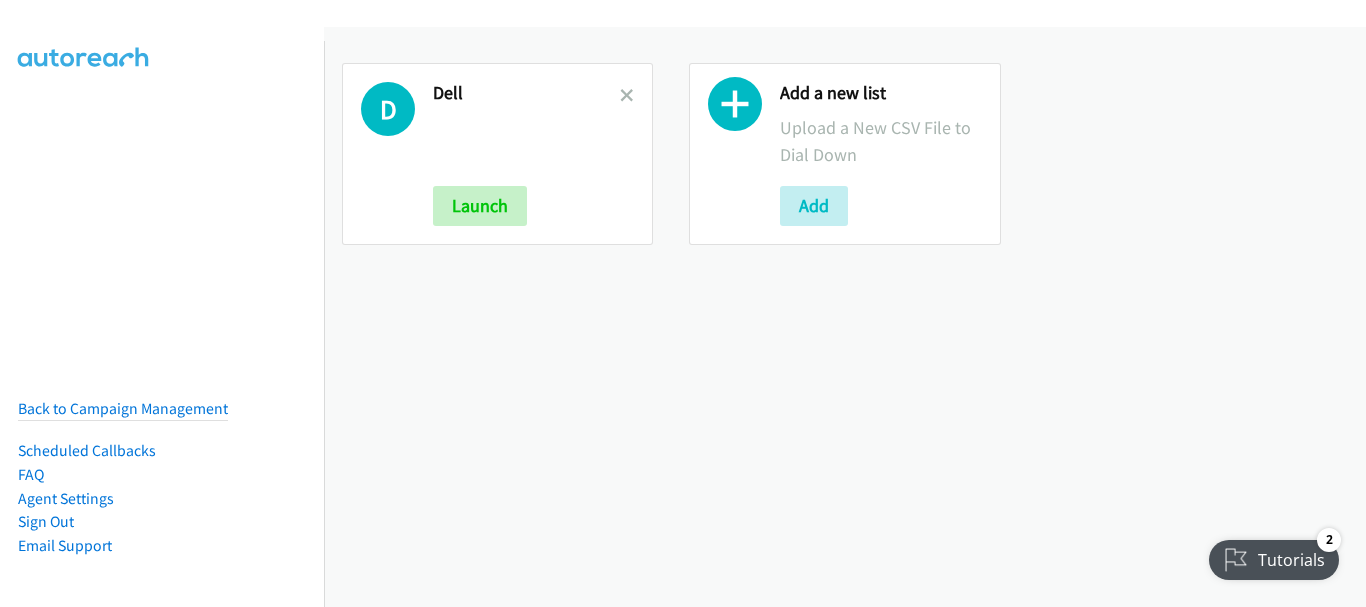 scroll, scrollTop: 0, scrollLeft: 0, axis: both 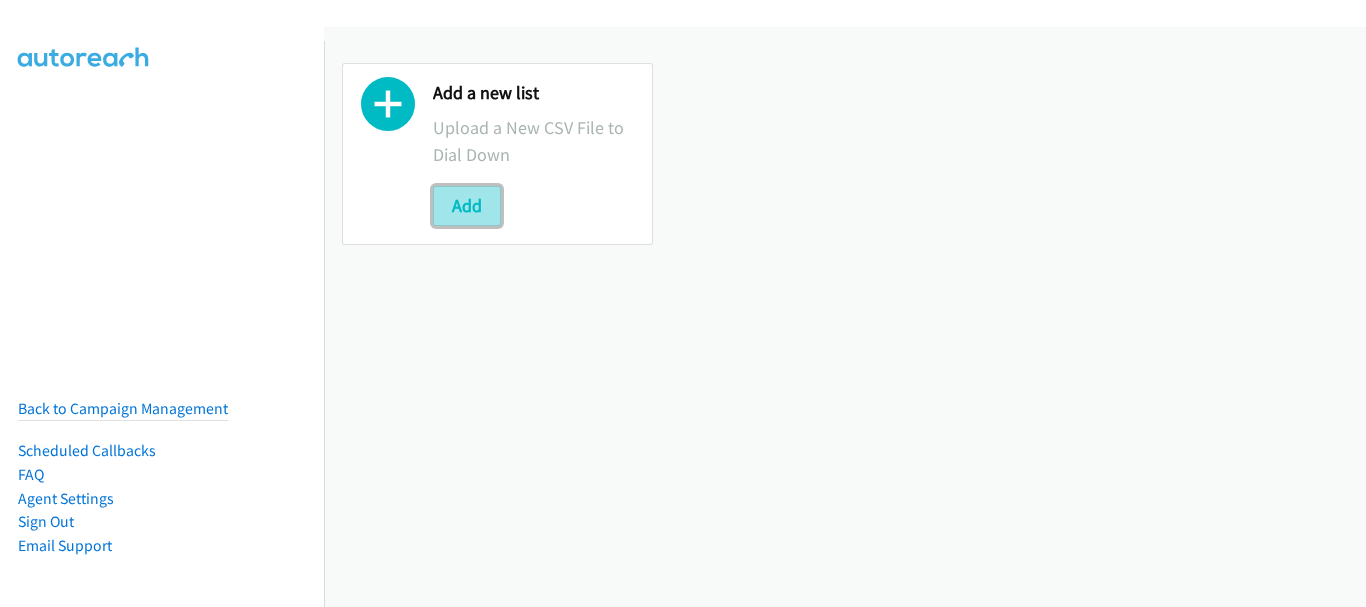 click on "Add" at bounding box center (467, 206) 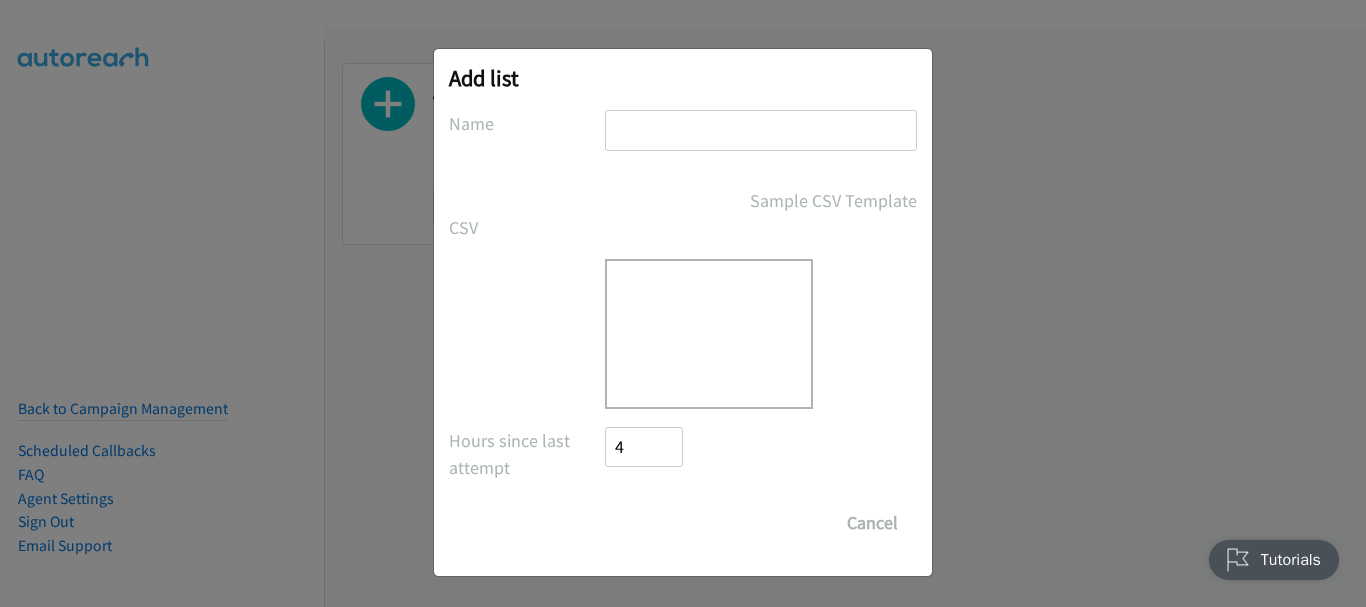 scroll, scrollTop: 0, scrollLeft: 0, axis: both 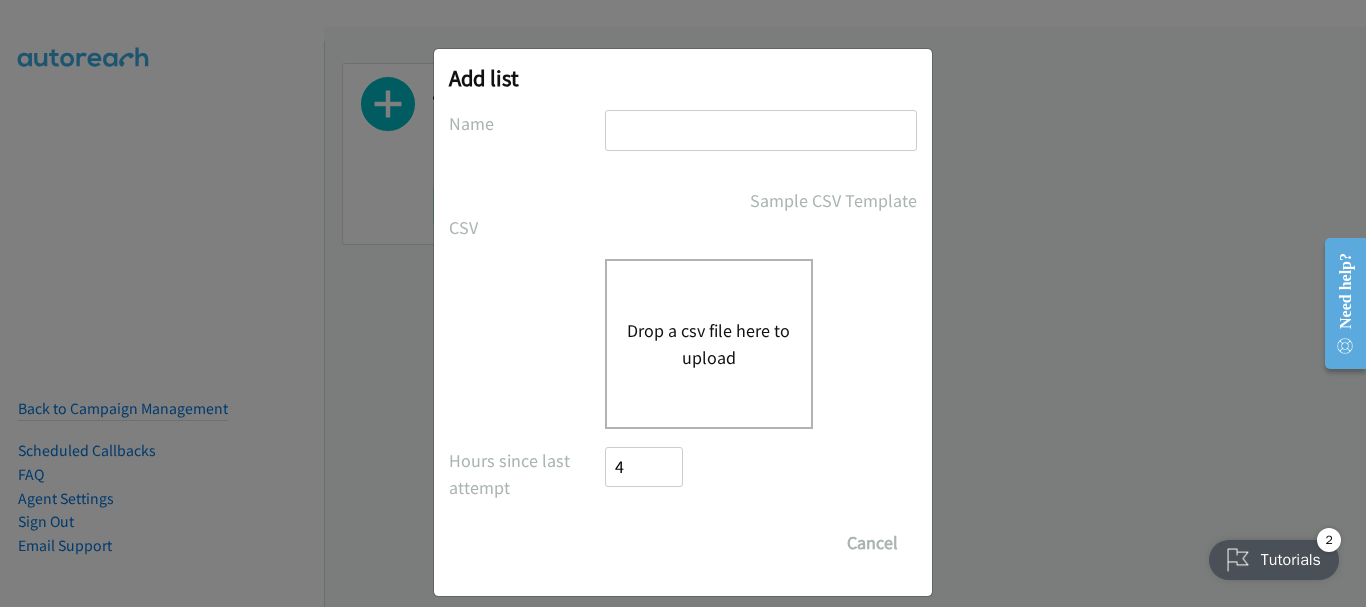 click at bounding box center (761, 130) 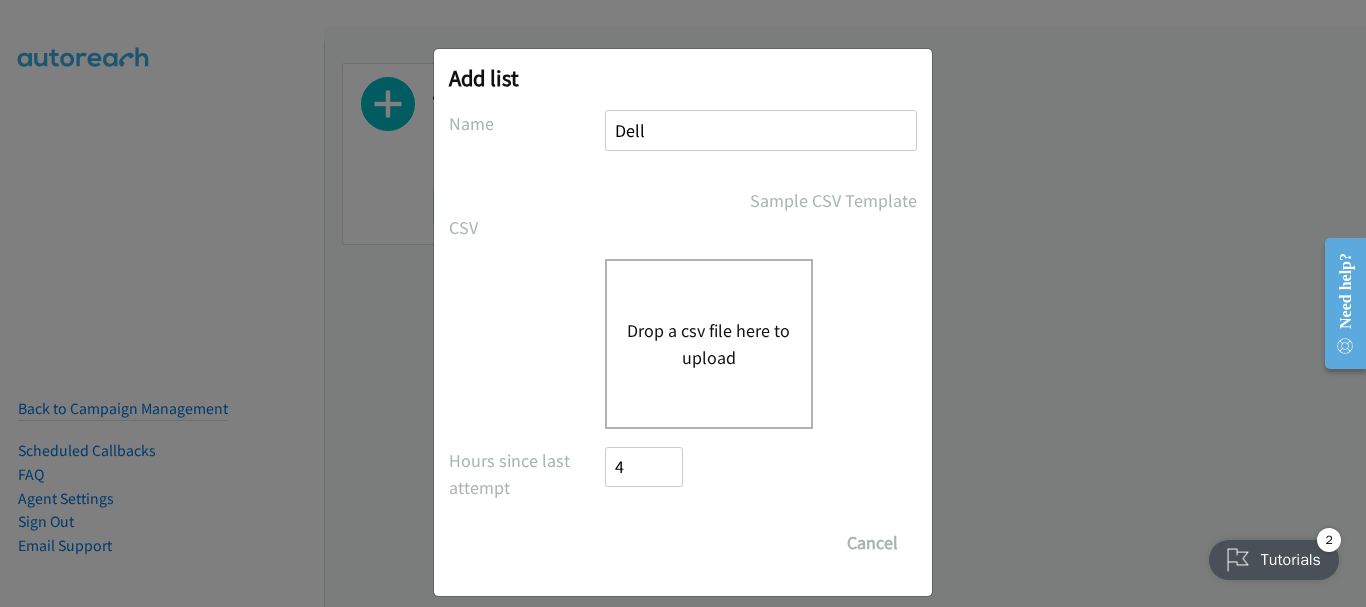 click on "Drop a csv file here to upload" at bounding box center (709, 344) 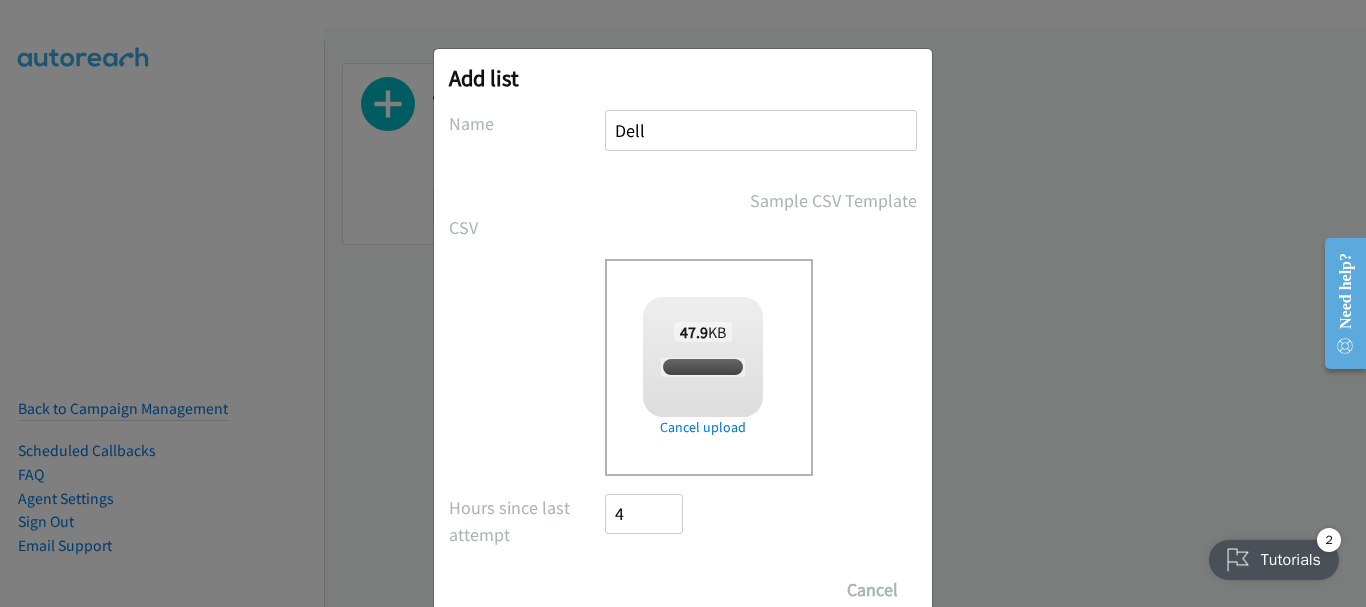 checkbox on "true" 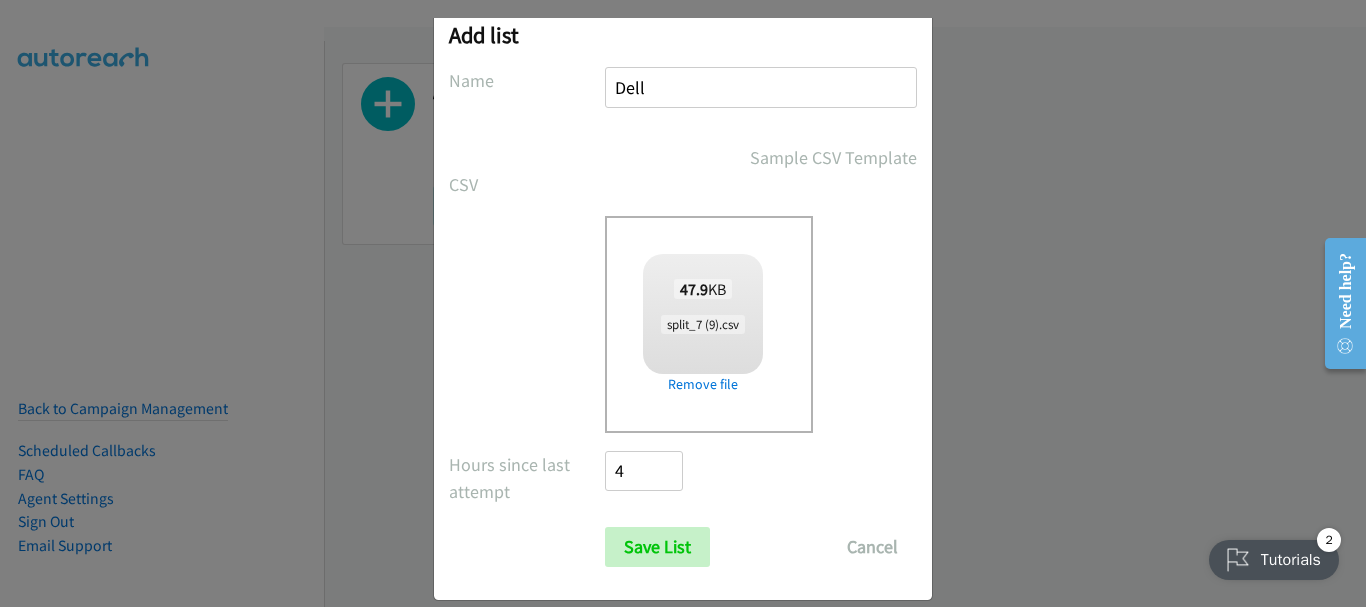 scroll, scrollTop: 67, scrollLeft: 0, axis: vertical 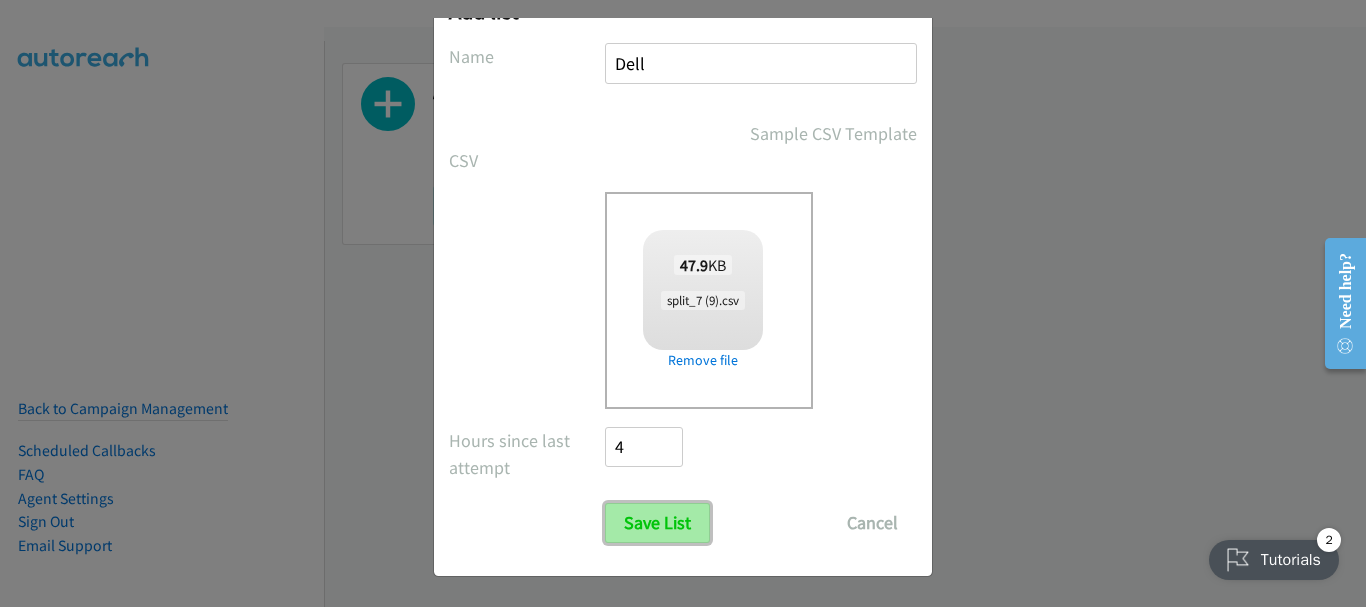 click on "Save List" at bounding box center [657, 523] 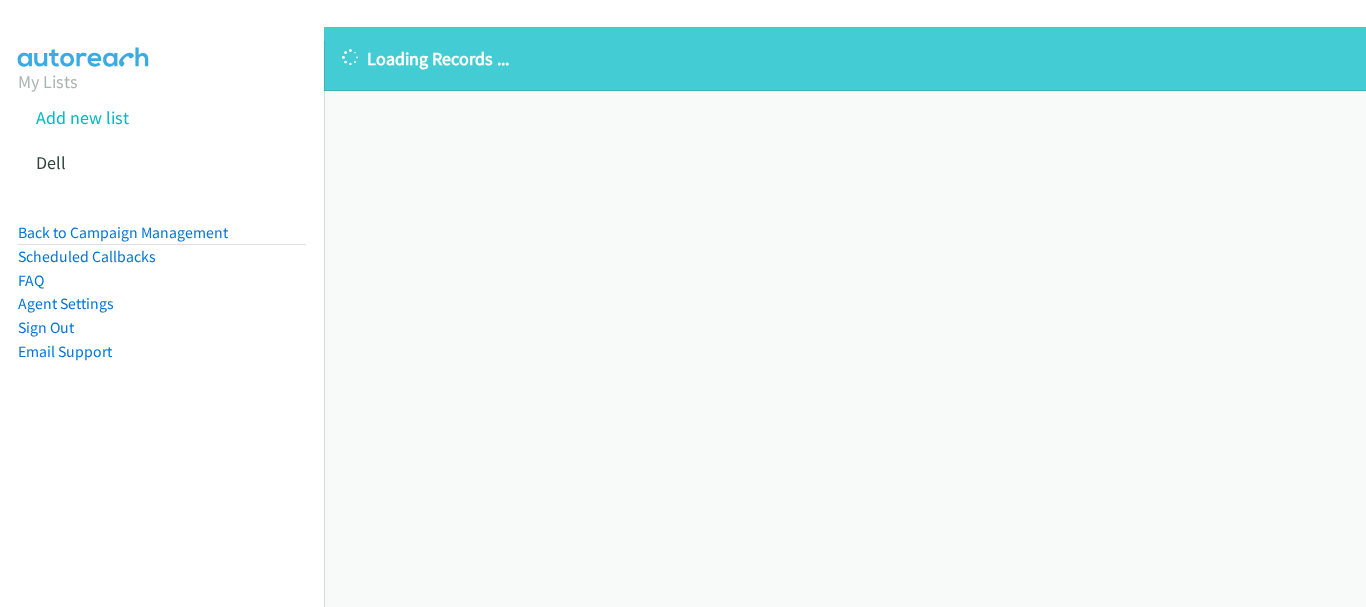 scroll, scrollTop: 0, scrollLeft: 0, axis: both 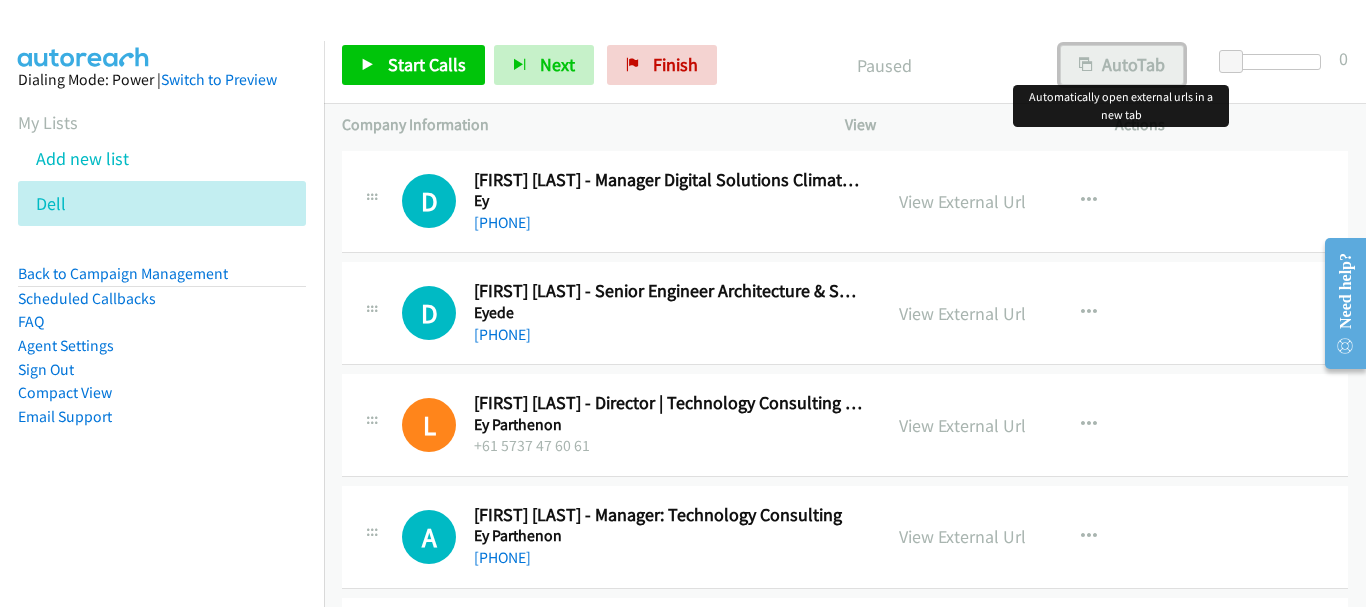 click on "AutoTab" at bounding box center (1122, 65) 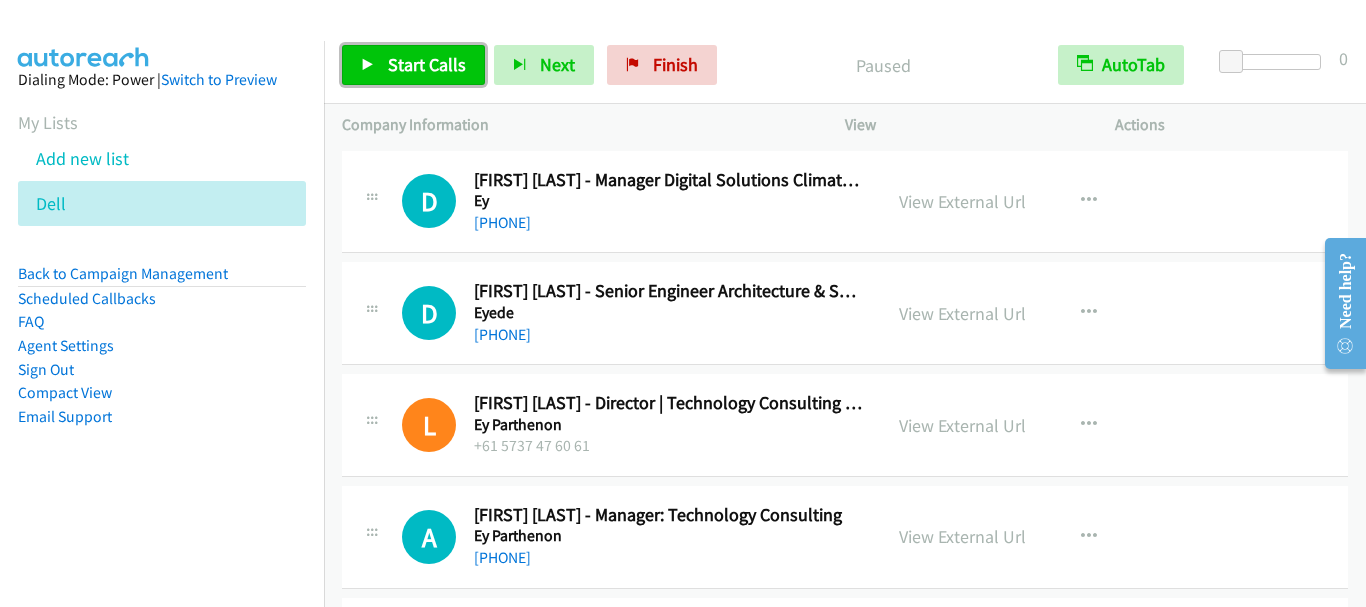 click on "Start Calls" at bounding box center (427, 64) 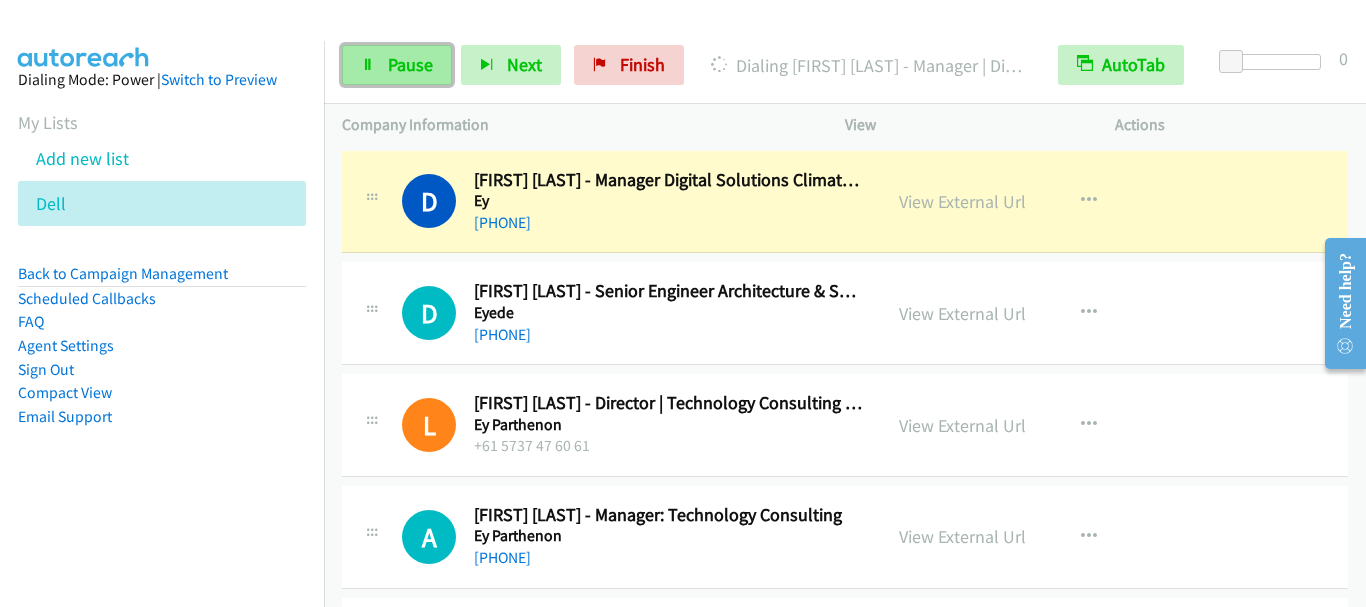 click on "Pause" at bounding box center [410, 64] 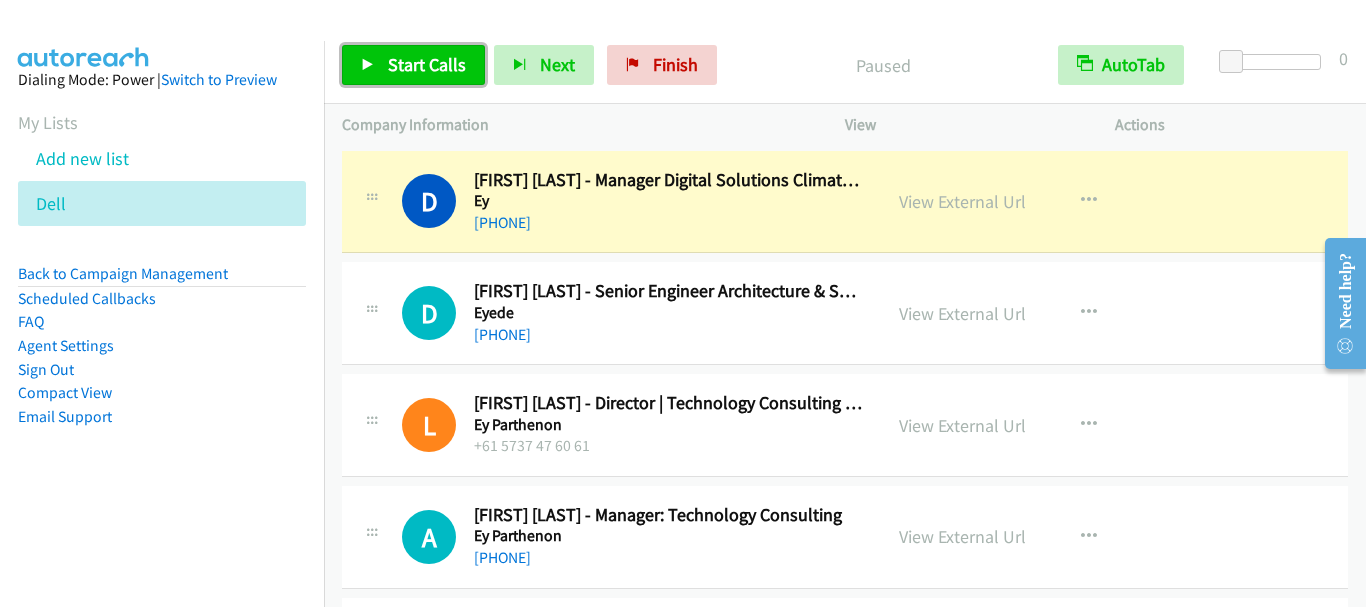 click on "Start Calls" at bounding box center (427, 64) 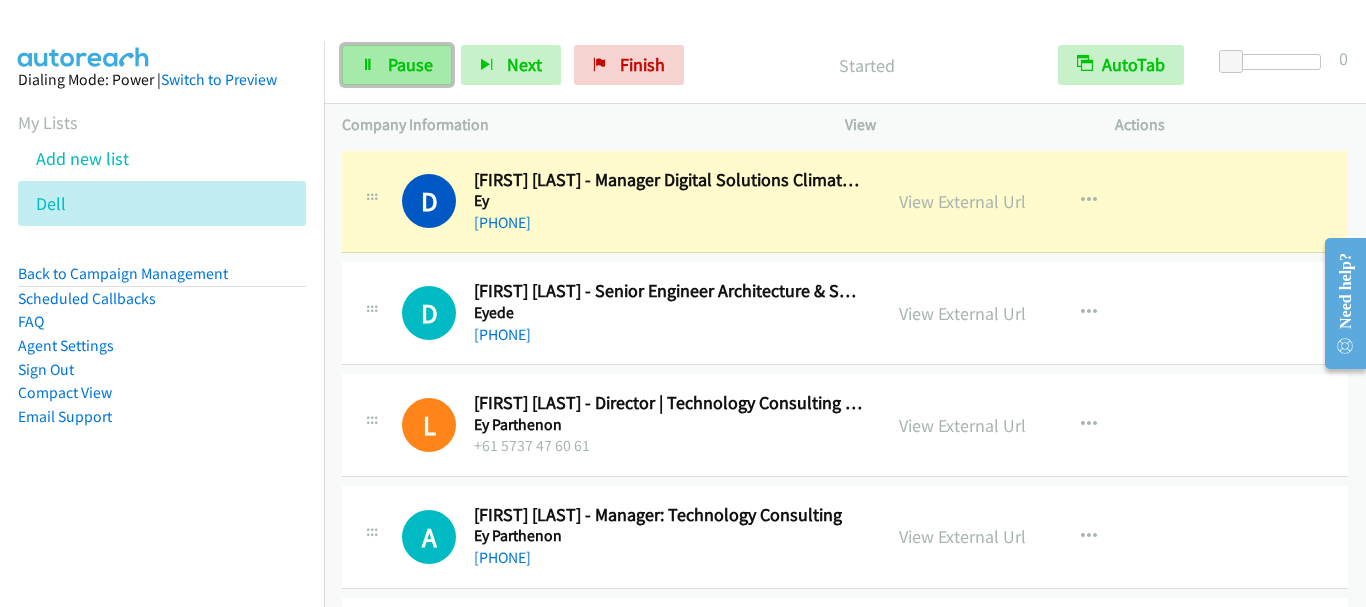 click on "Pause" at bounding box center [410, 64] 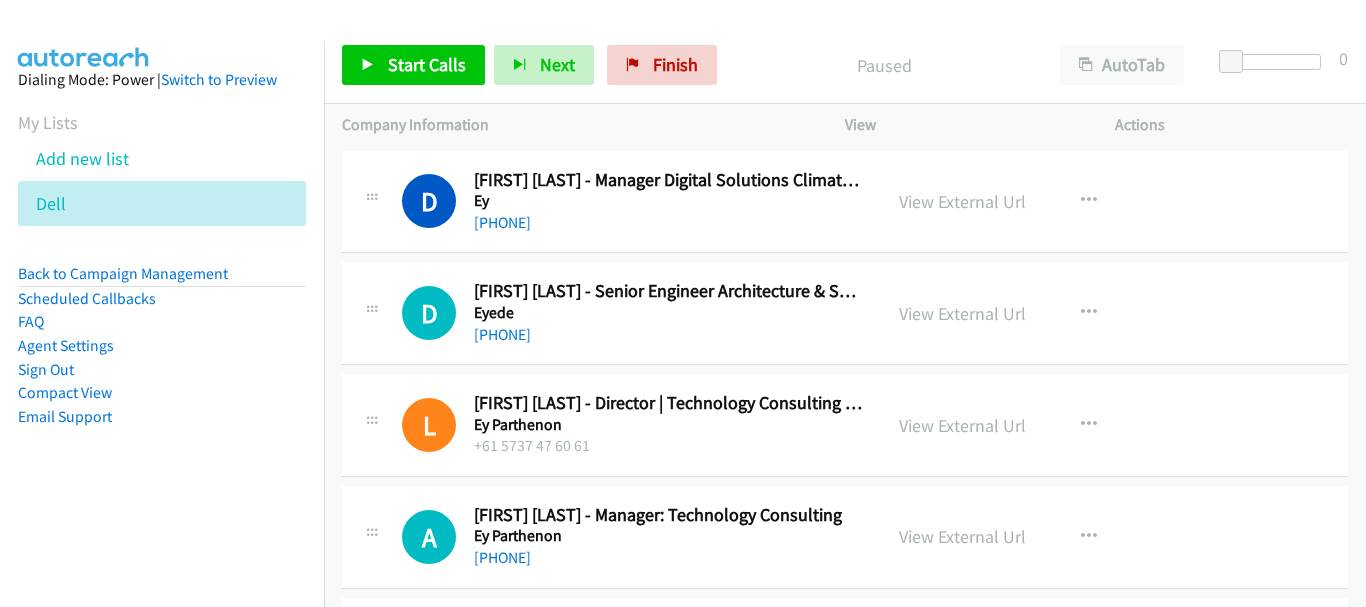 scroll, scrollTop: 0, scrollLeft: 0, axis: both 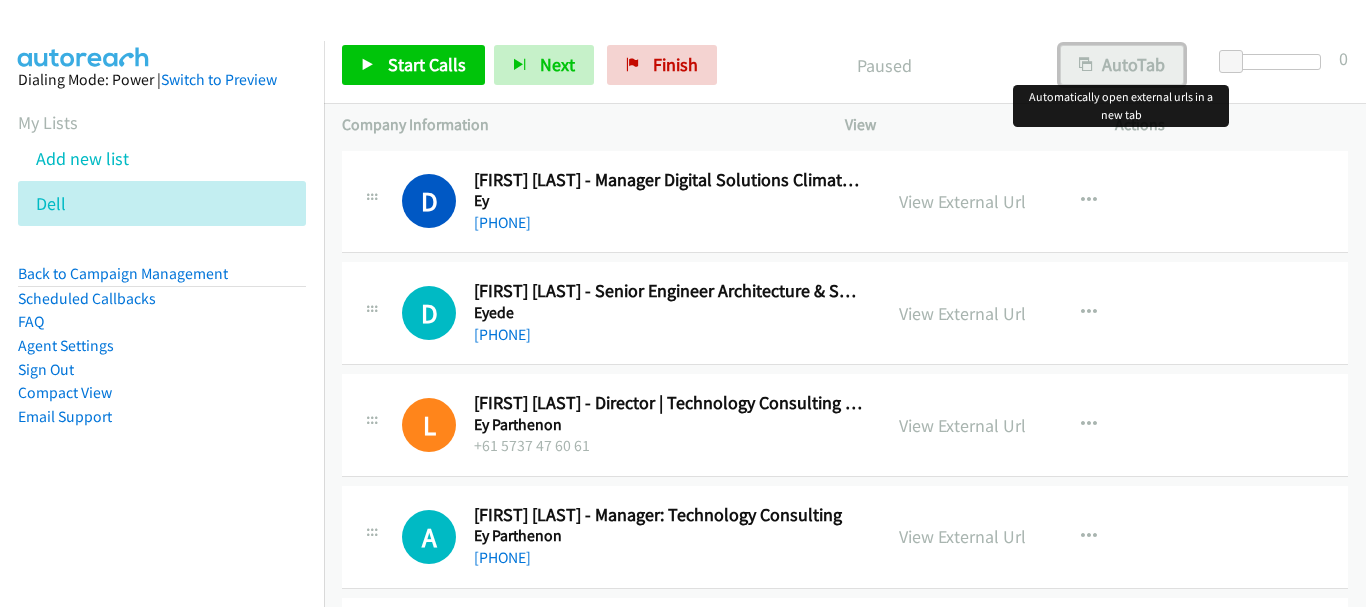 click on "AutoTab" at bounding box center (1122, 65) 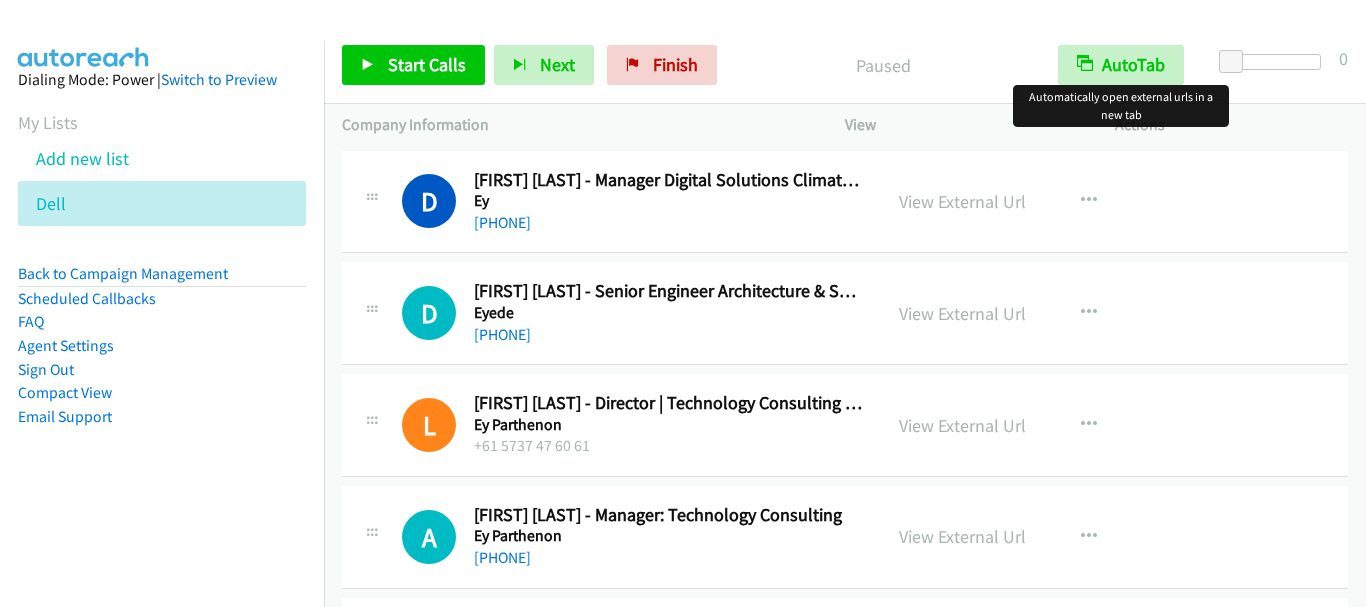 scroll, scrollTop: 0, scrollLeft: 0, axis: both 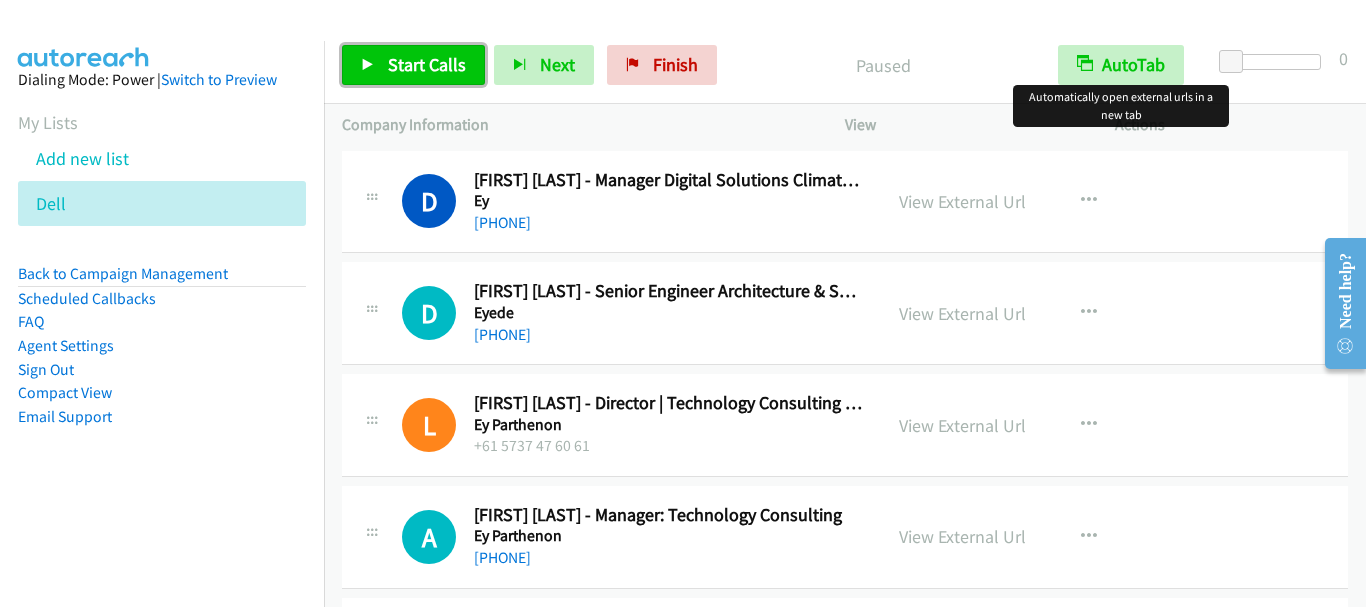 click on "Start Calls" at bounding box center [427, 64] 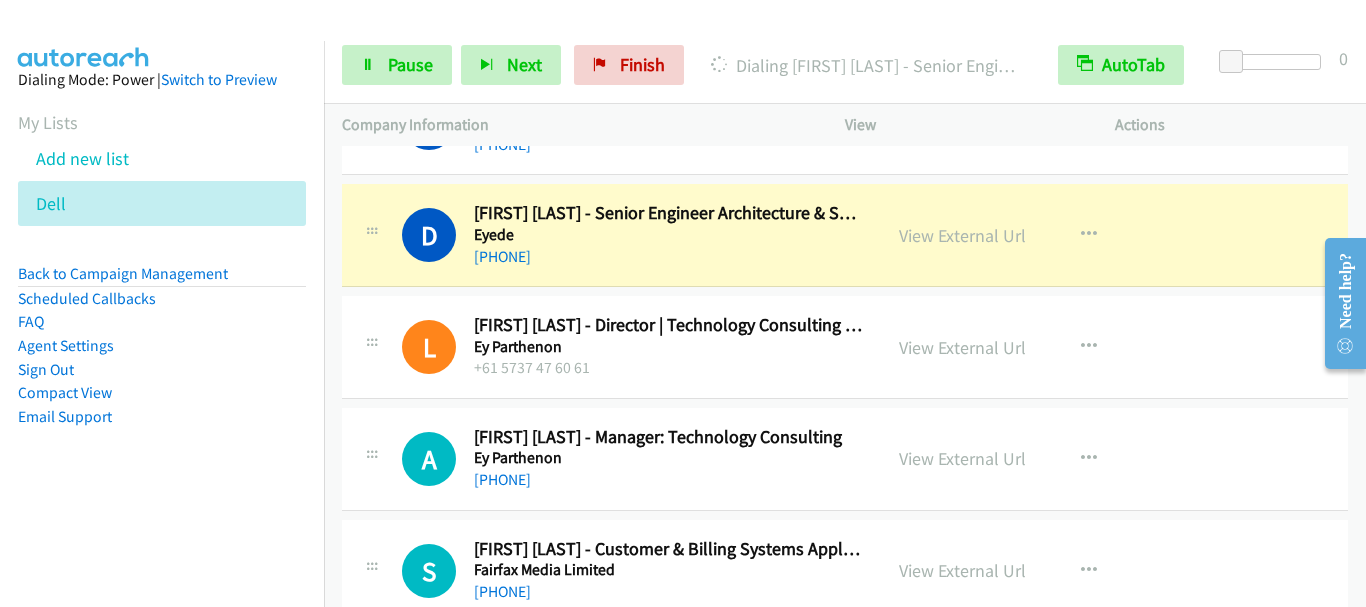 scroll, scrollTop: 100, scrollLeft: 0, axis: vertical 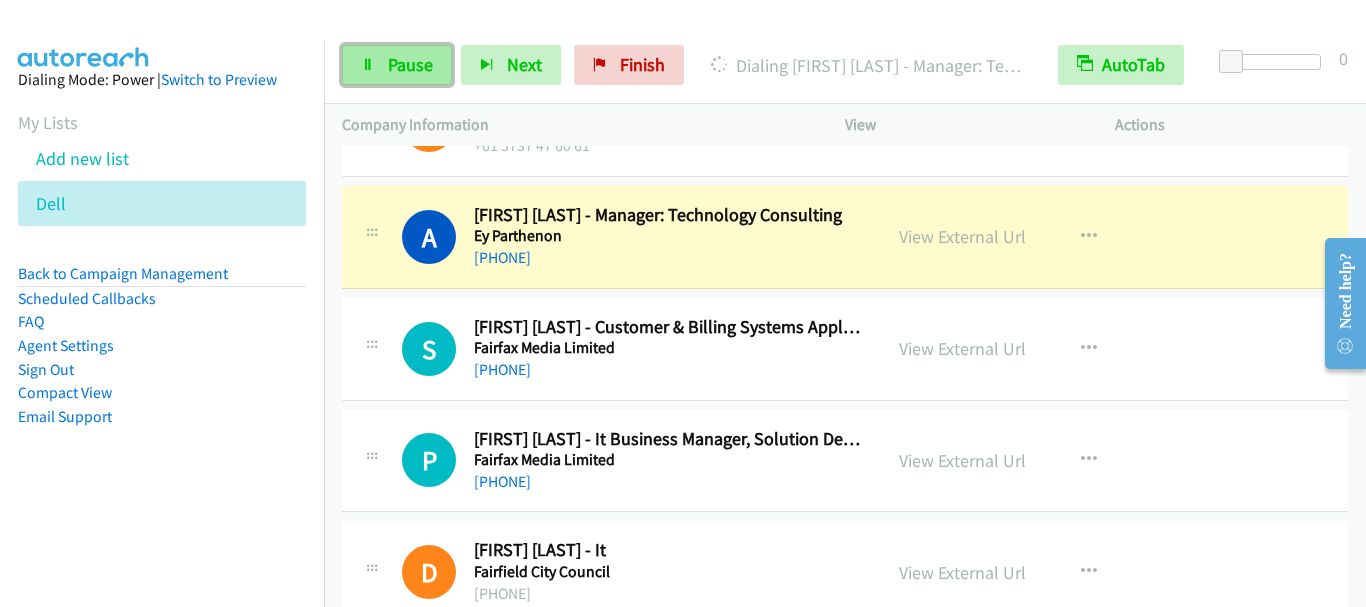 click on "Pause" at bounding box center (410, 64) 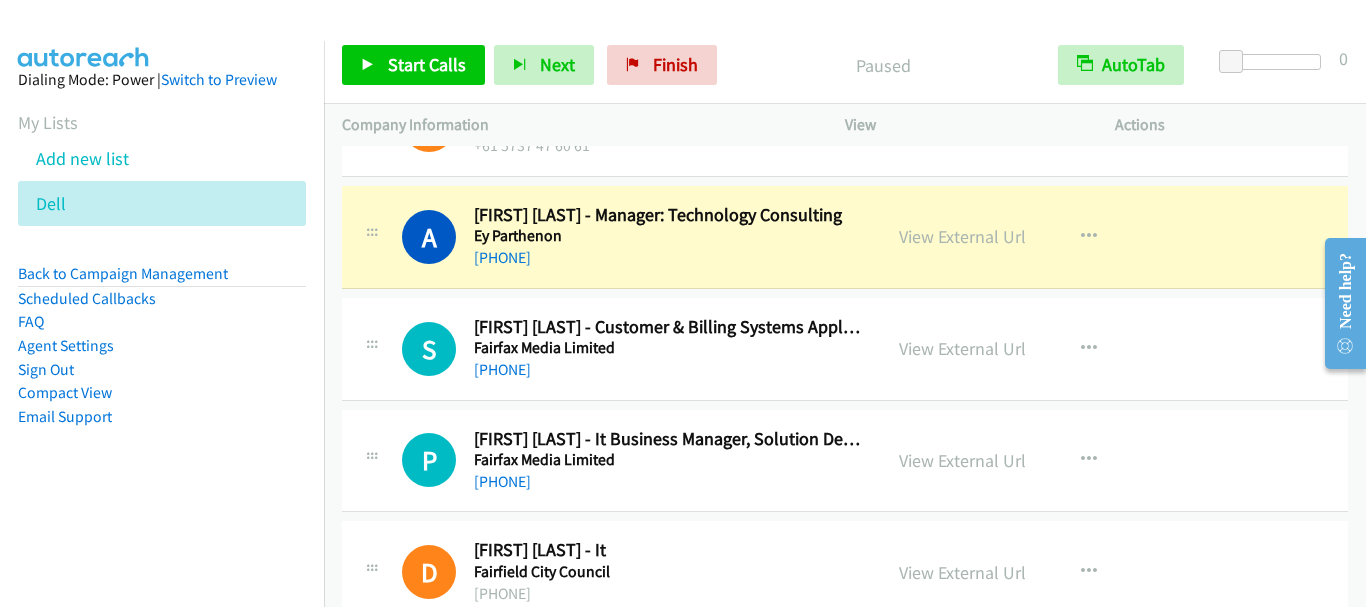 click on "Actions" at bounding box center (1232, 125) 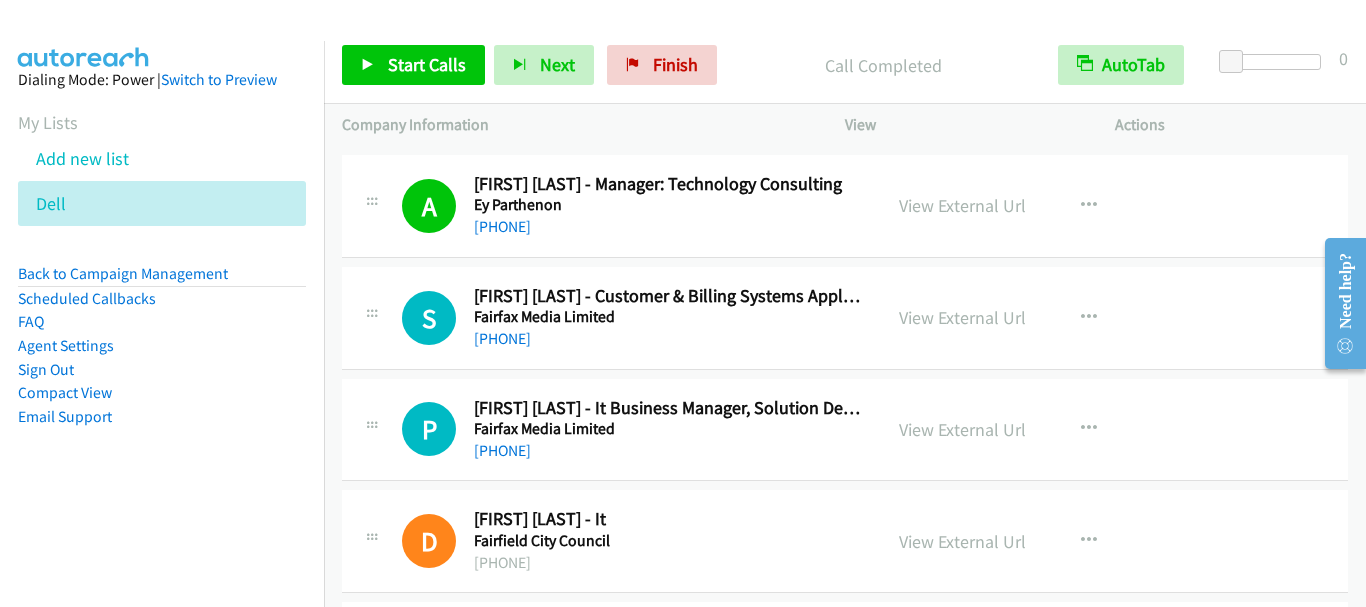 scroll, scrollTop: 300, scrollLeft: 0, axis: vertical 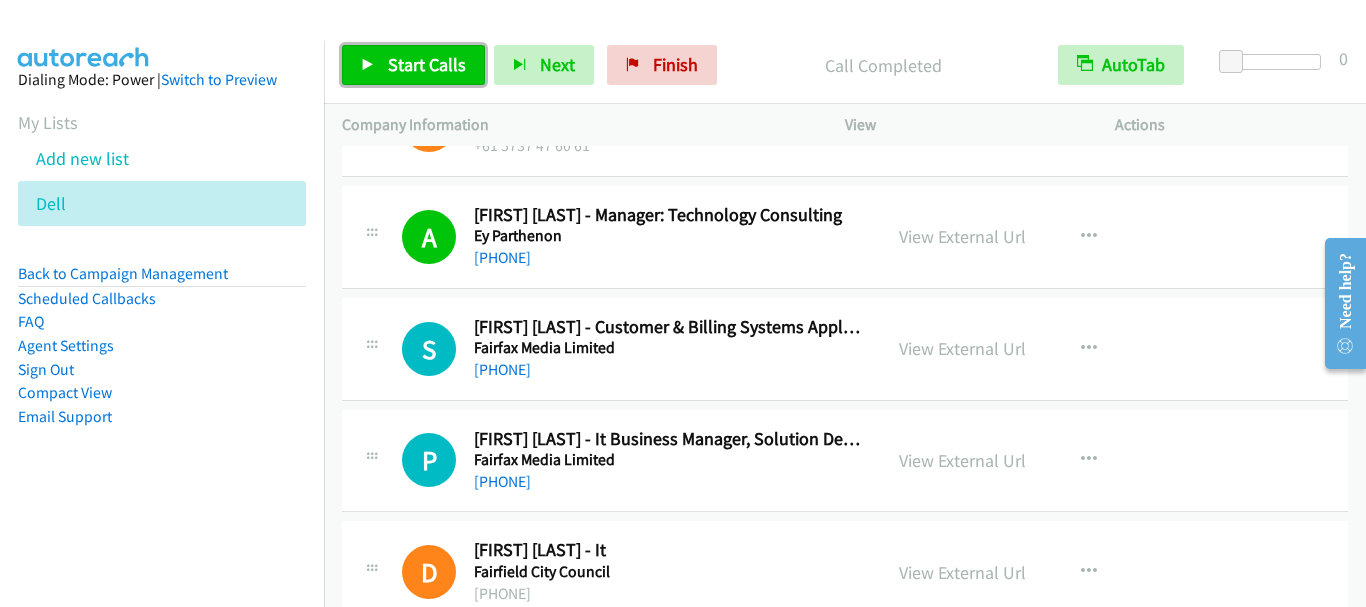 click on "Start Calls" at bounding box center [427, 64] 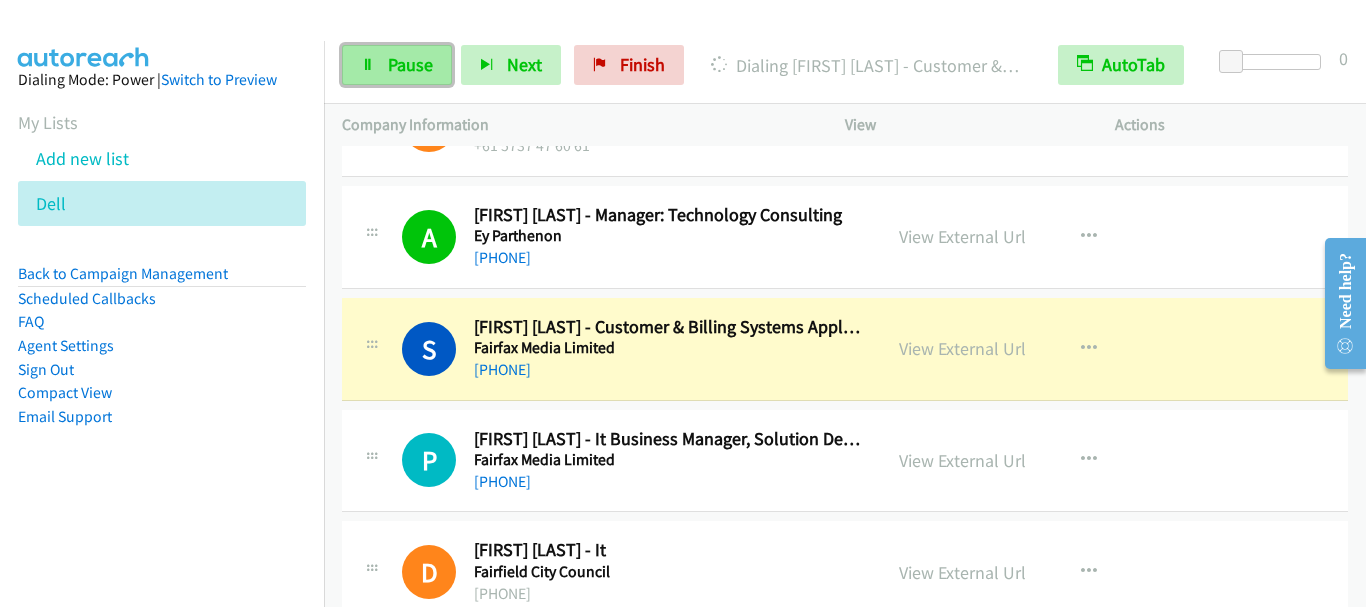 click on "Pause" at bounding box center (410, 64) 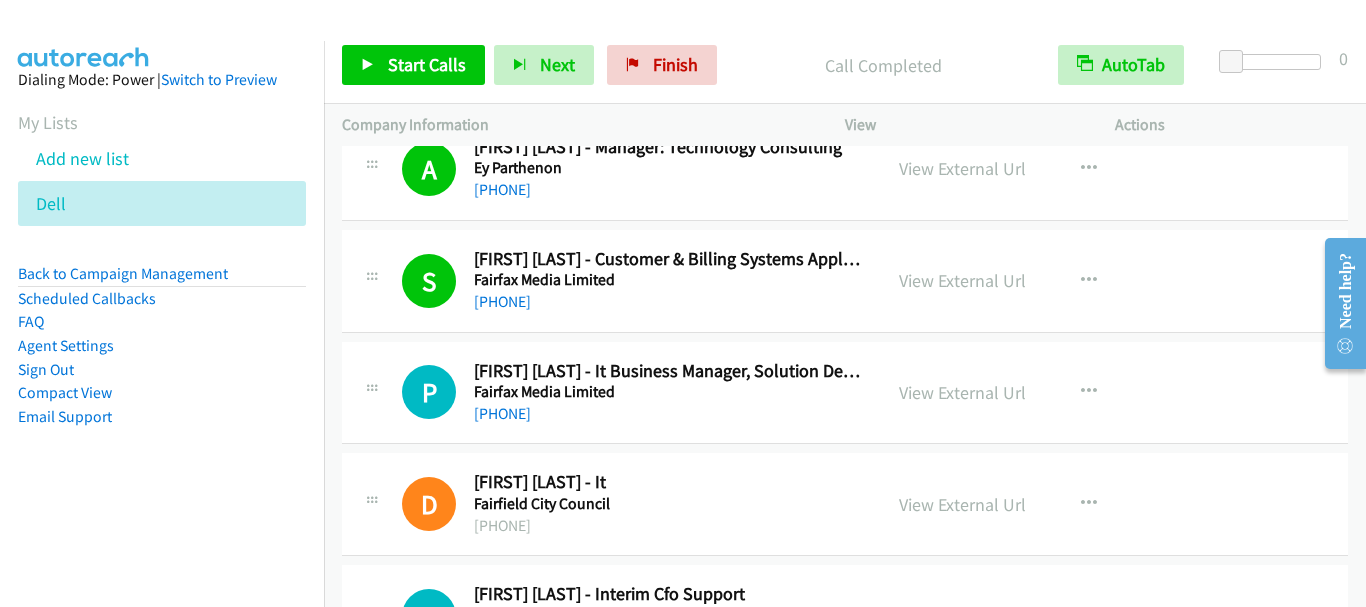 scroll, scrollTop: 400, scrollLeft: 0, axis: vertical 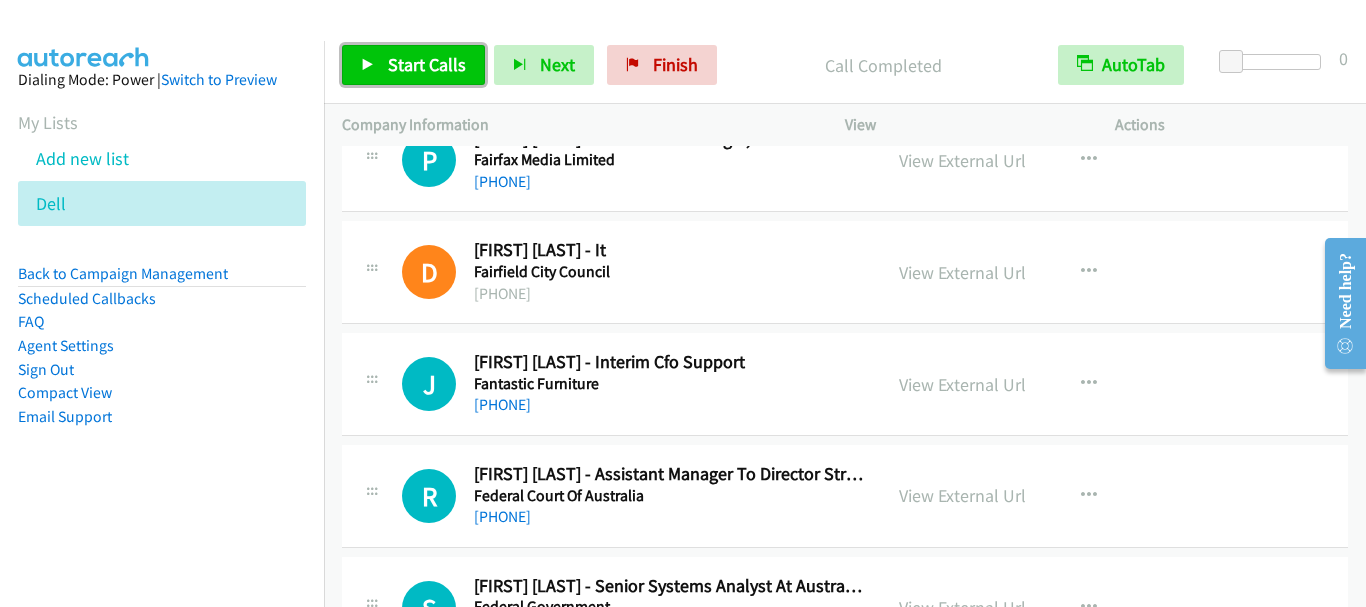 click on "Start Calls" at bounding box center [427, 64] 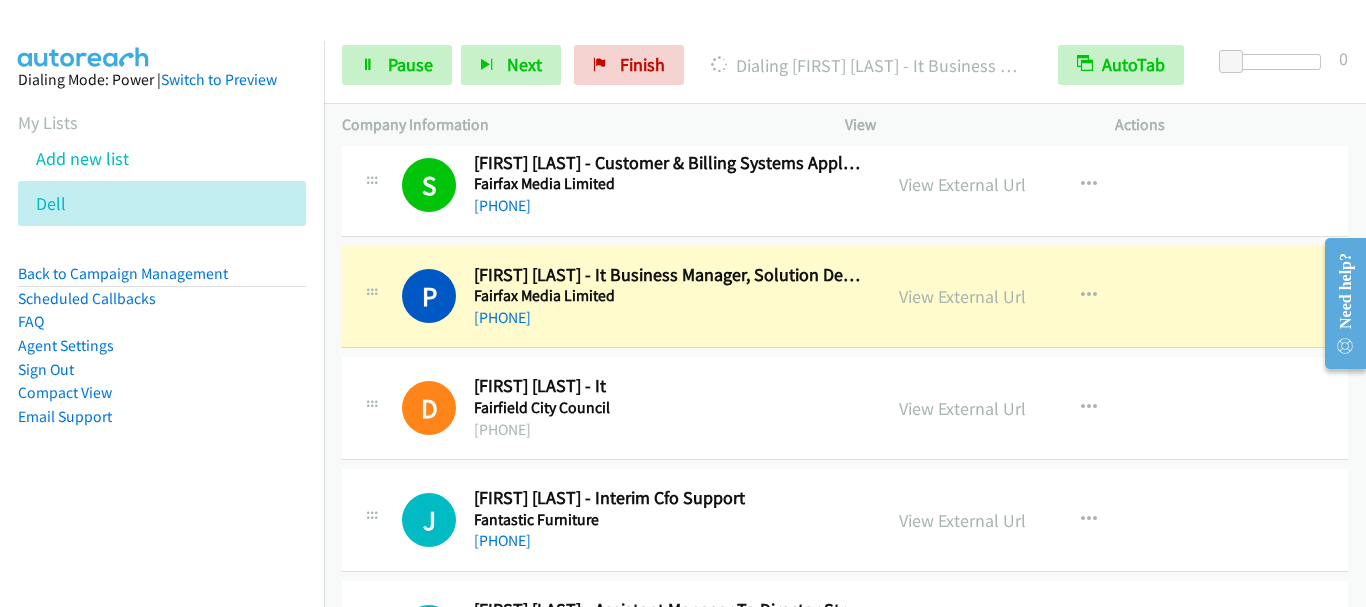 scroll, scrollTop: 500, scrollLeft: 0, axis: vertical 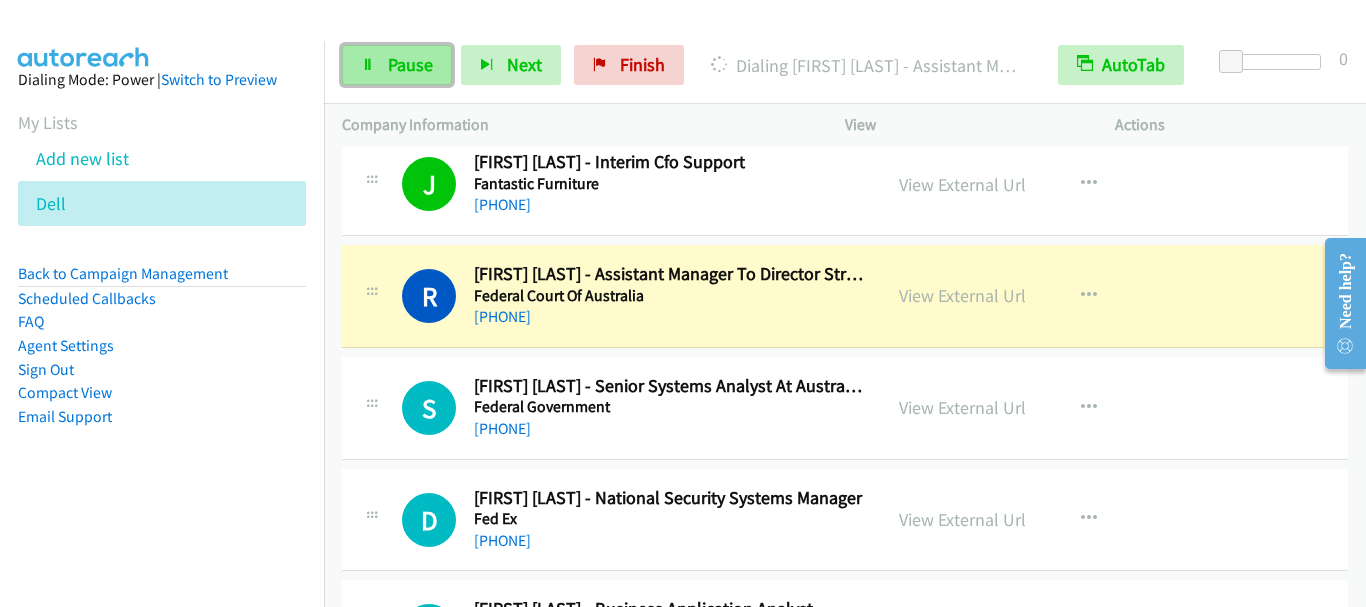 click on "Pause" at bounding box center (410, 64) 